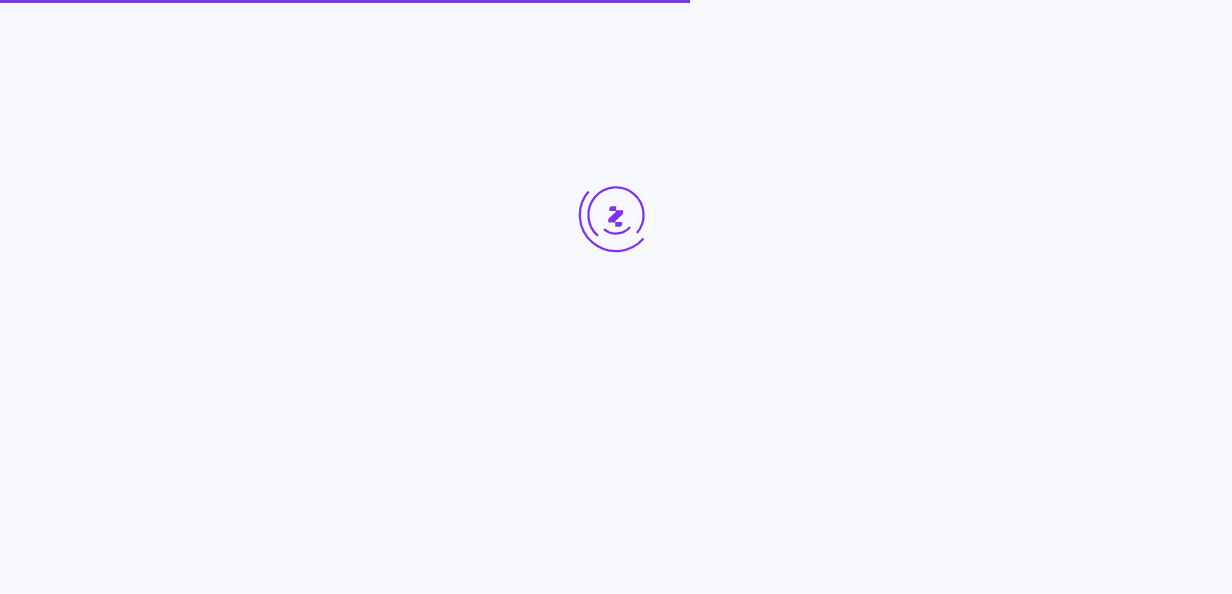 scroll, scrollTop: 0, scrollLeft: 0, axis: both 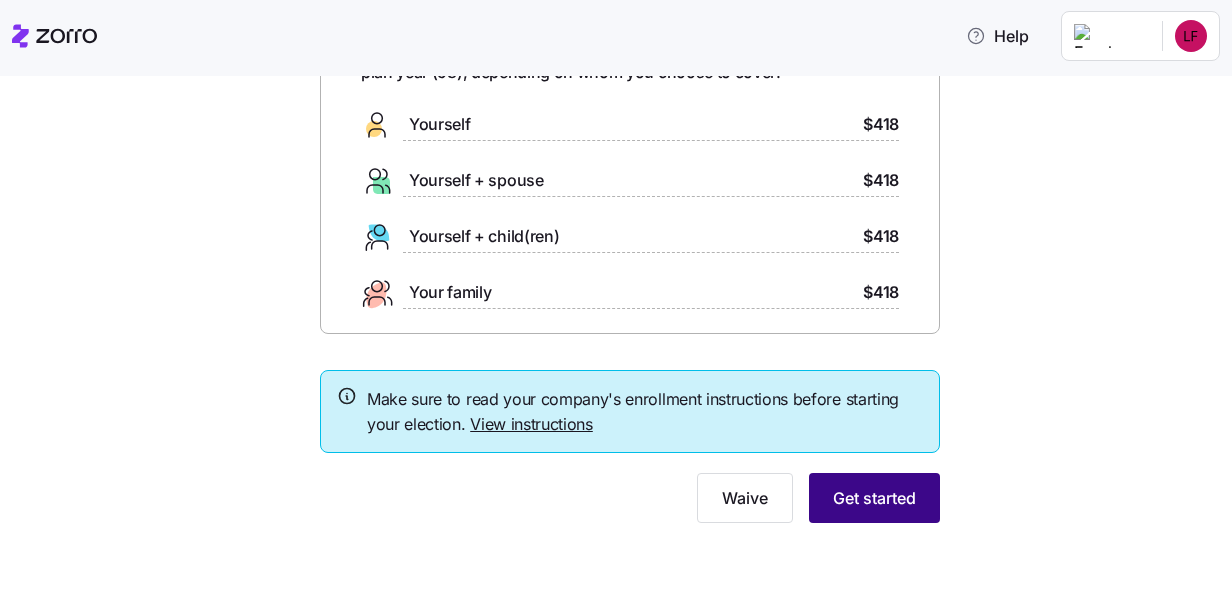 click on "Get started" at bounding box center (874, 498) 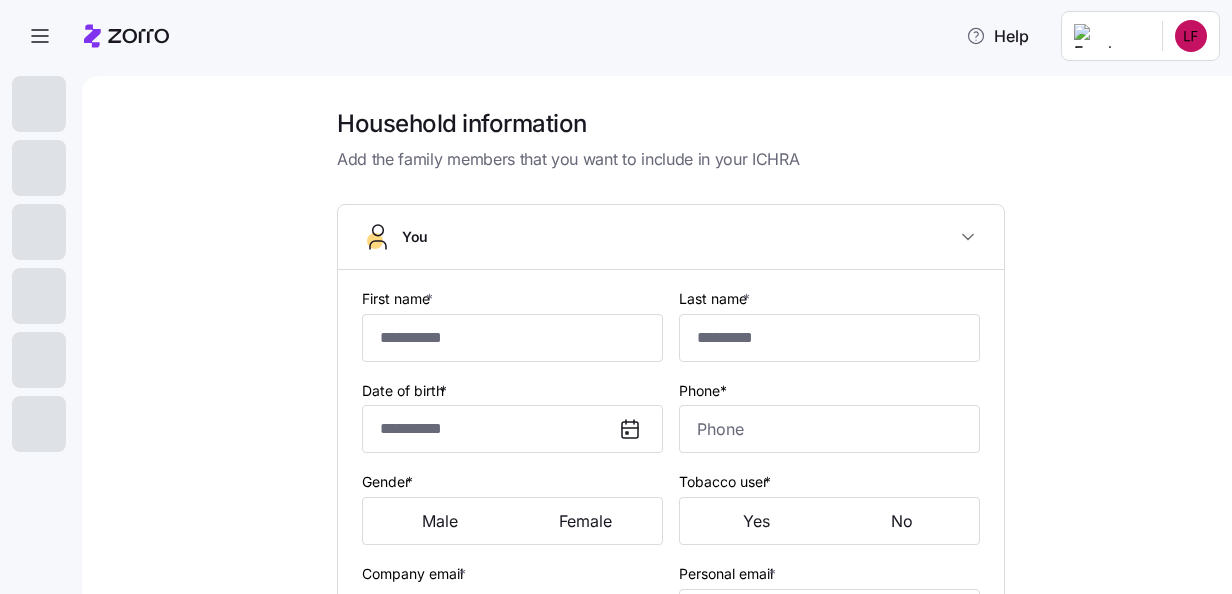type on "****" 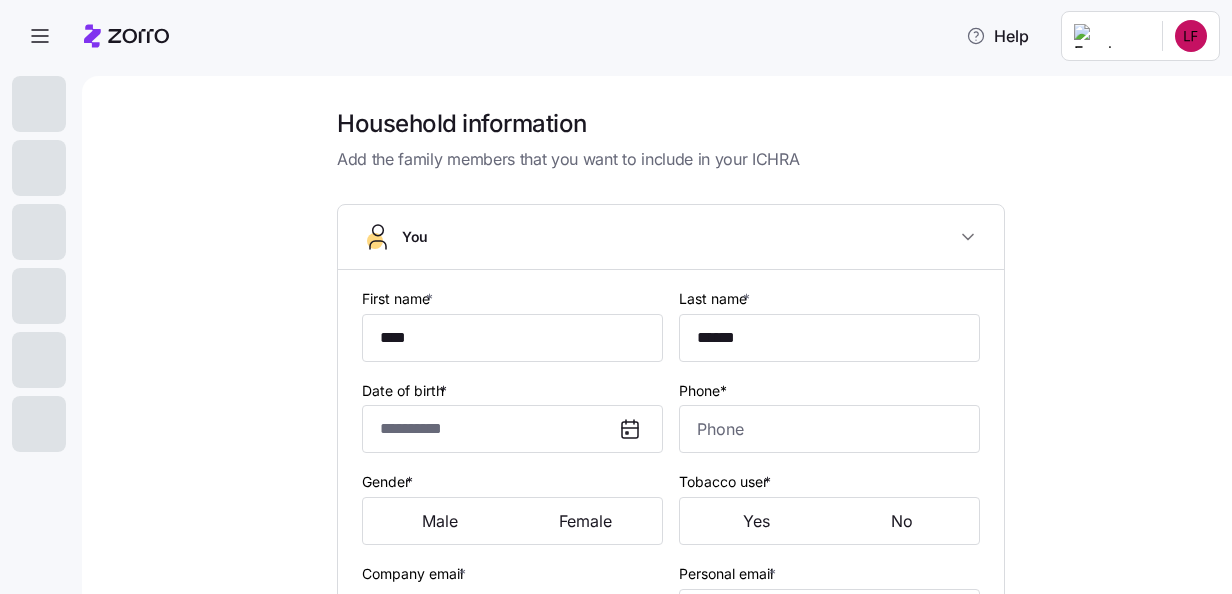 type on "**********" 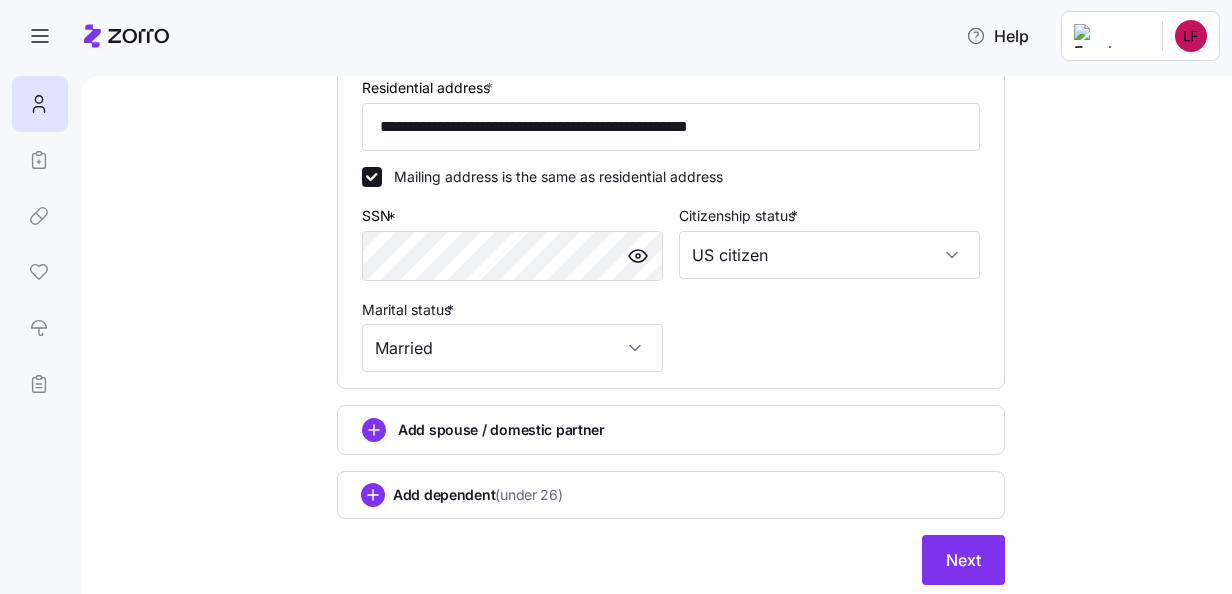 scroll, scrollTop: 700, scrollLeft: 0, axis: vertical 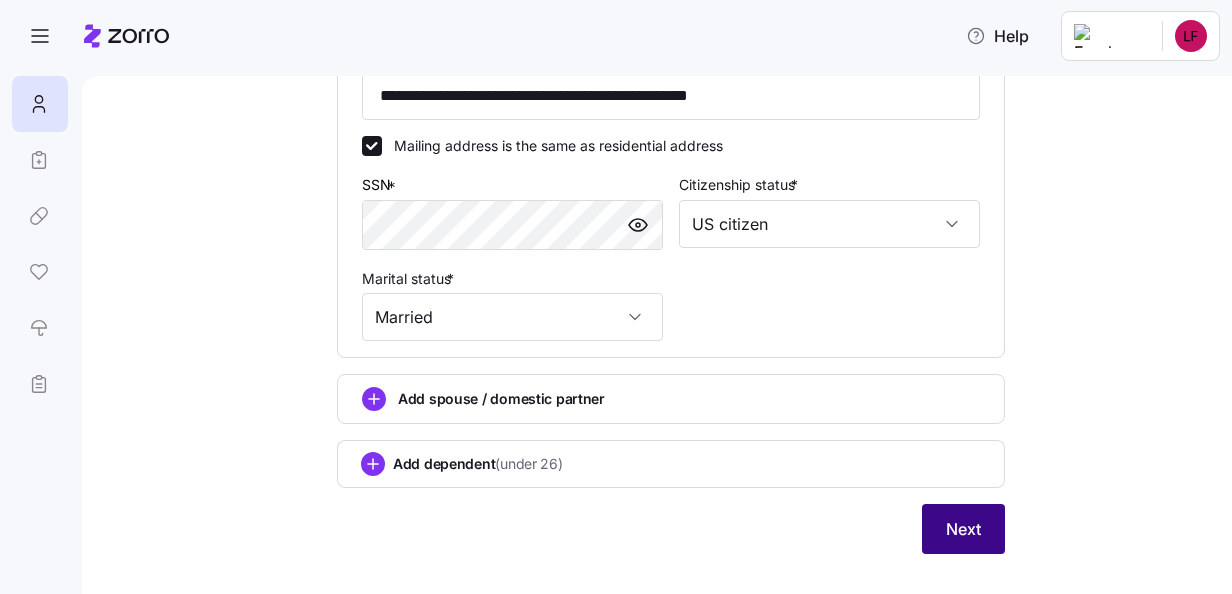 click on "Next" at bounding box center [963, 529] 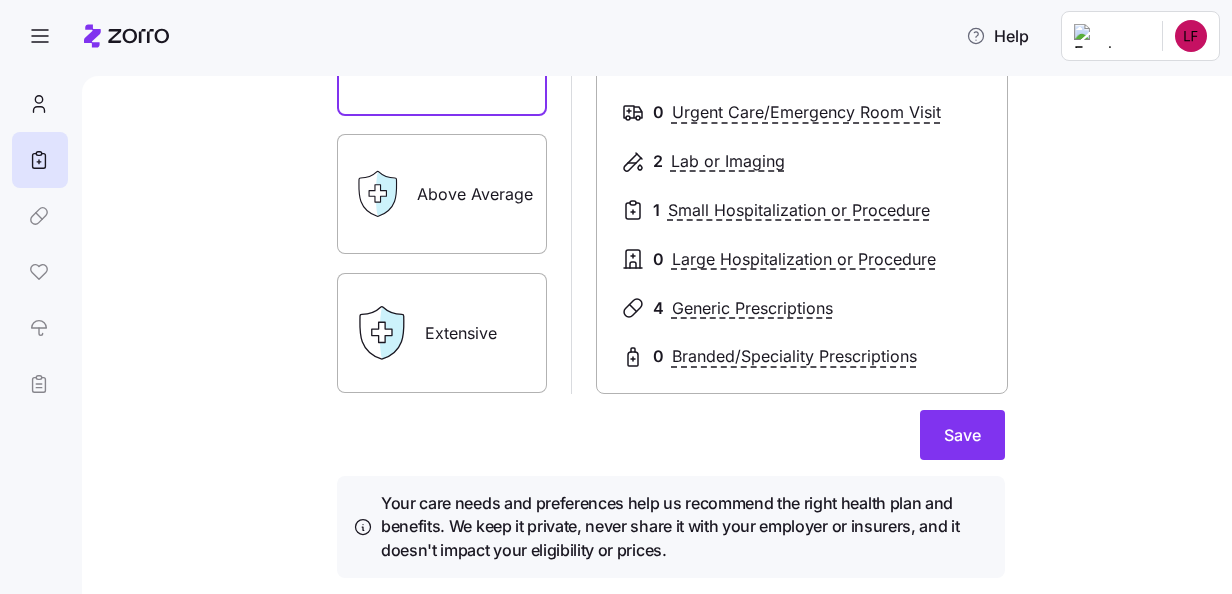 scroll, scrollTop: 400, scrollLeft: 0, axis: vertical 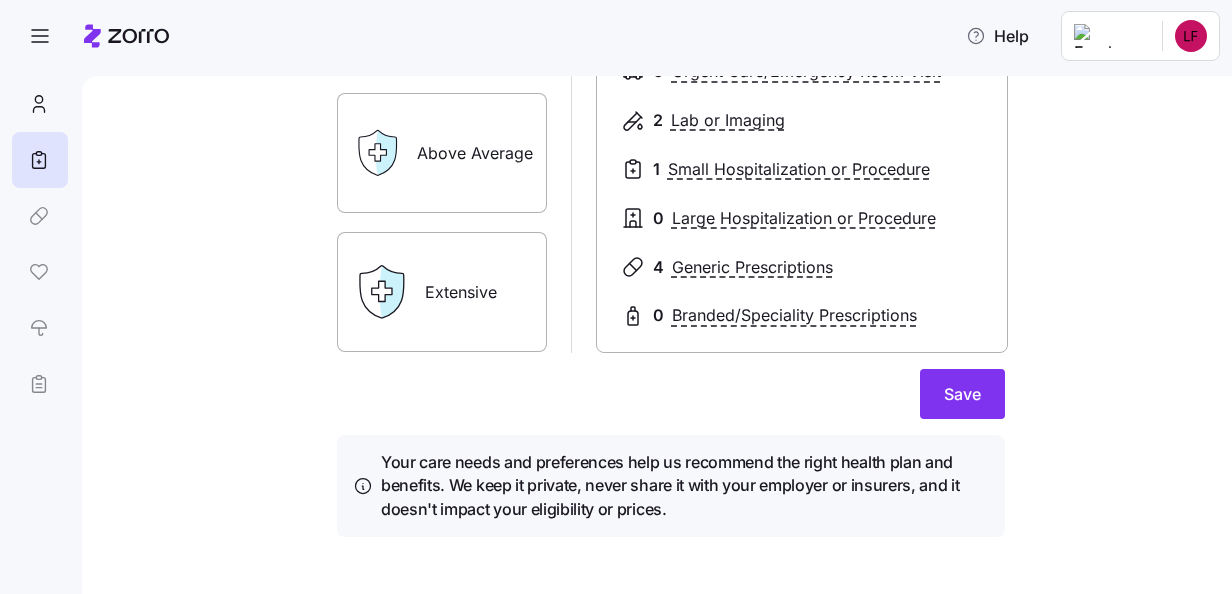 click on "Extensive" at bounding box center [442, 292] 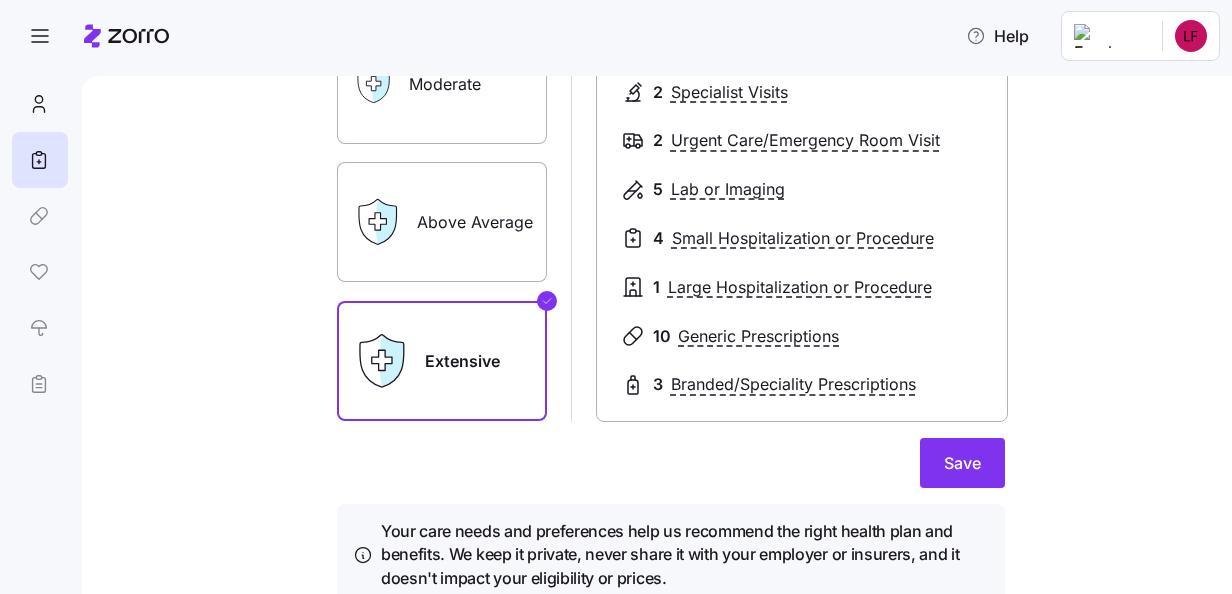 scroll, scrollTop: 300, scrollLeft: 0, axis: vertical 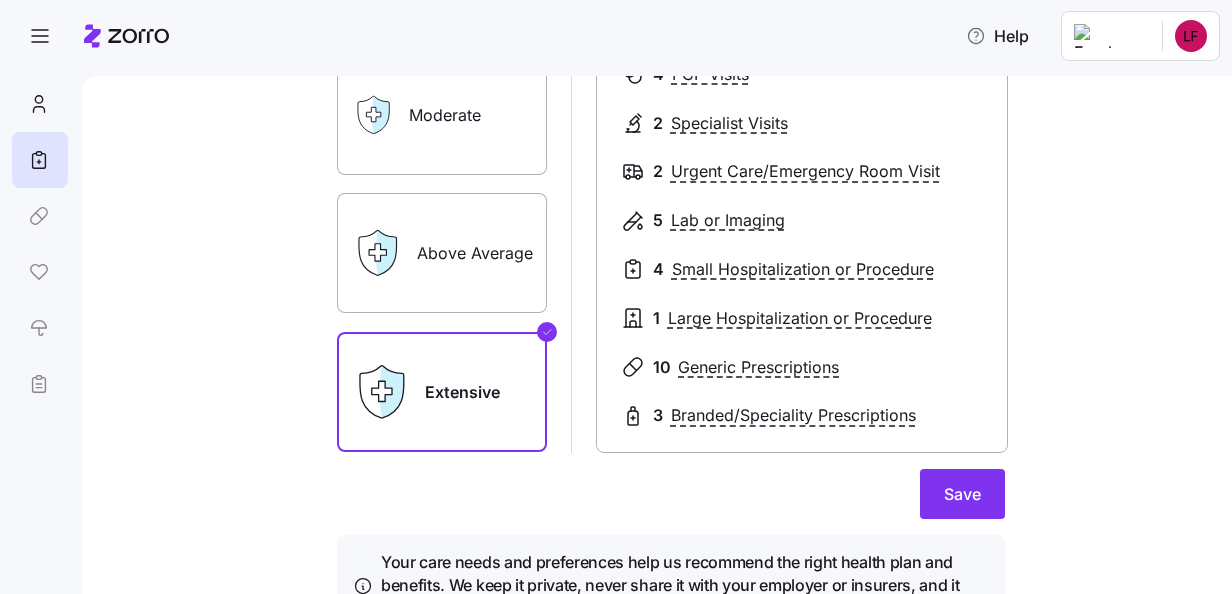 click on "Above Average" at bounding box center [442, 253] 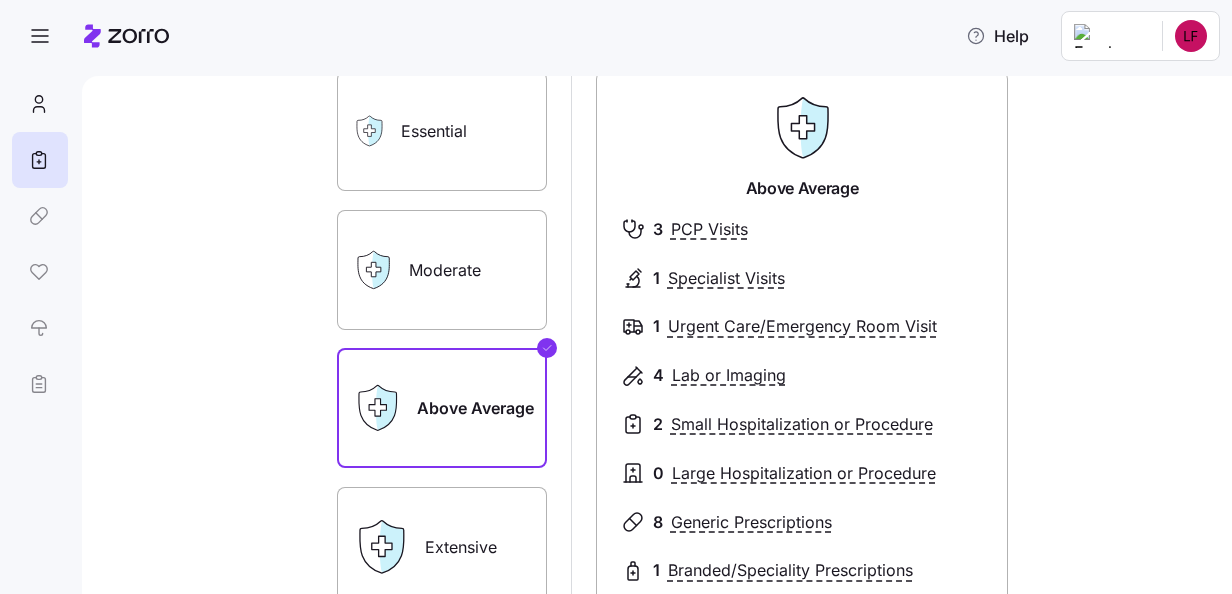 scroll, scrollTop: 100, scrollLeft: 0, axis: vertical 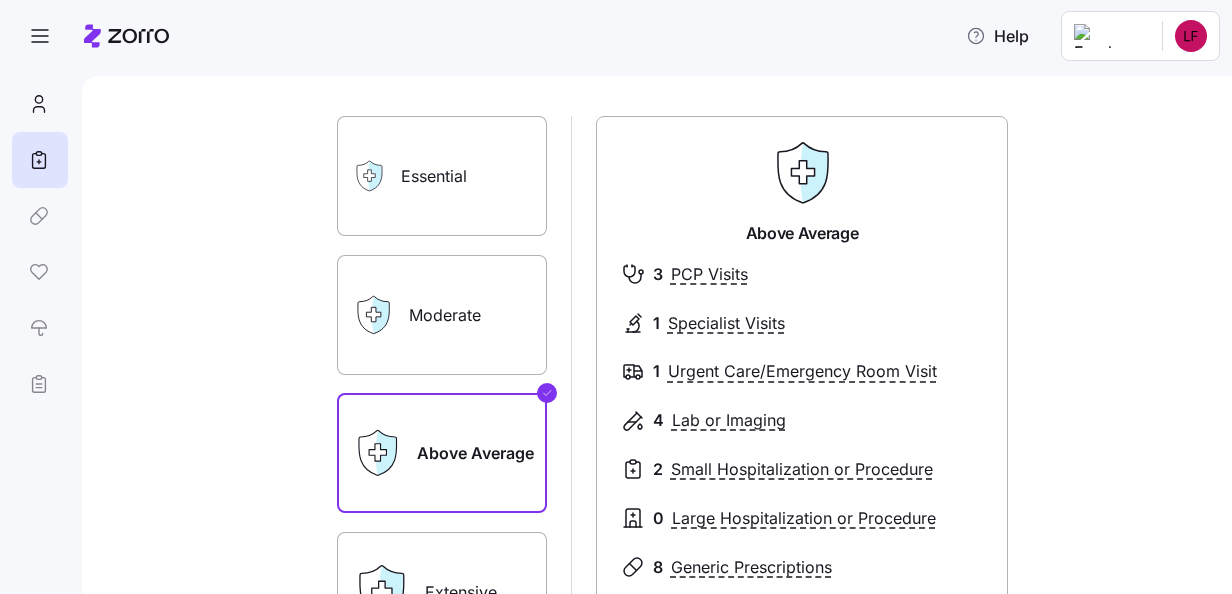 click on "Moderate" at bounding box center [442, 315] 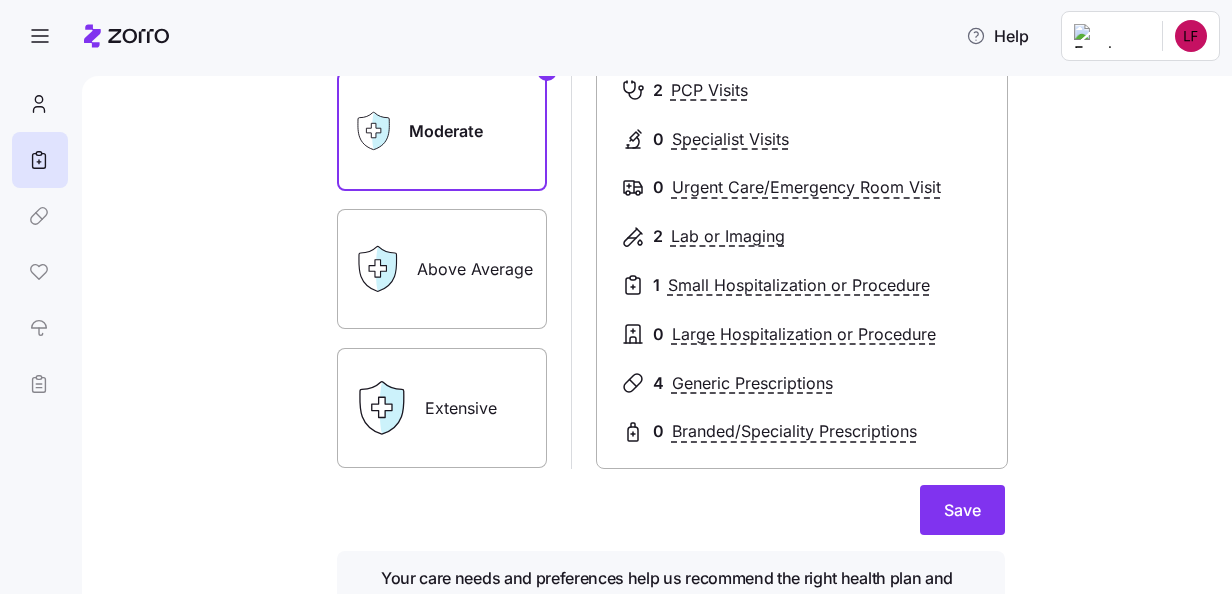 scroll, scrollTop: 300, scrollLeft: 0, axis: vertical 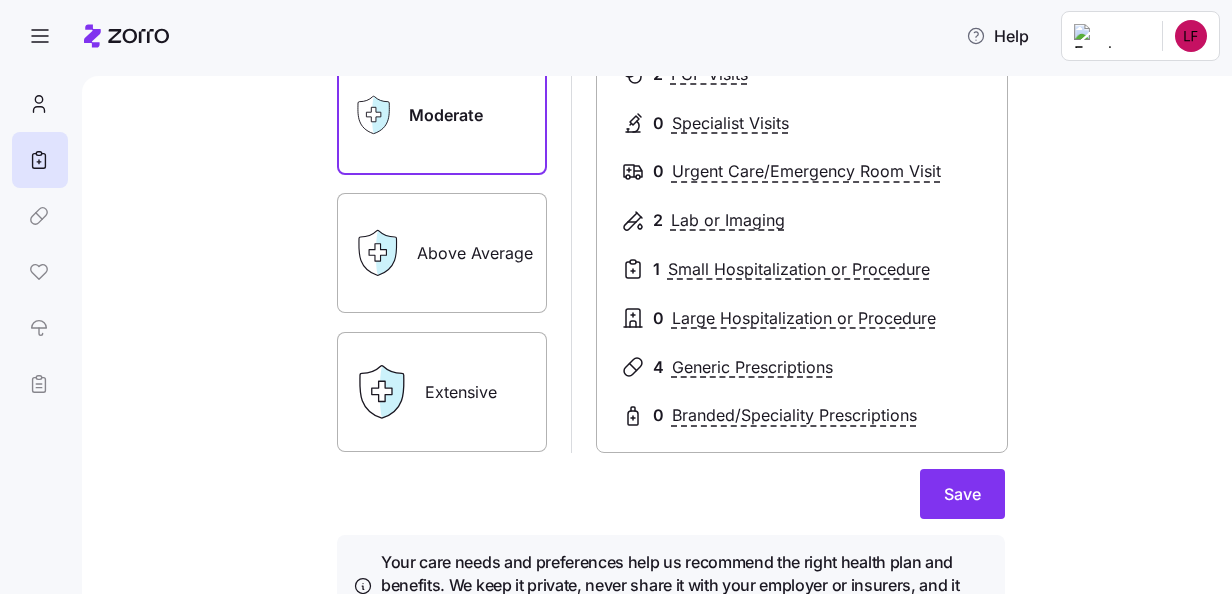 click on "Essential Moderate Above Average Extensive" at bounding box center [442, 184] 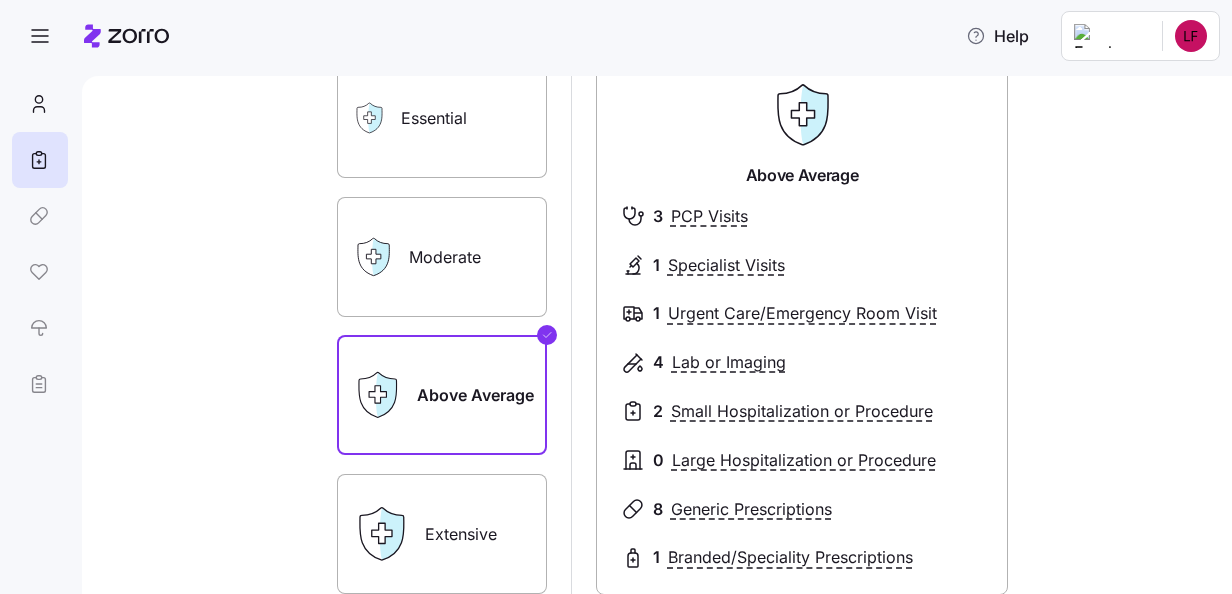 scroll, scrollTop: 300, scrollLeft: 0, axis: vertical 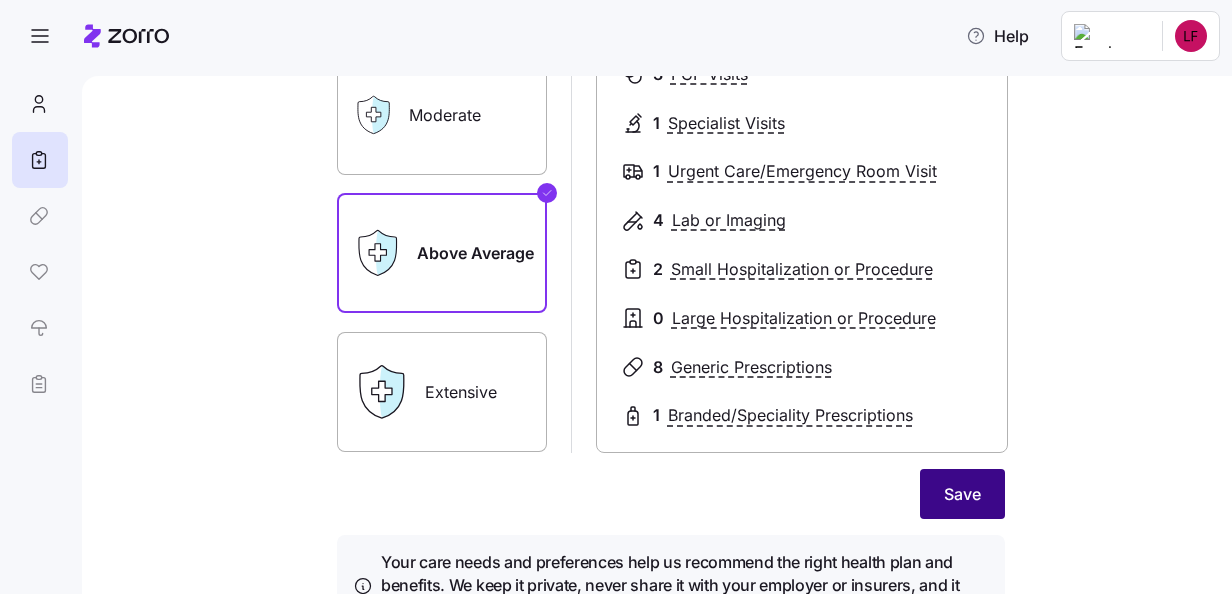 click on "Save" at bounding box center [962, 494] 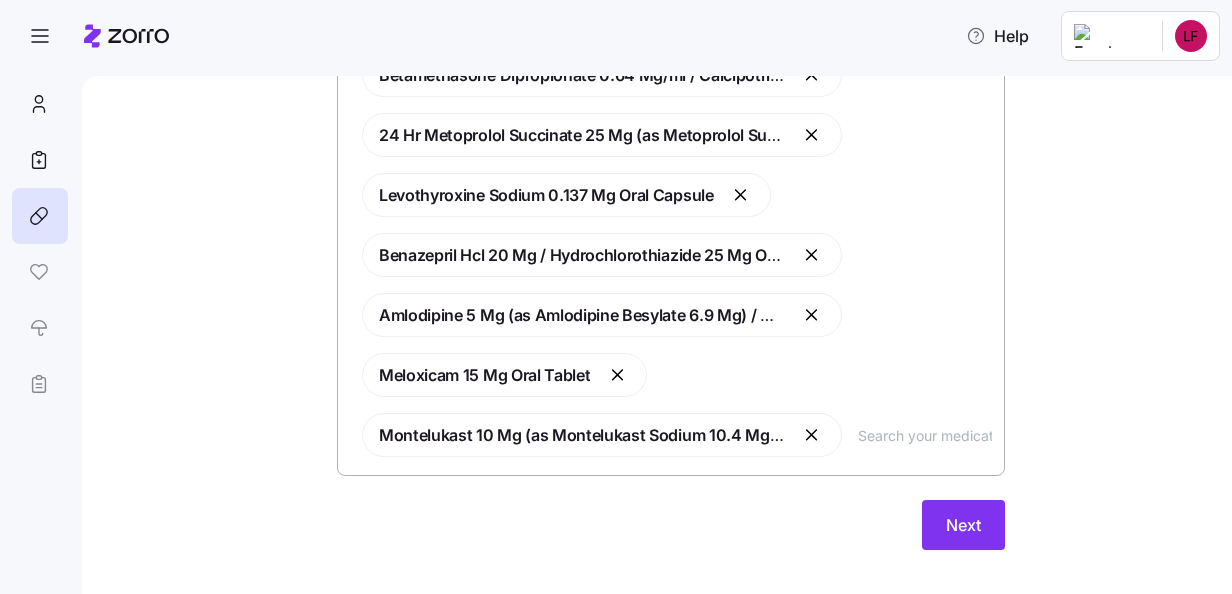 scroll, scrollTop: 680, scrollLeft: 0, axis: vertical 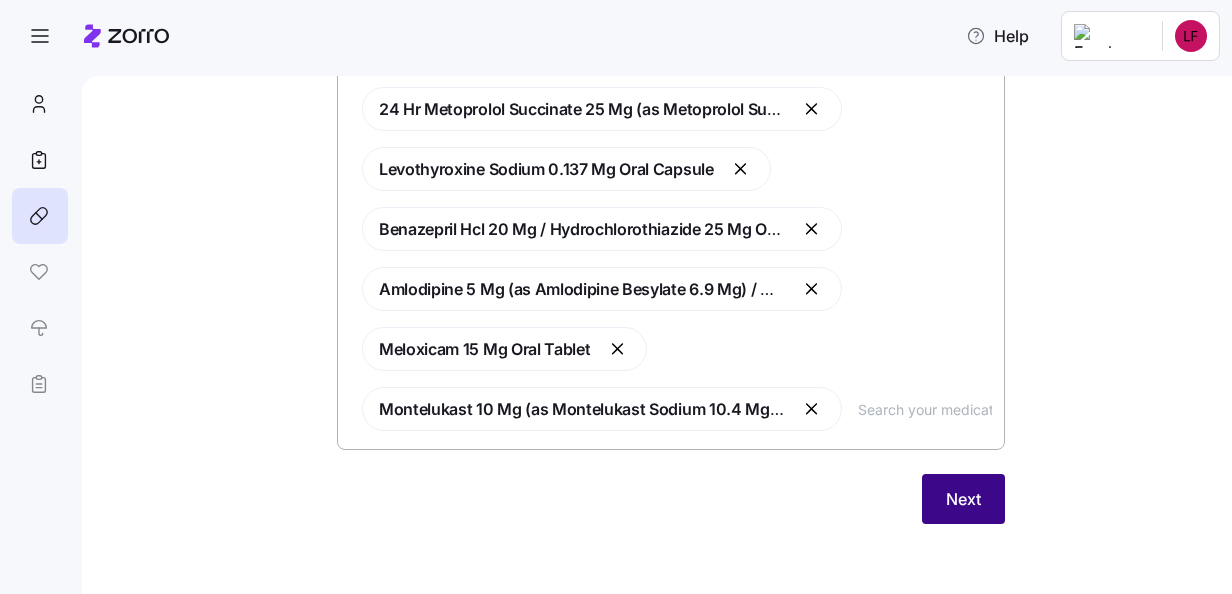 click on "Next" at bounding box center (963, 499) 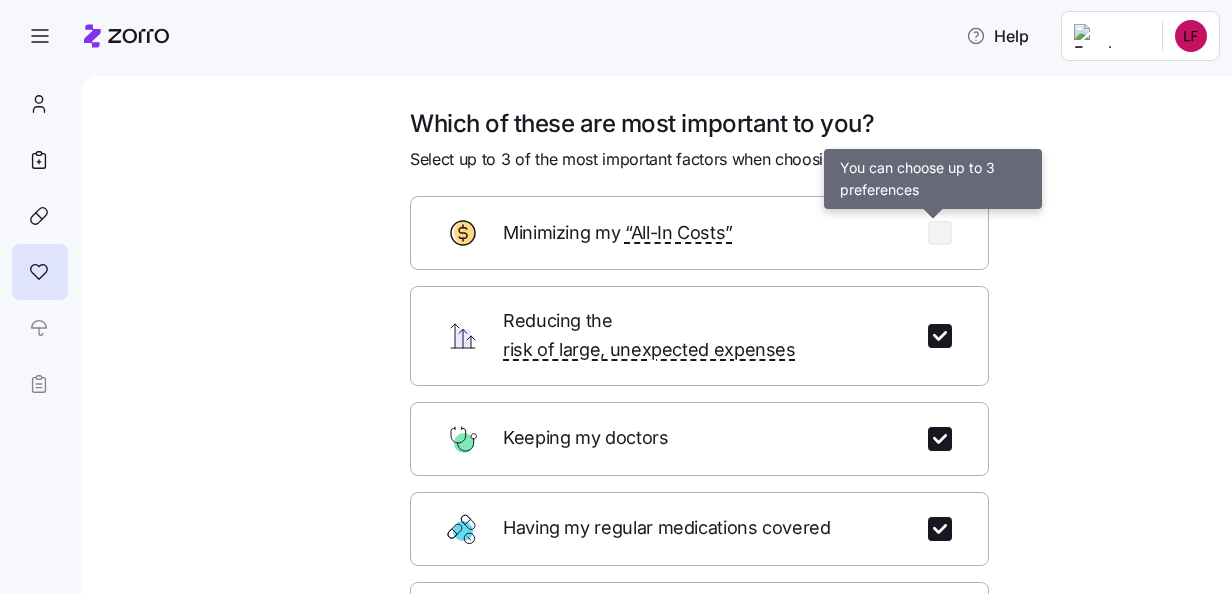 click at bounding box center [940, 233] 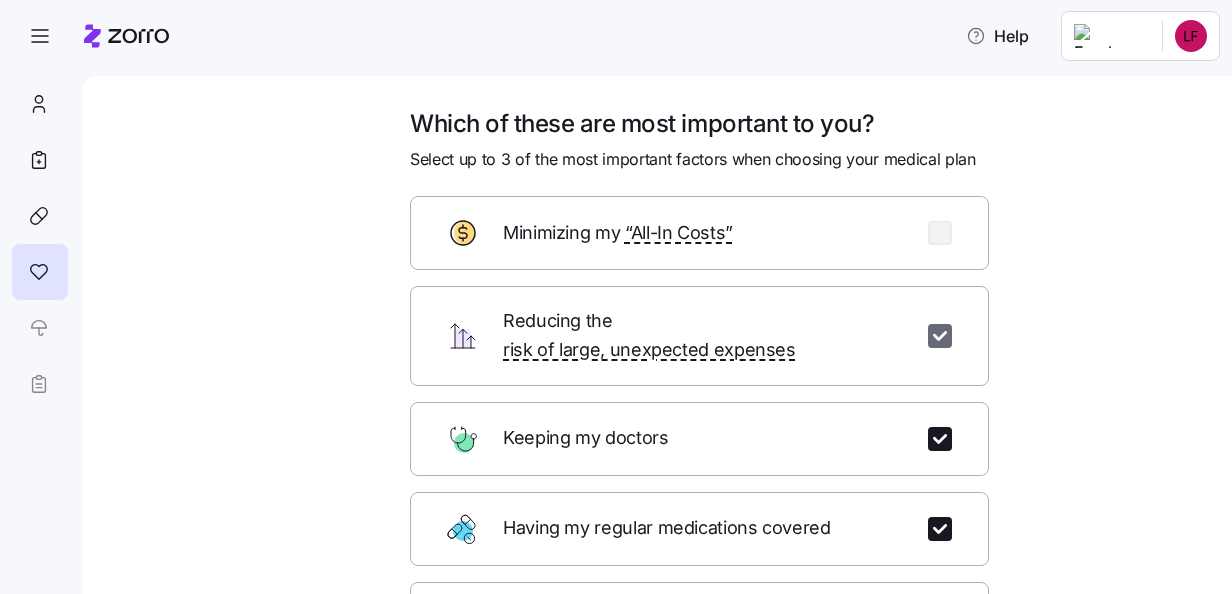 click at bounding box center [940, 336] 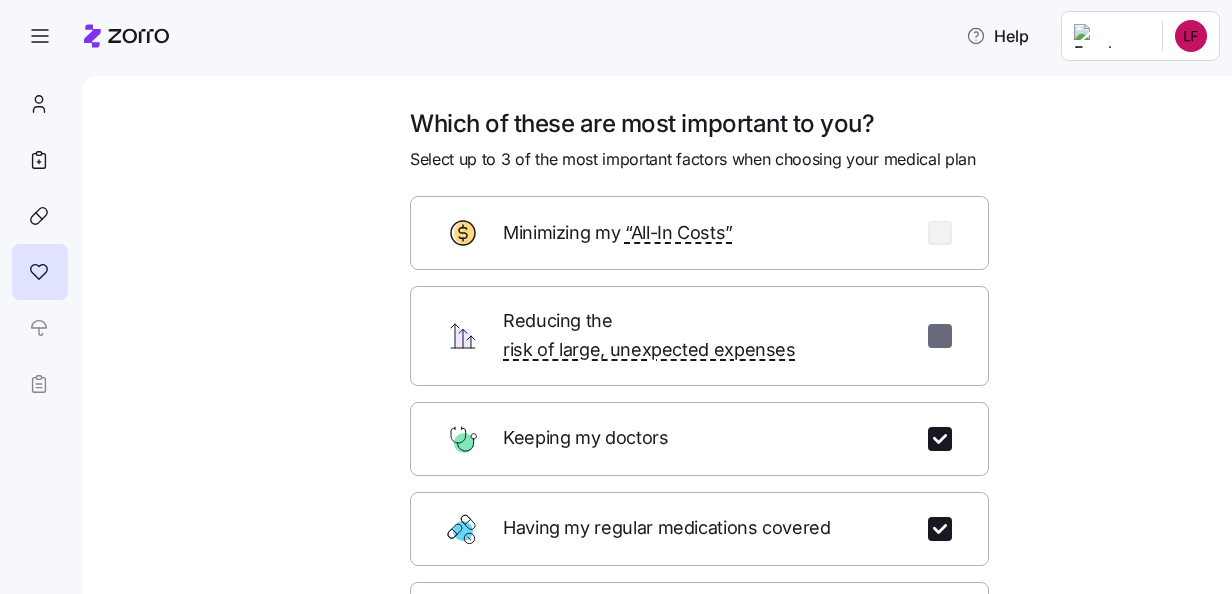 checkbox on "false" 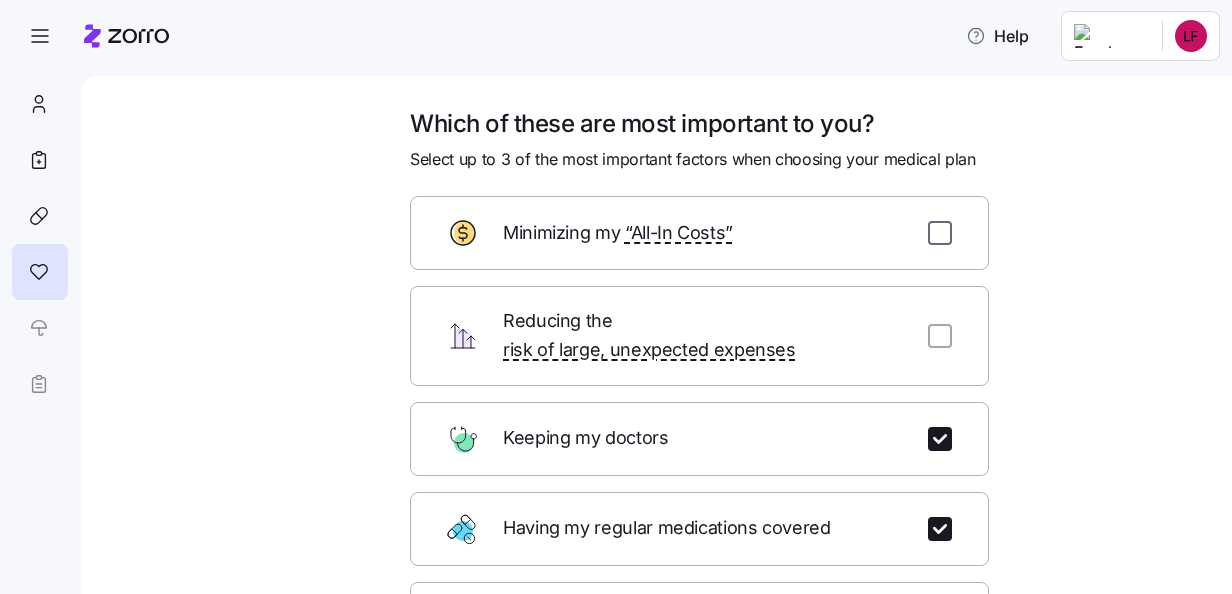 click at bounding box center (940, 233) 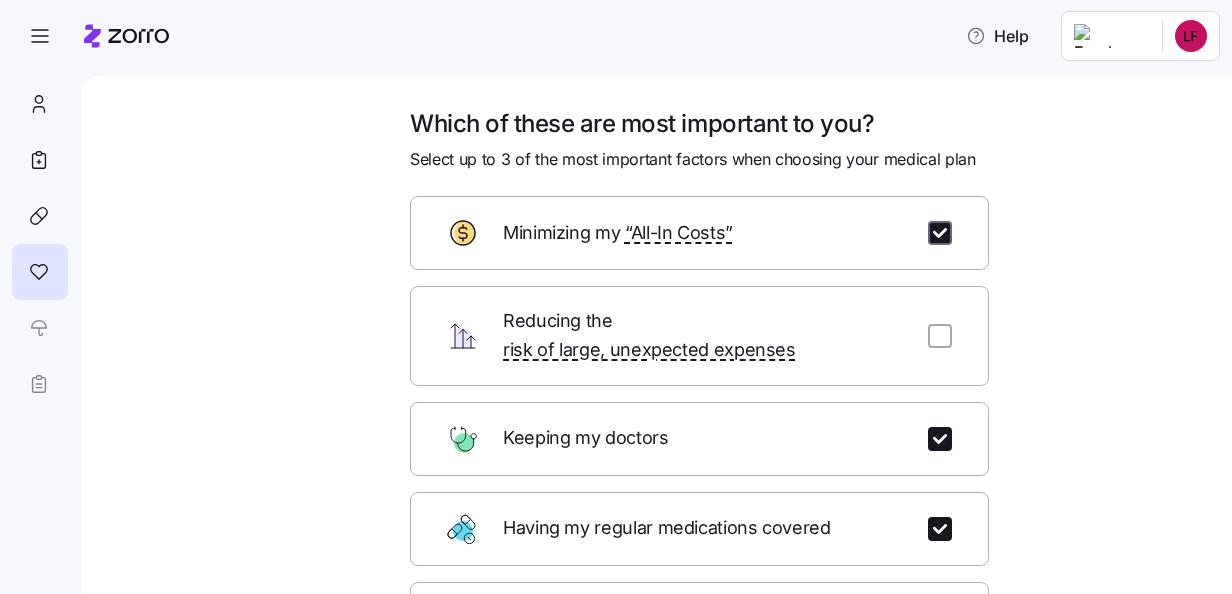checkbox on "true" 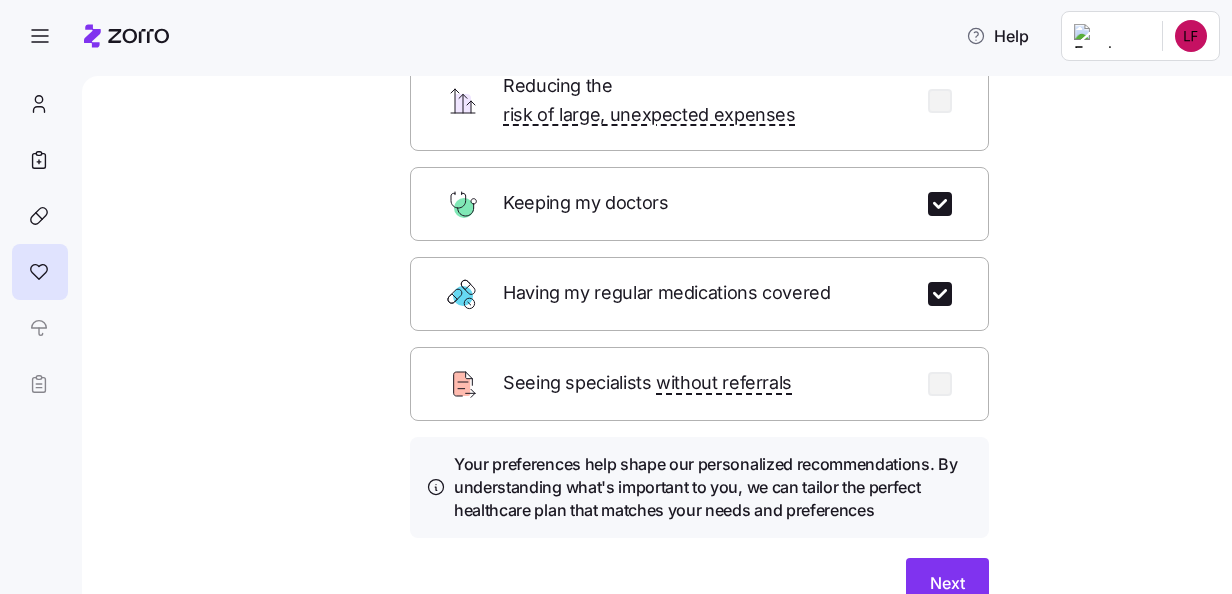 scroll, scrollTop: 316, scrollLeft: 0, axis: vertical 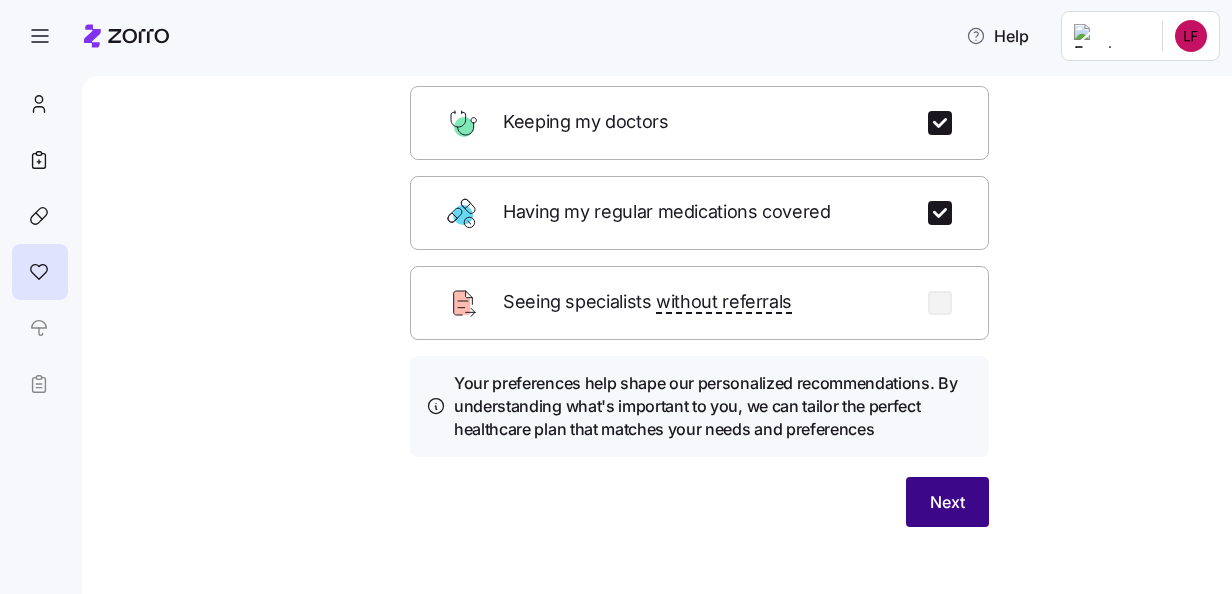 click on "Next" at bounding box center (947, 502) 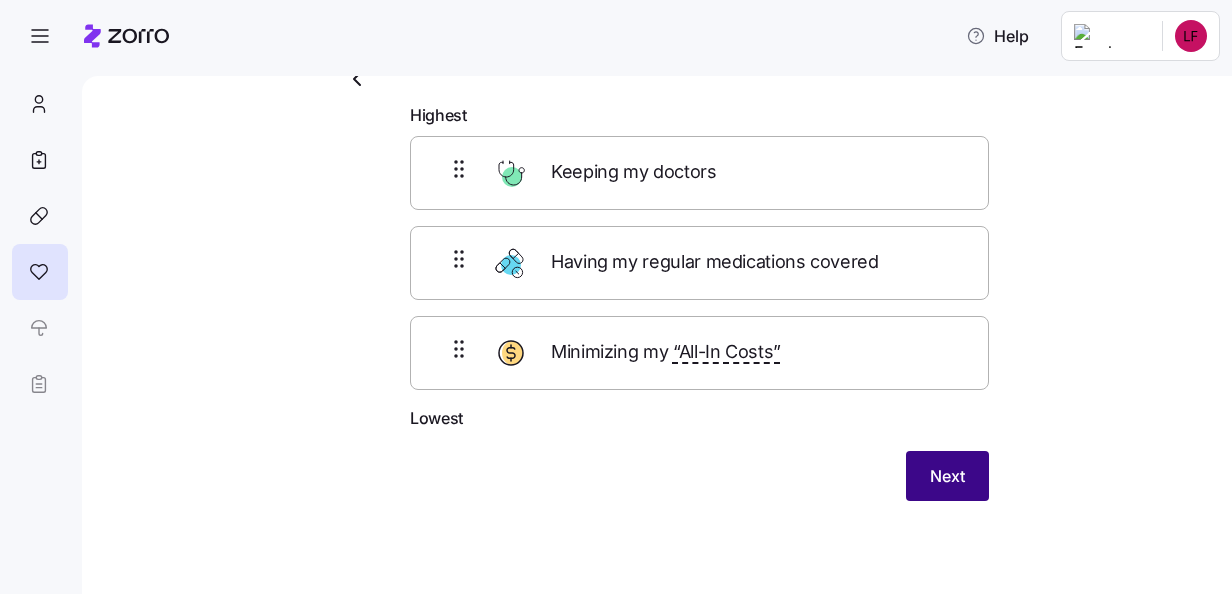 click on "Next" at bounding box center (947, 476) 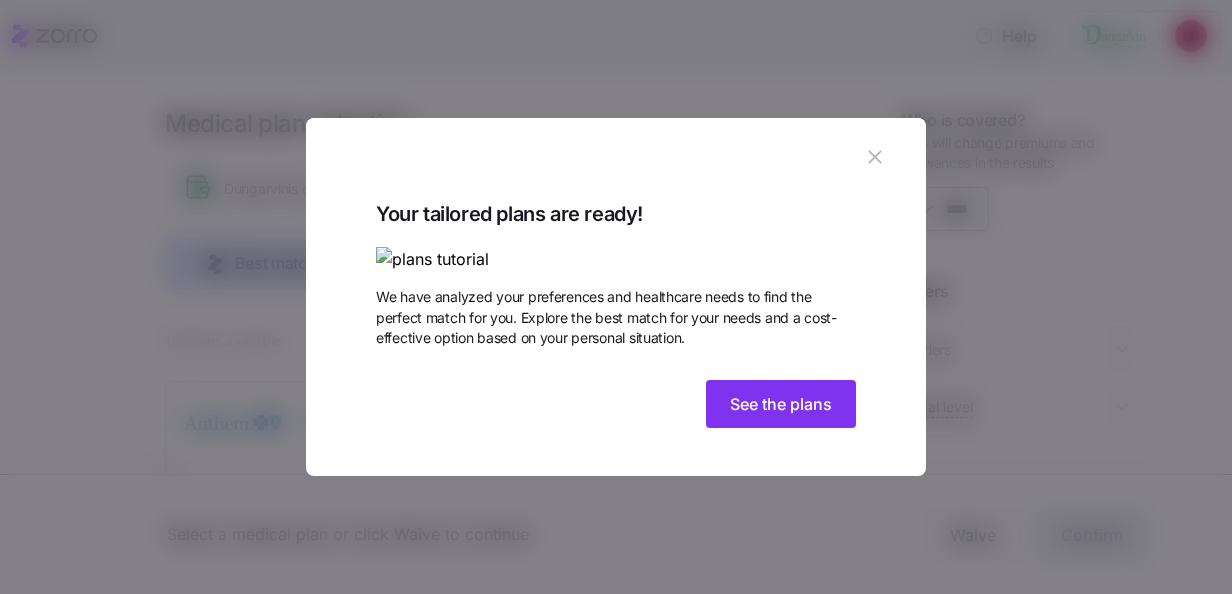 scroll, scrollTop: 66, scrollLeft: 0, axis: vertical 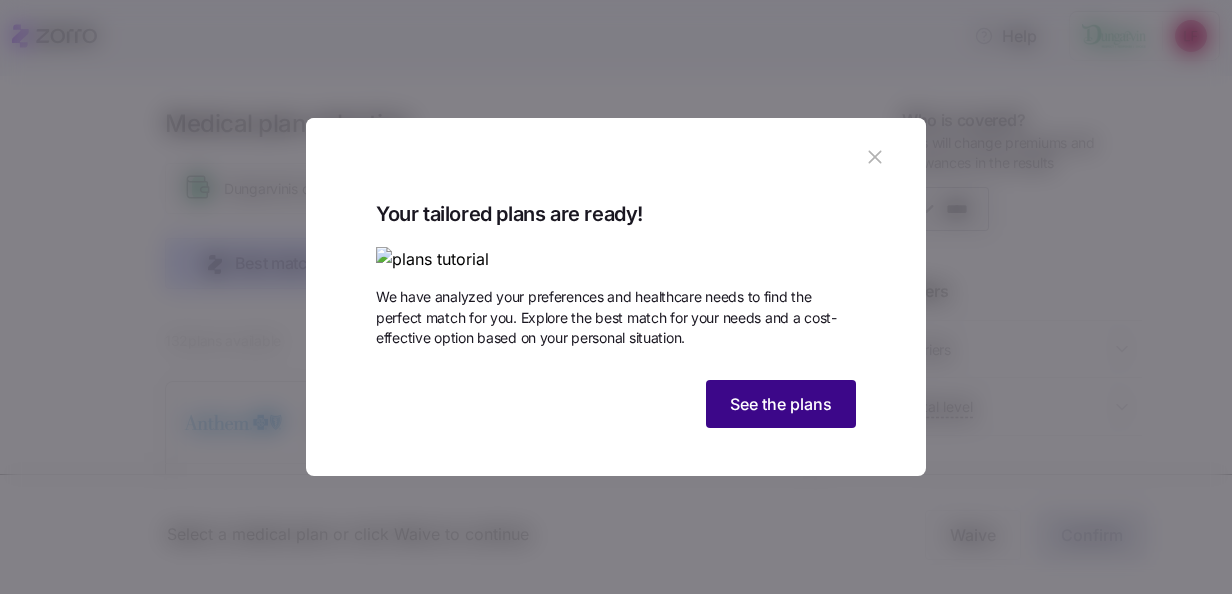 click on "See the plans" at bounding box center (781, 404) 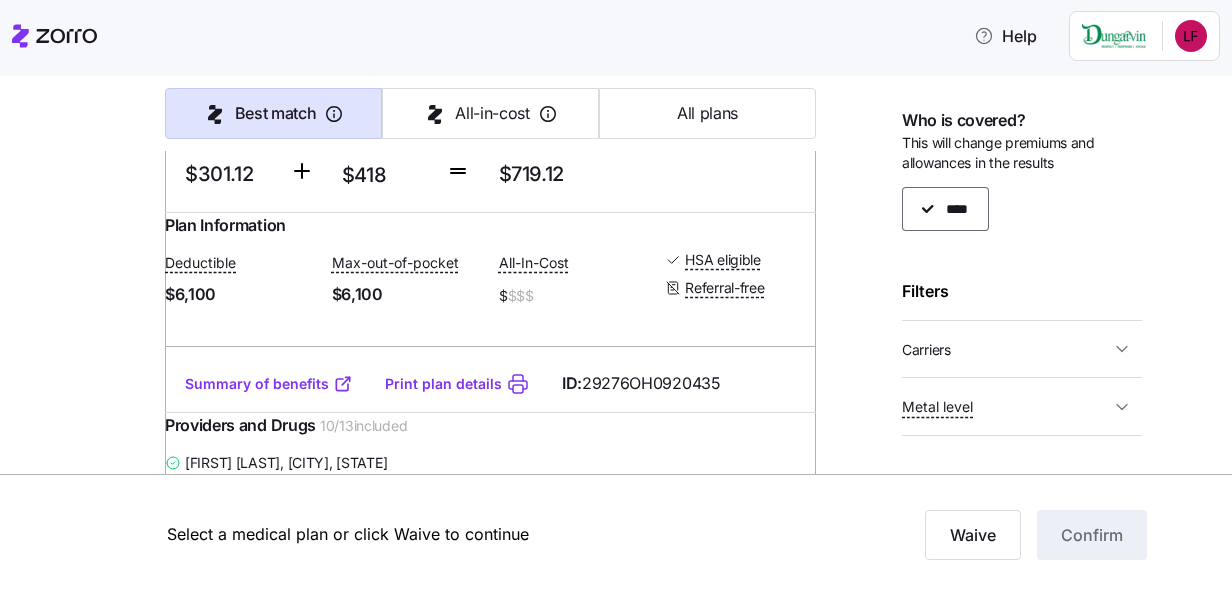 scroll, scrollTop: 0, scrollLeft: 0, axis: both 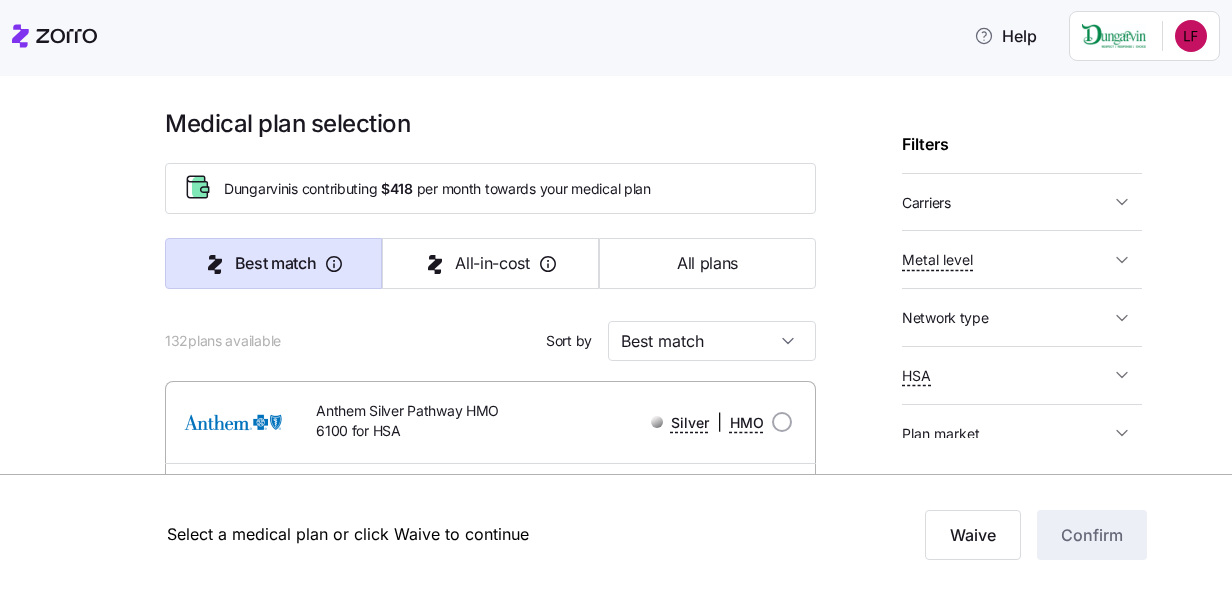 click 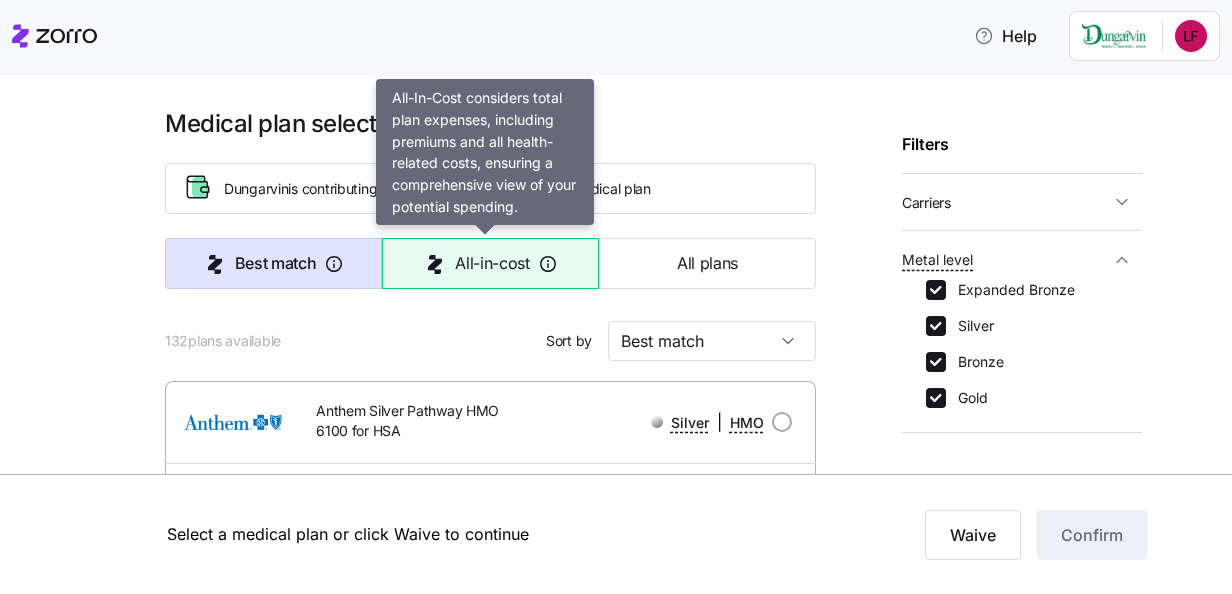 click on "All-in-cost" at bounding box center (492, 263) 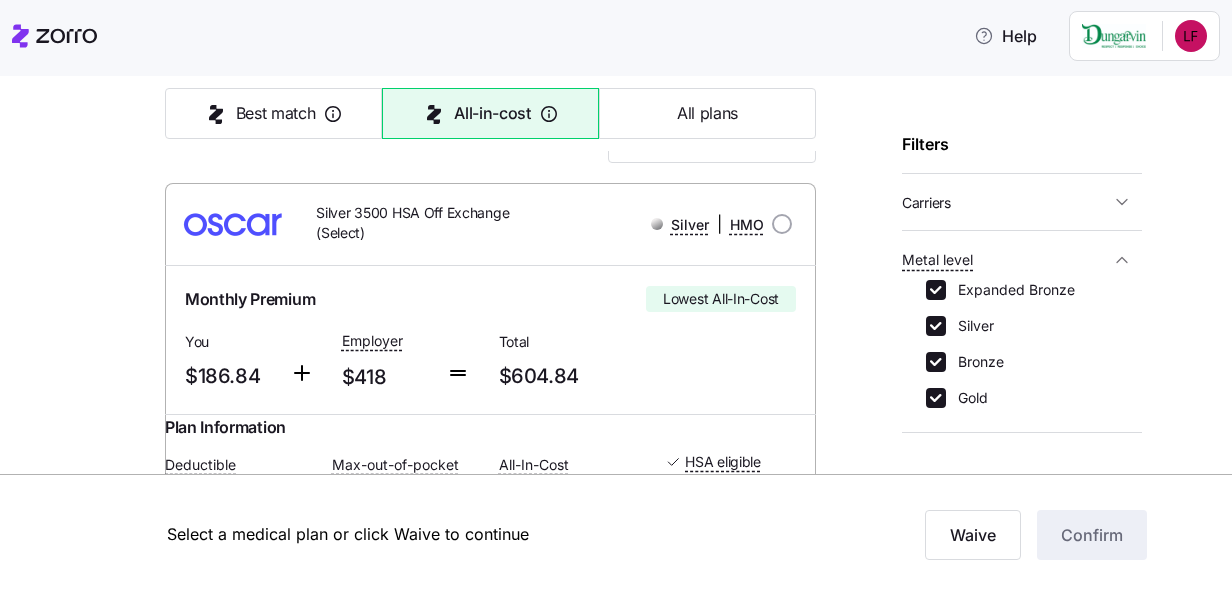 scroll, scrollTop: 200, scrollLeft: 0, axis: vertical 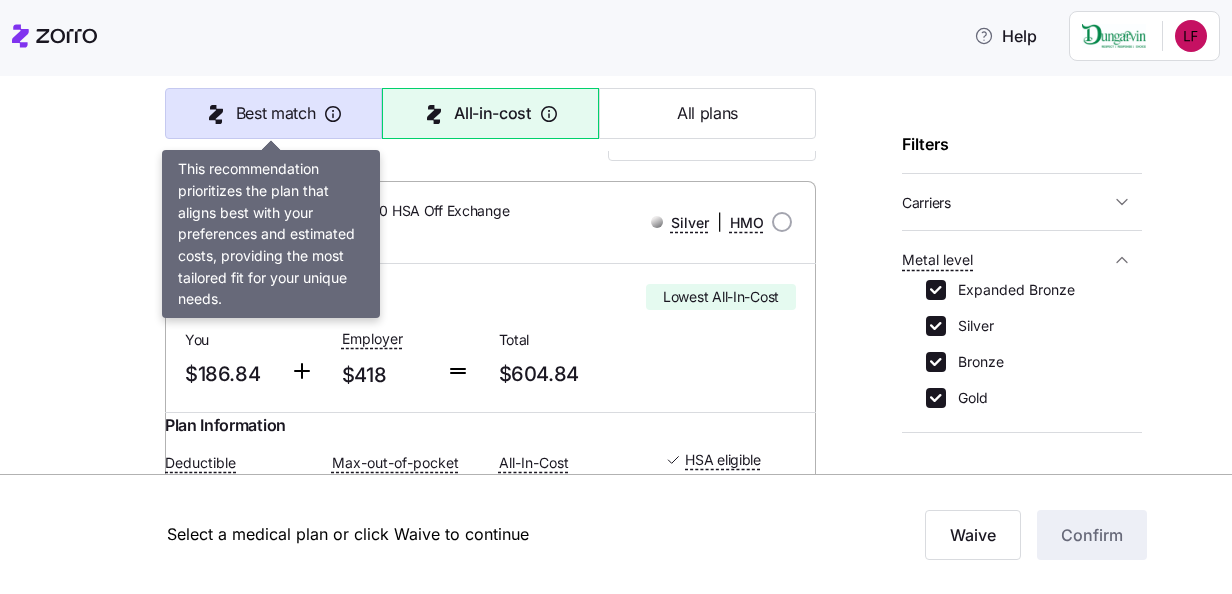click on "Best match" at bounding box center (276, 113) 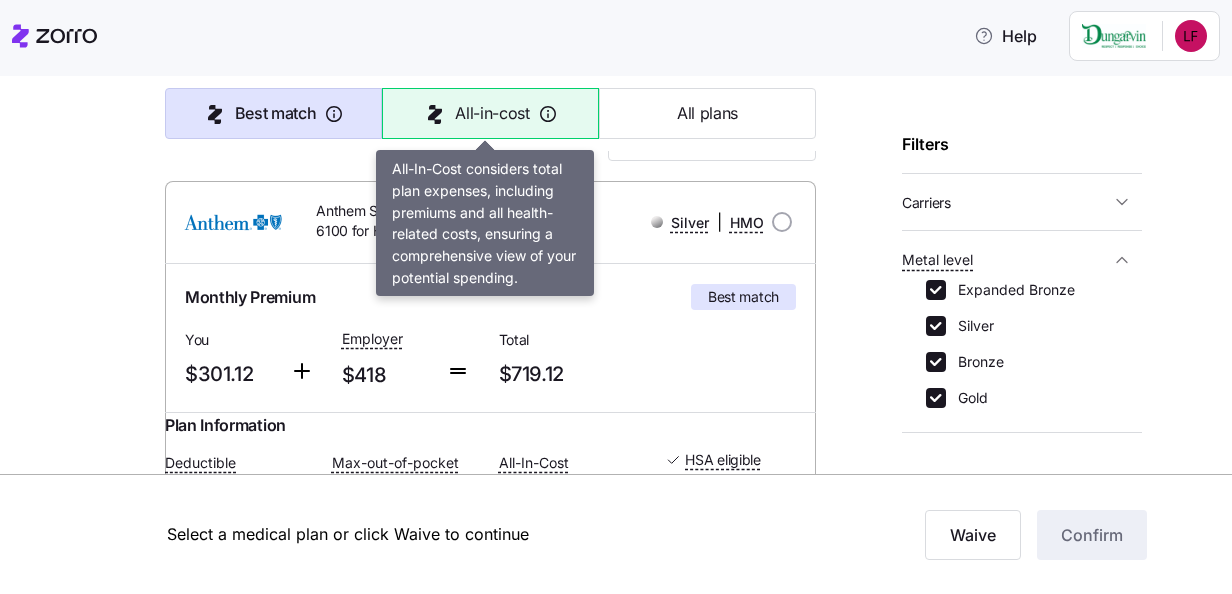 click on "All-in-cost" at bounding box center [492, 113] 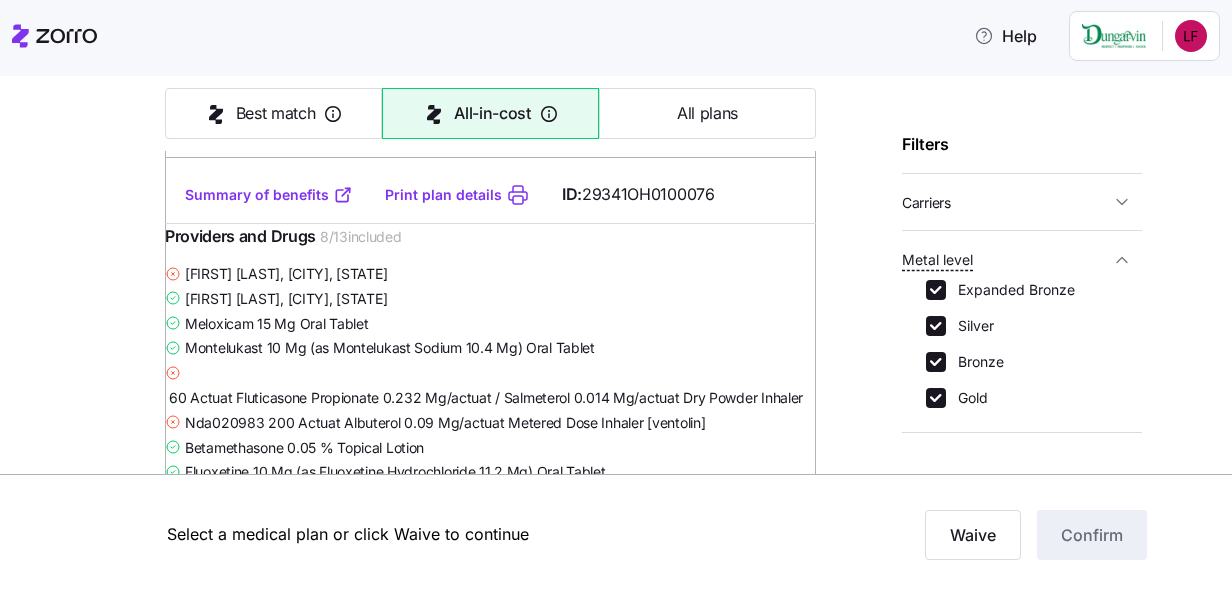 scroll, scrollTop: 500, scrollLeft: 0, axis: vertical 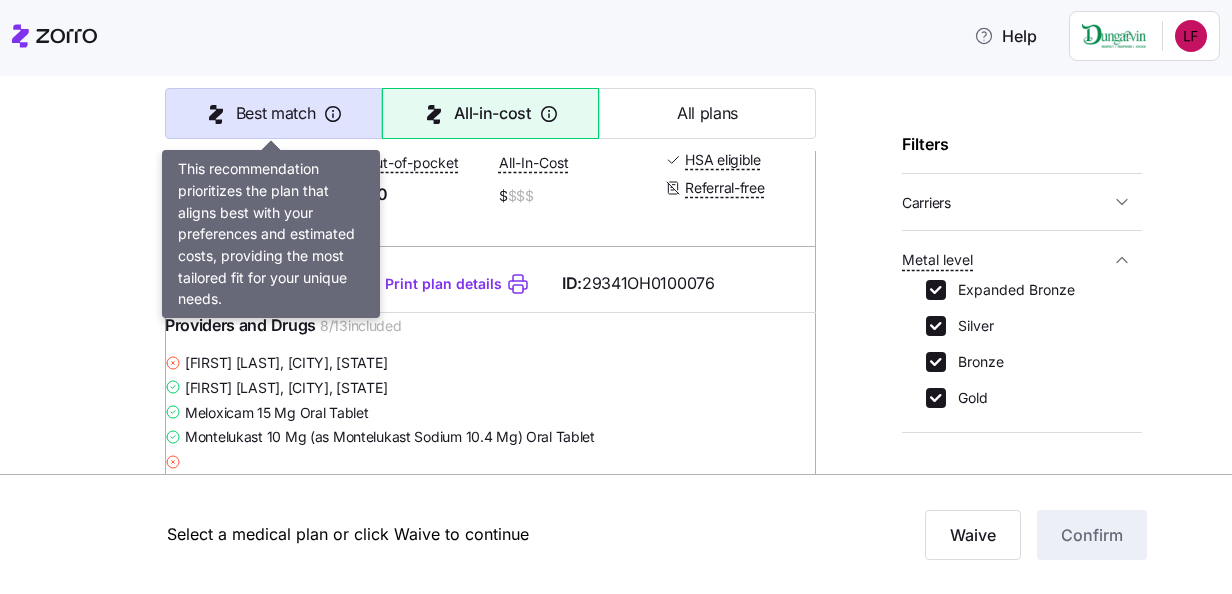 click on "Best match" at bounding box center [273, 113] 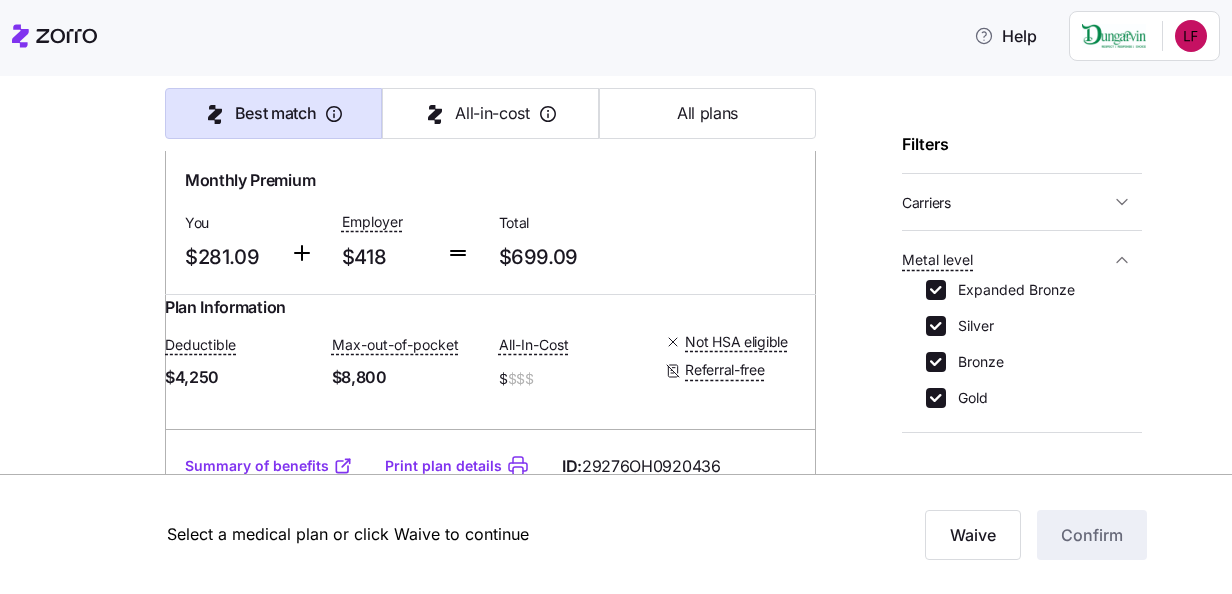 scroll, scrollTop: 1300, scrollLeft: 0, axis: vertical 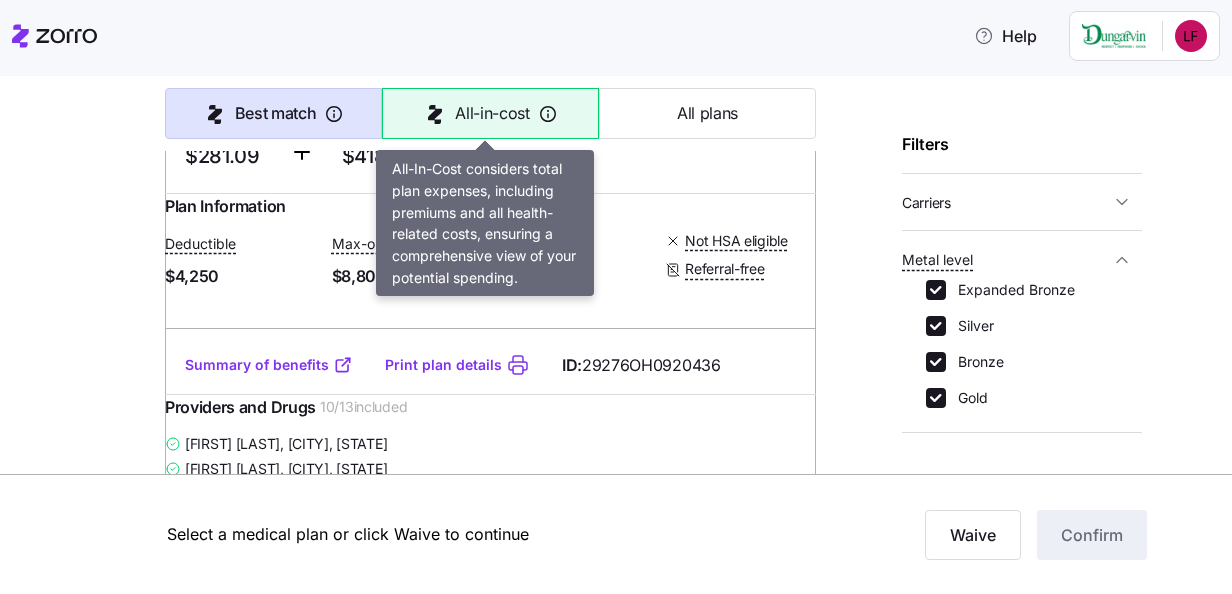 click on "All-in-cost" at bounding box center (492, 113) 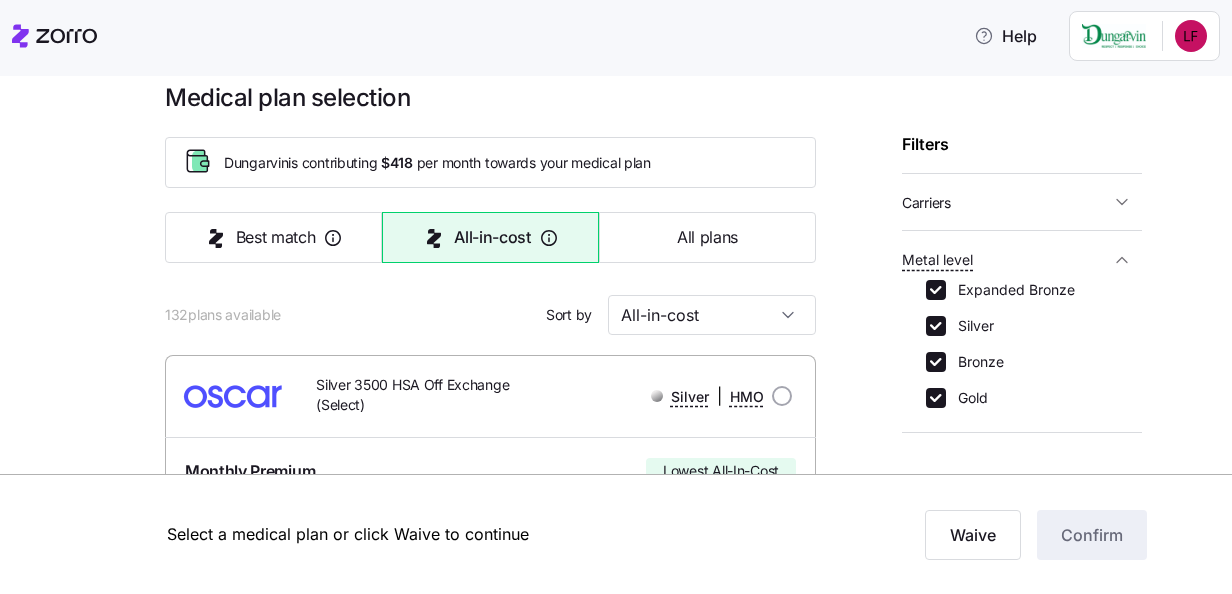 scroll, scrollTop: 0, scrollLeft: 0, axis: both 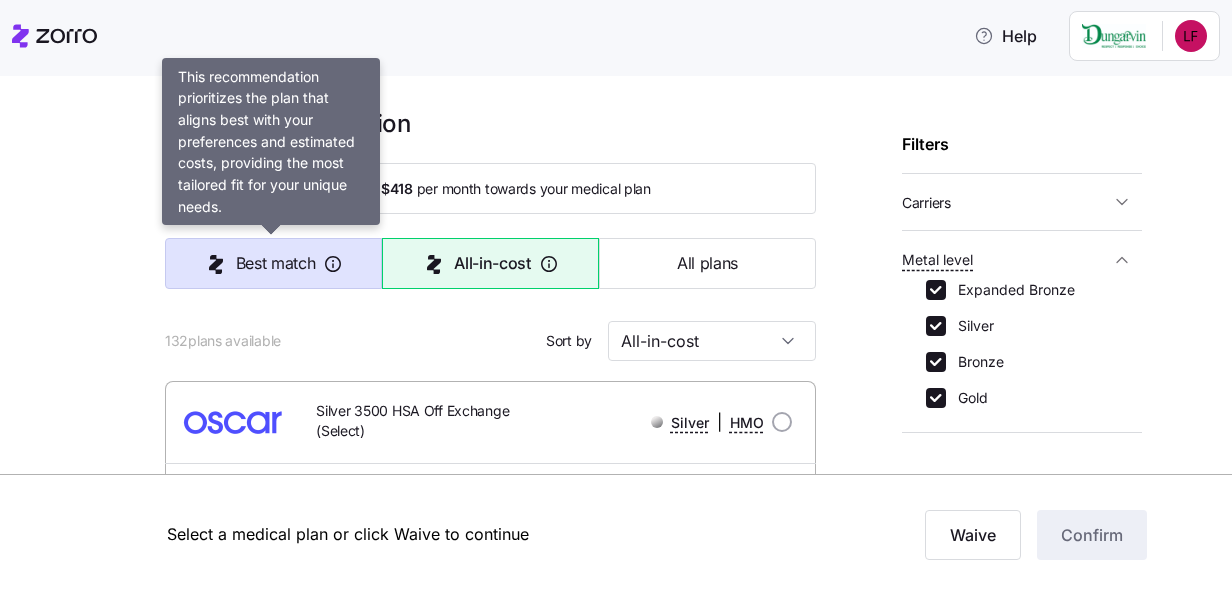 click on "Best match" at bounding box center [276, 263] 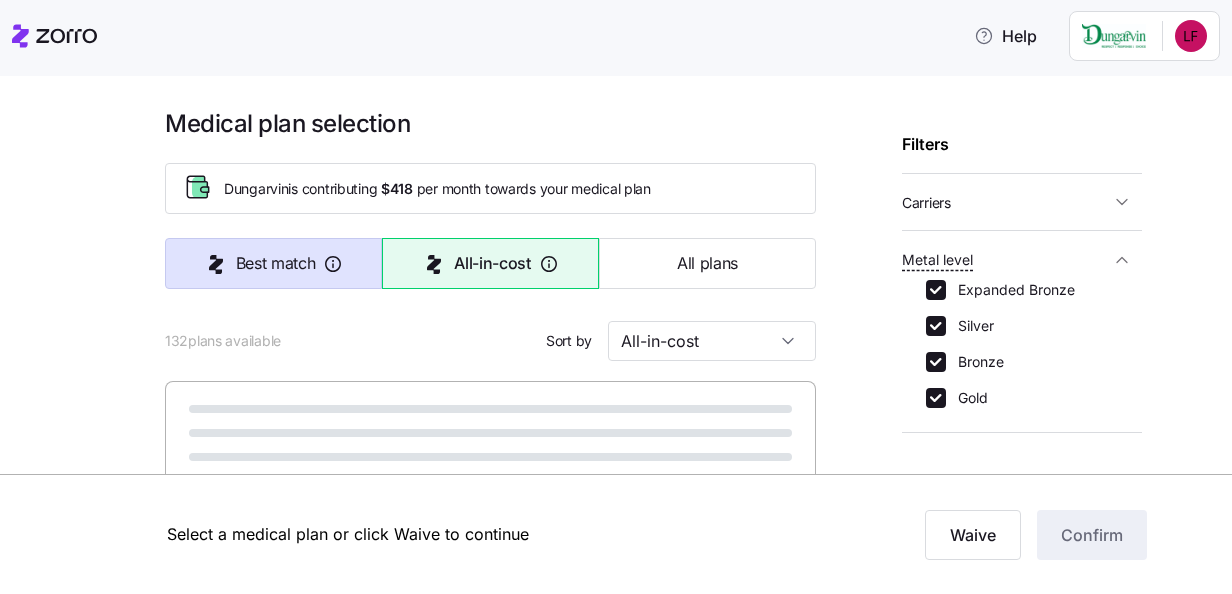 type on "Best match" 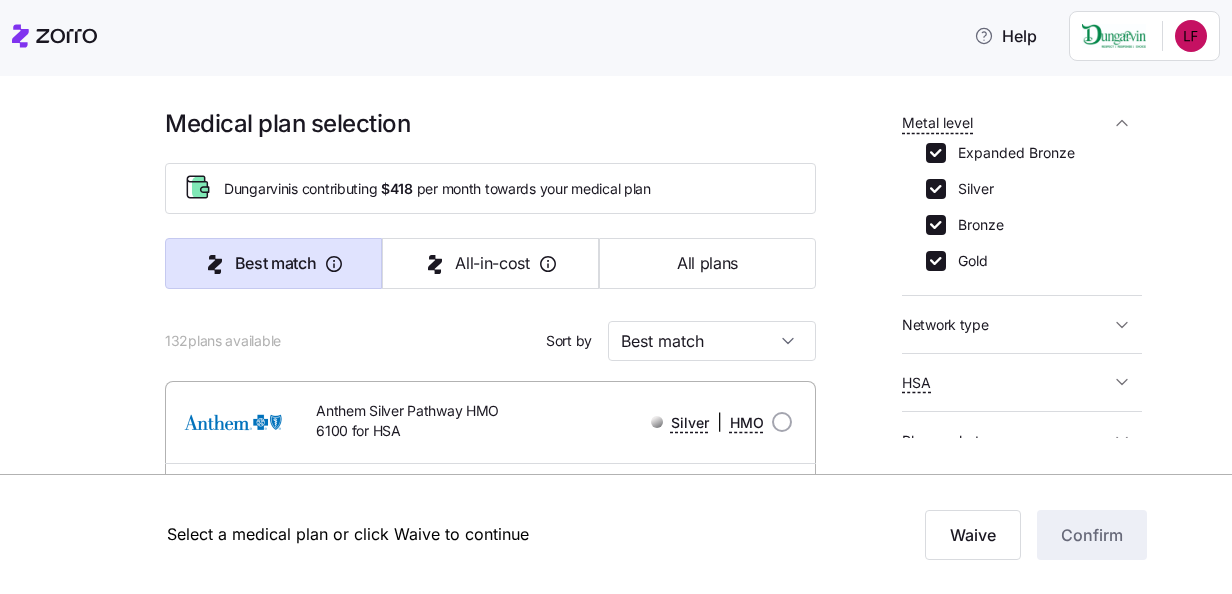 scroll, scrollTop: 262, scrollLeft: 0, axis: vertical 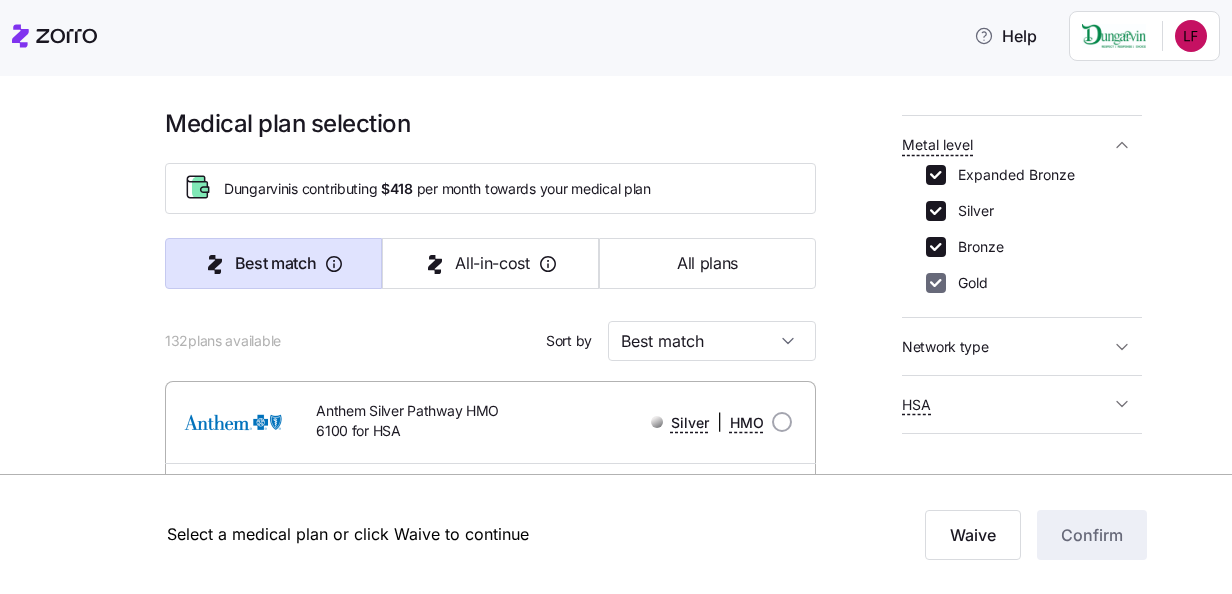 click on "Gold" at bounding box center (936, 283) 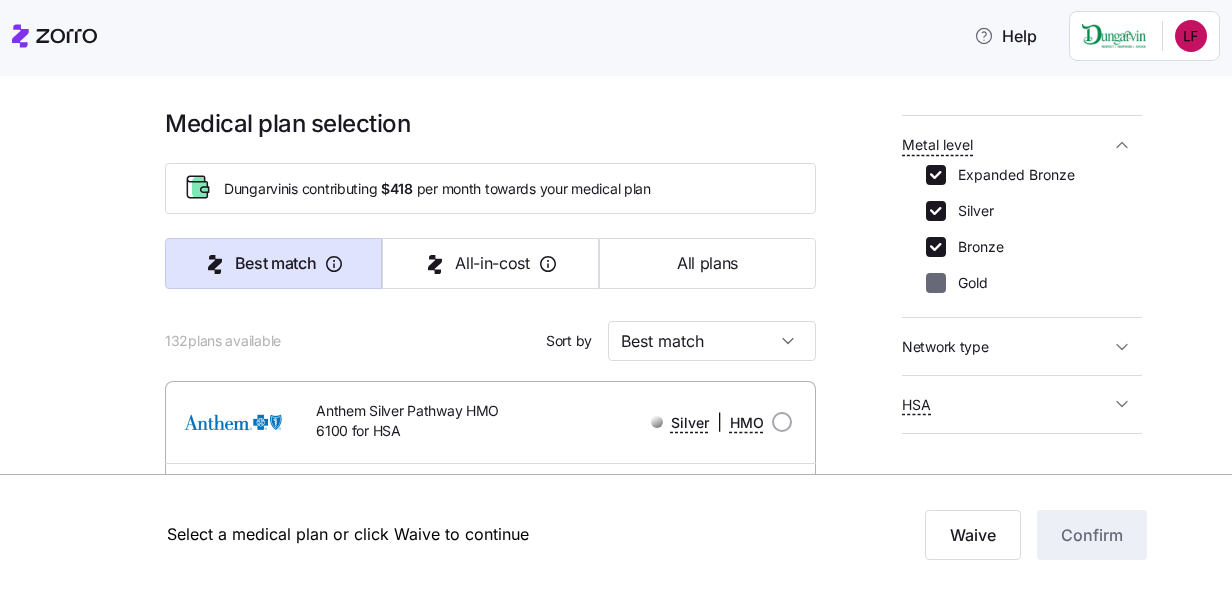 checkbox on "false" 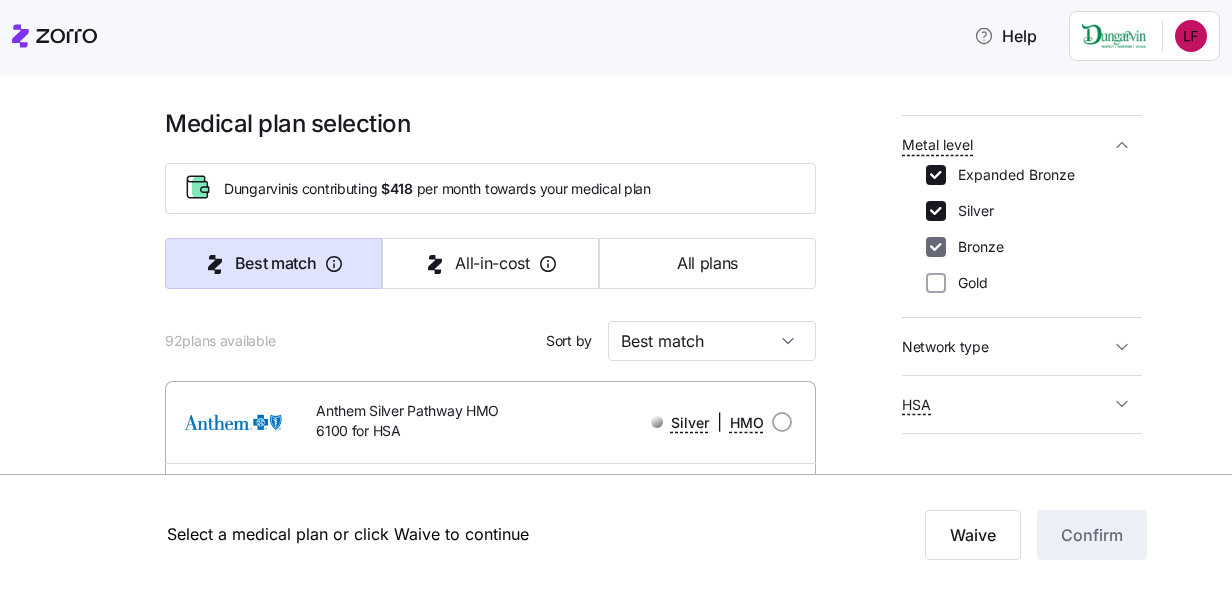click on "Bronze" at bounding box center (936, 247) 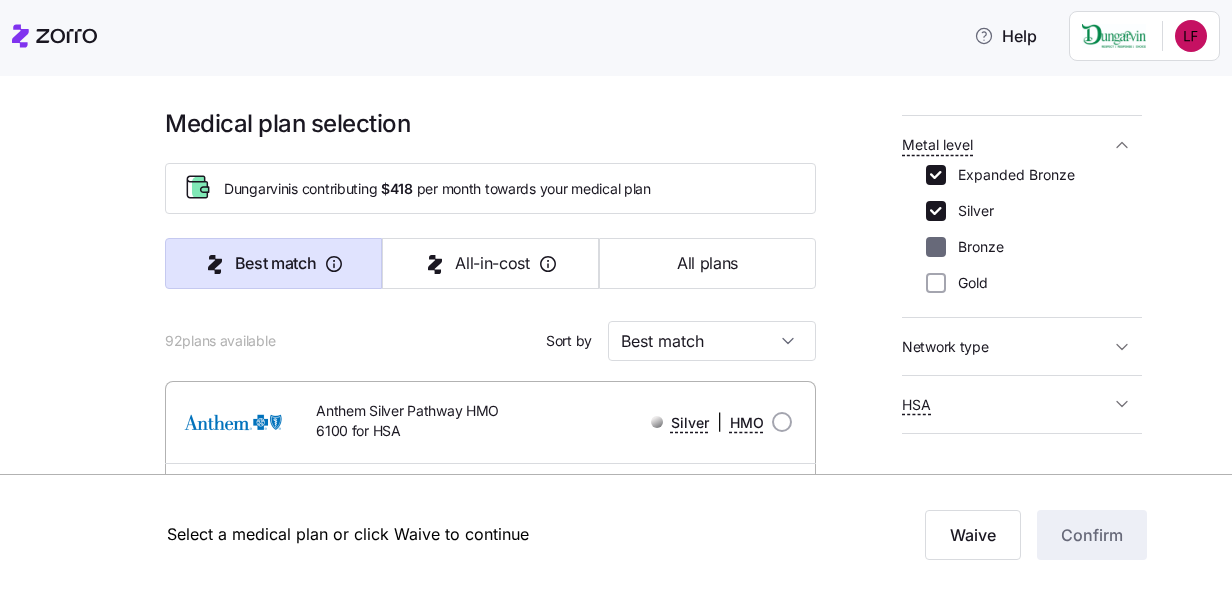 checkbox on "false" 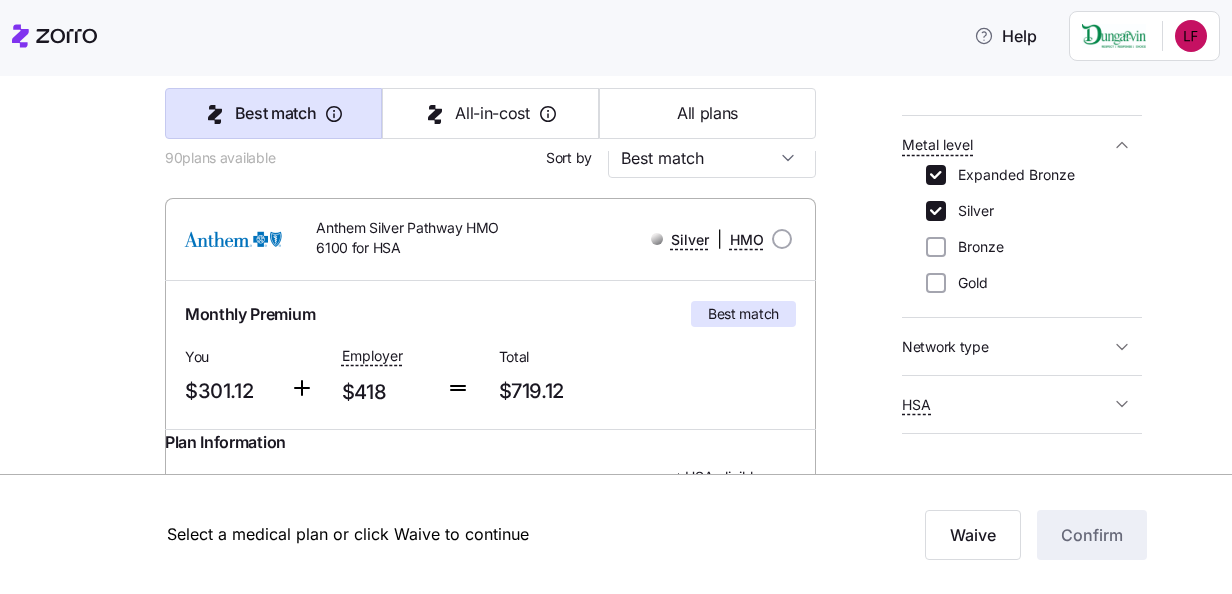scroll, scrollTop: 200, scrollLeft: 0, axis: vertical 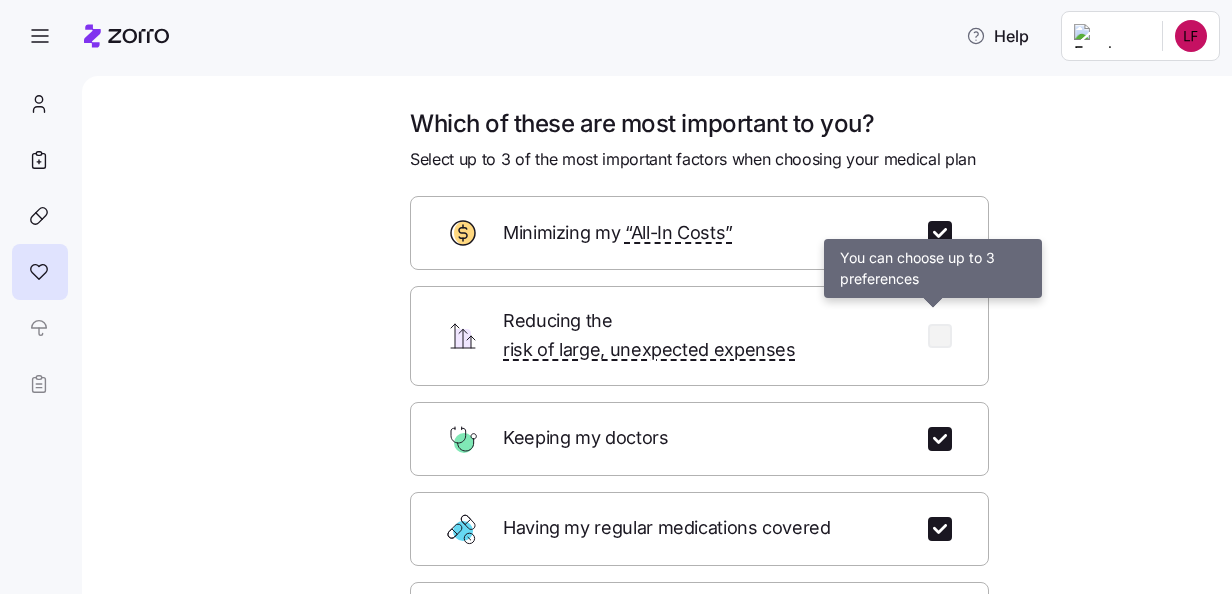 click at bounding box center (940, 336) 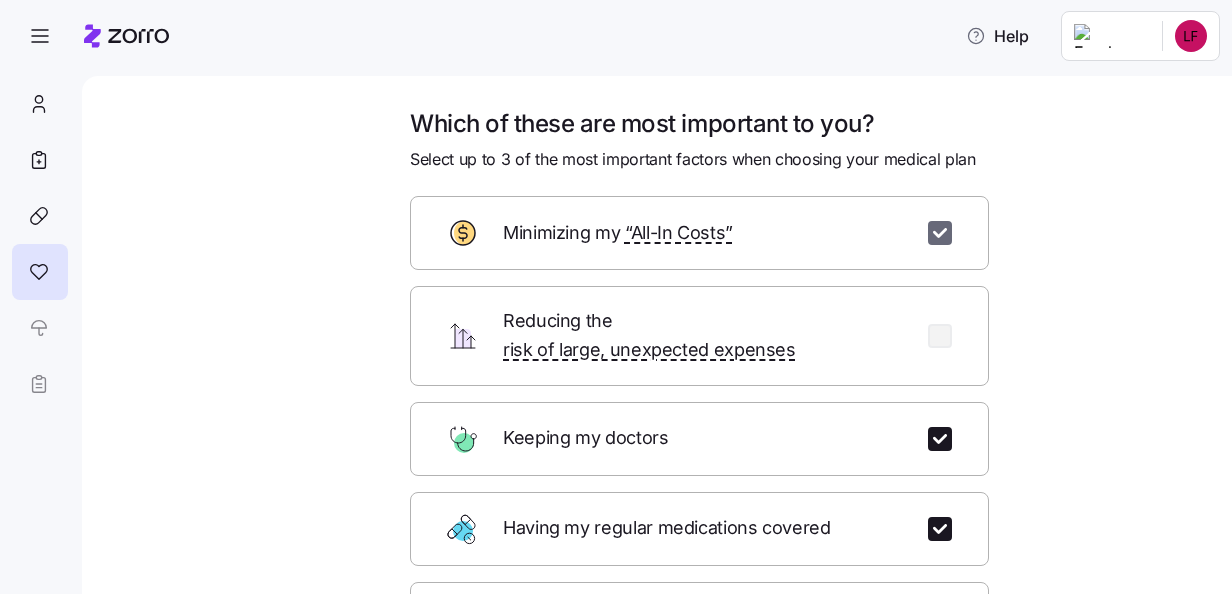 click at bounding box center [940, 233] 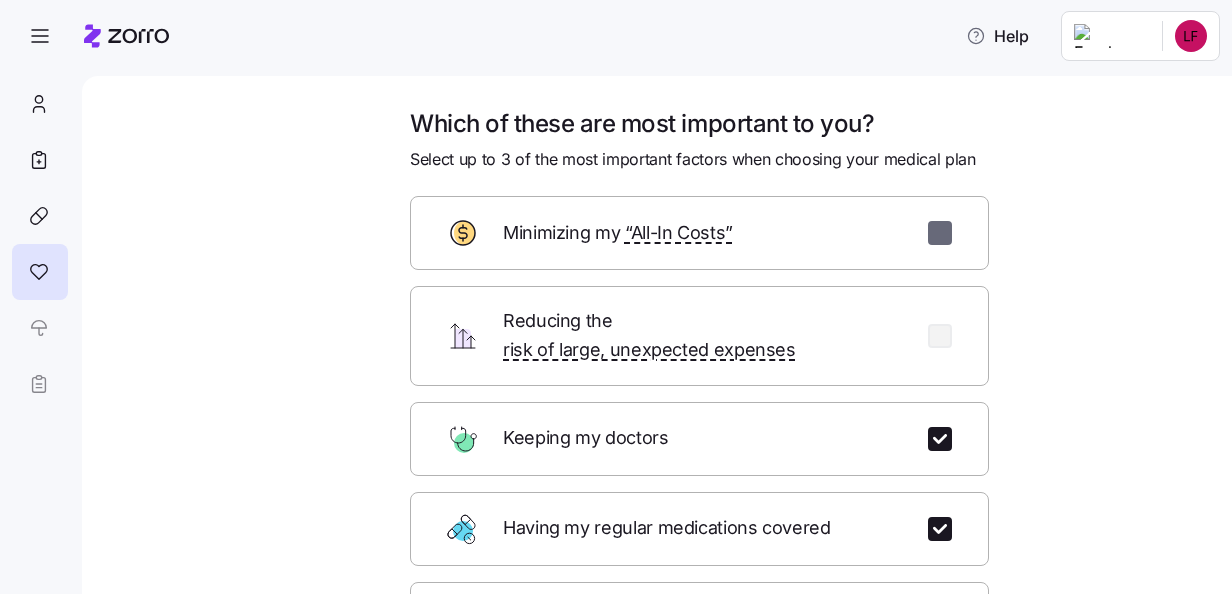 checkbox on "false" 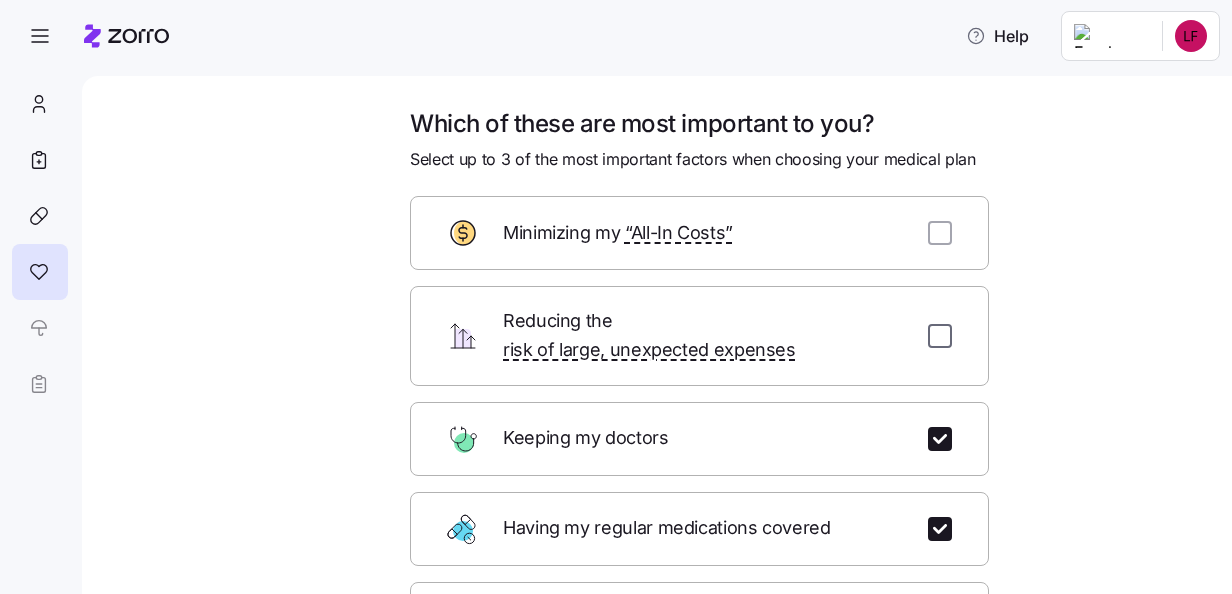 click at bounding box center (940, 336) 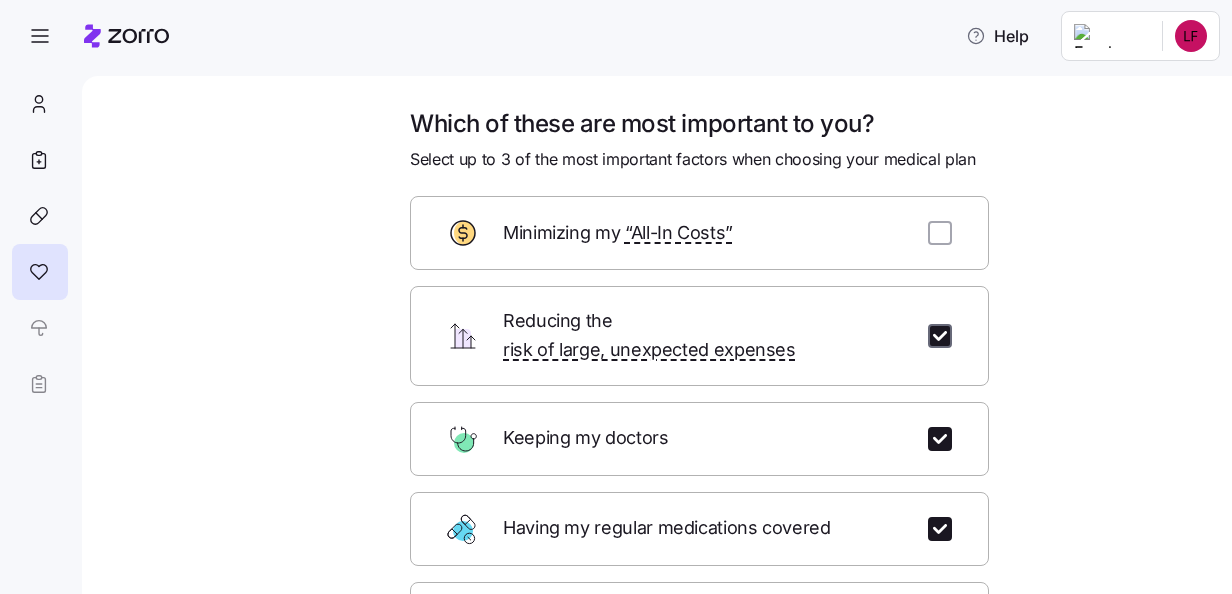 checkbox on "true" 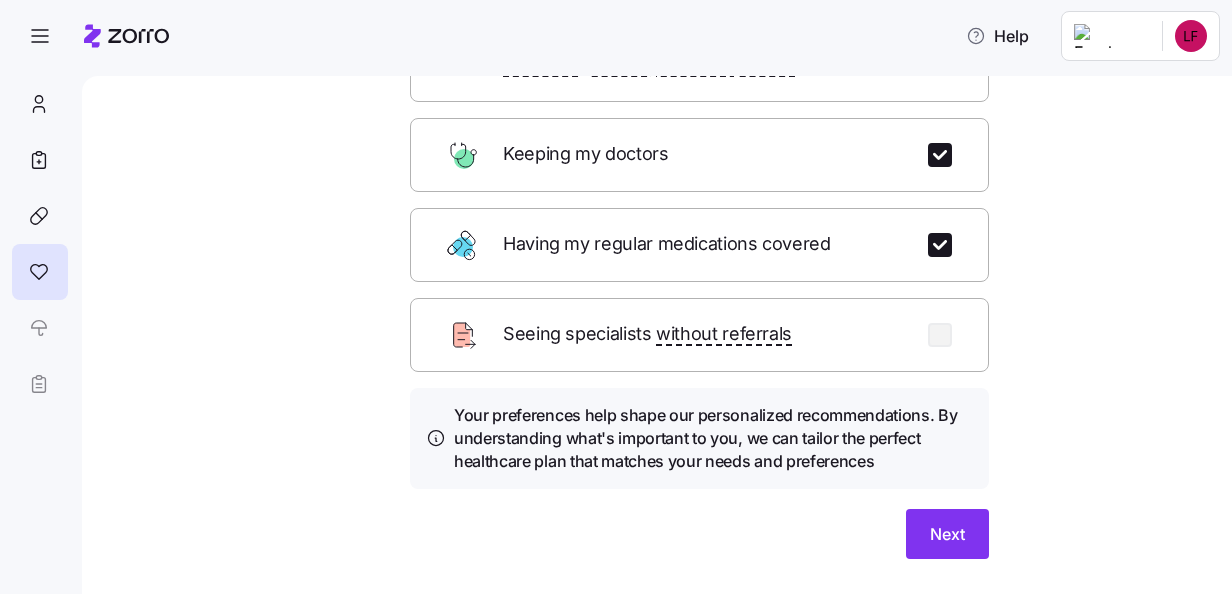 scroll, scrollTop: 316, scrollLeft: 0, axis: vertical 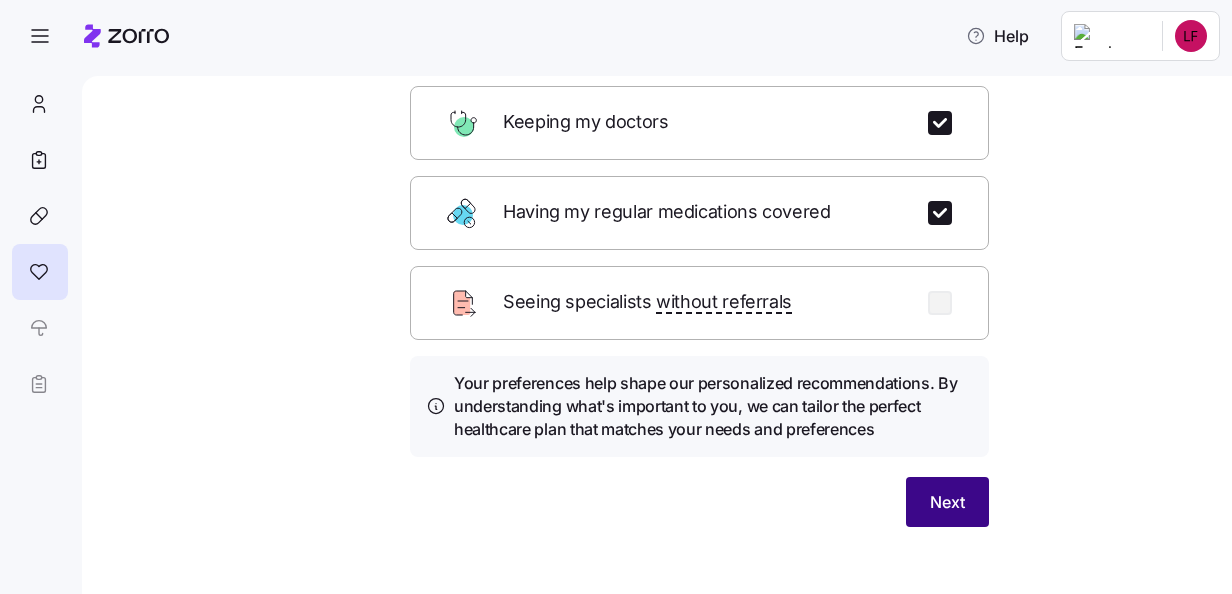 click on "Next" at bounding box center (947, 502) 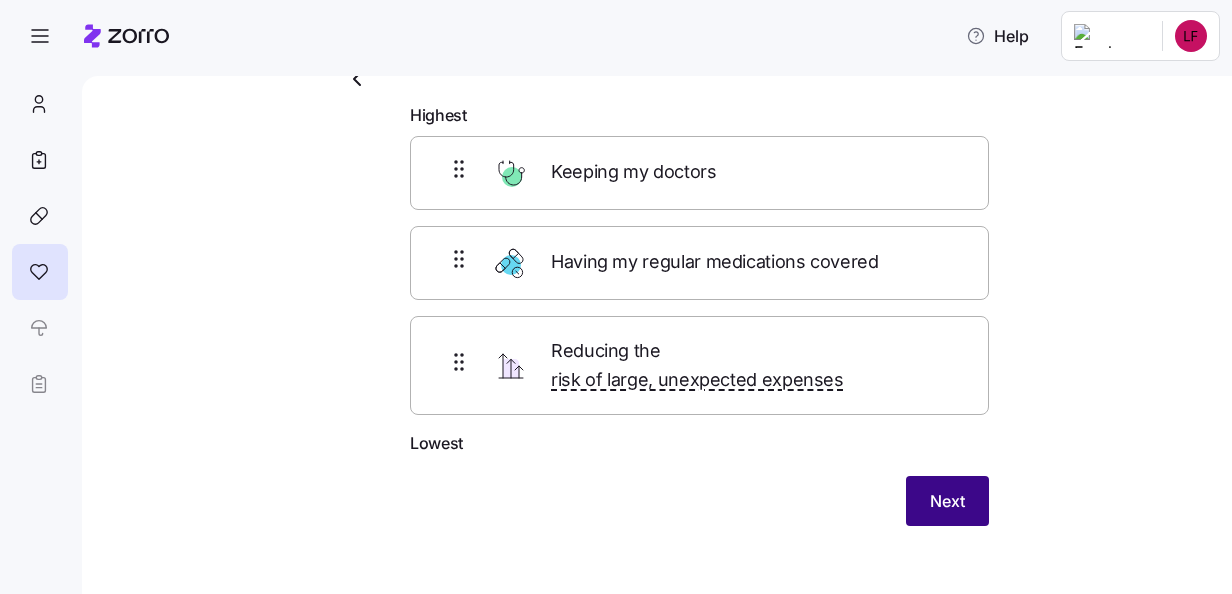 click on "Next" at bounding box center (947, 501) 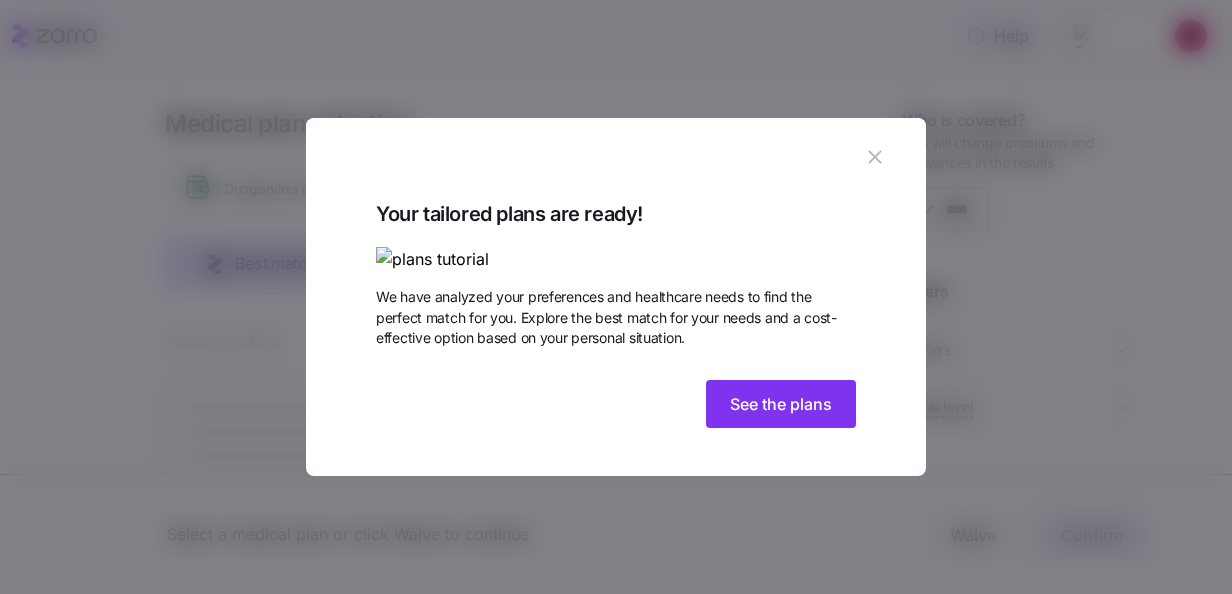 scroll, scrollTop: 66, scrollLeft: 0, axis: vertical 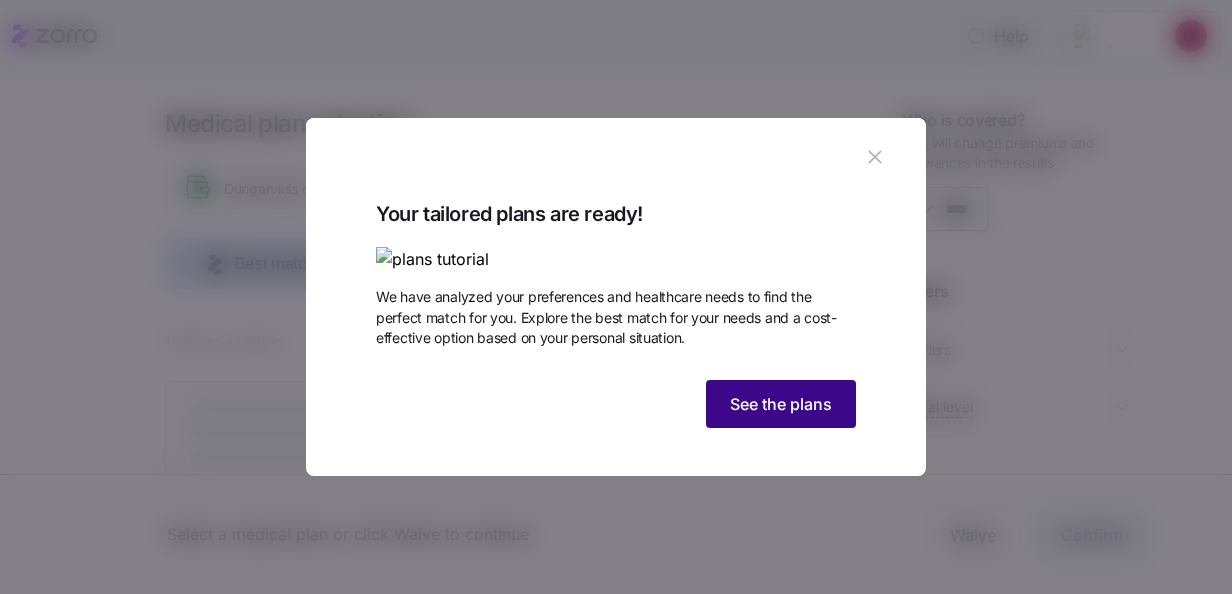 click on "See the plans" at bounding box center [781, 404] 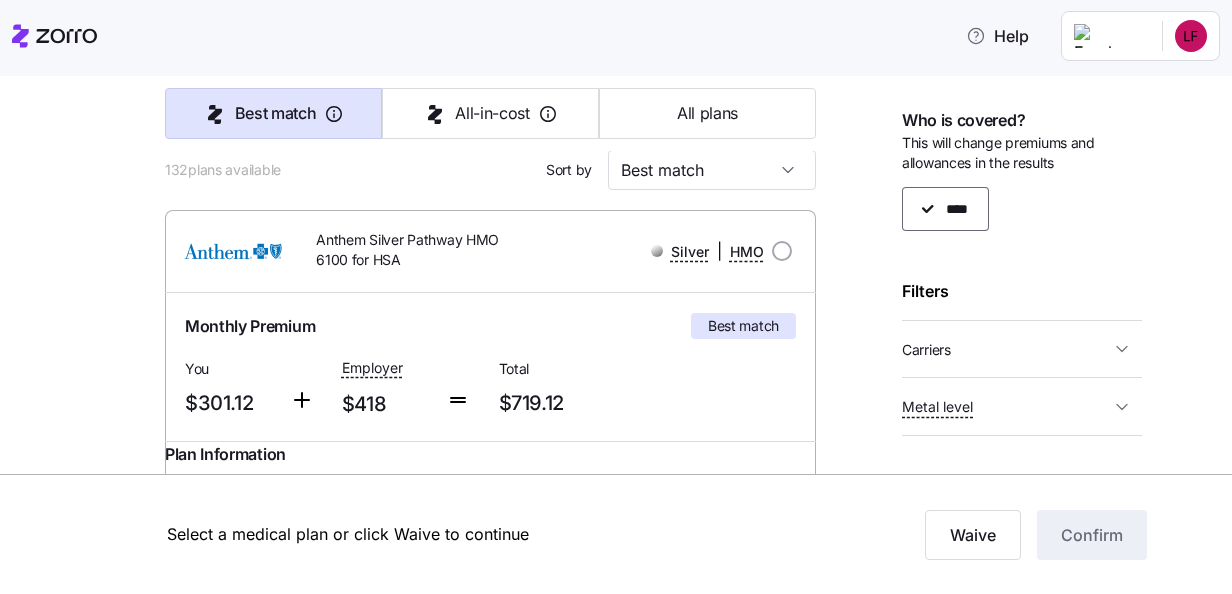 scroll, scrollTop: 200, scrollLeft: 0, axis: vertical 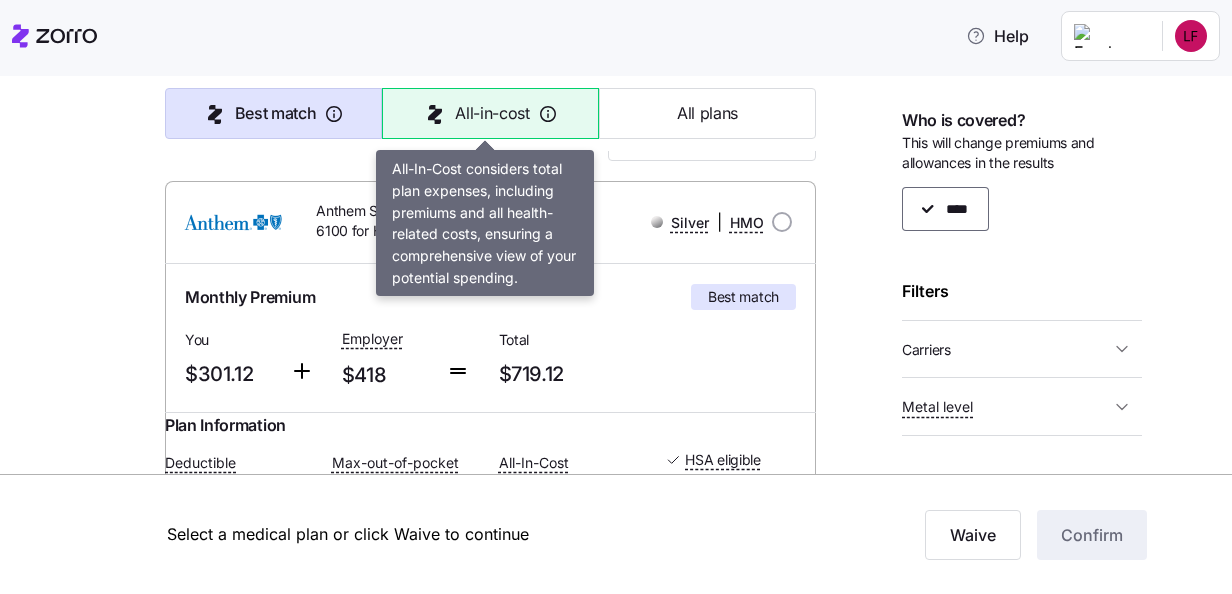 click on "All-in-cost" at bounding box center [492, 113] 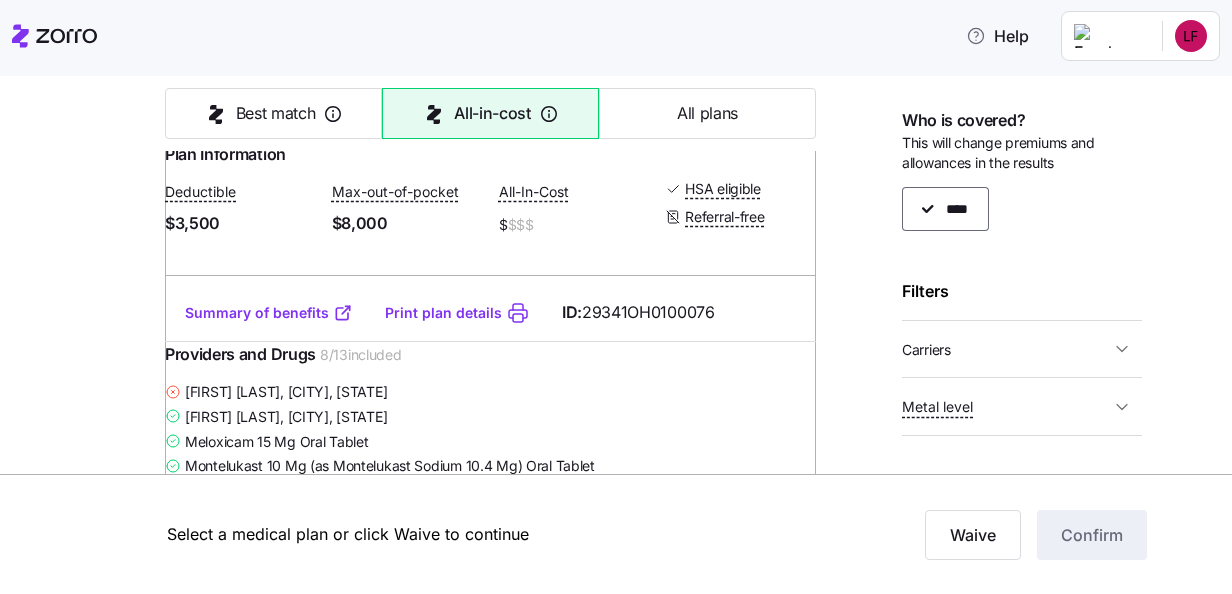 scroll, scrollTop: 500, scrollLeft: 0, axis: vertical 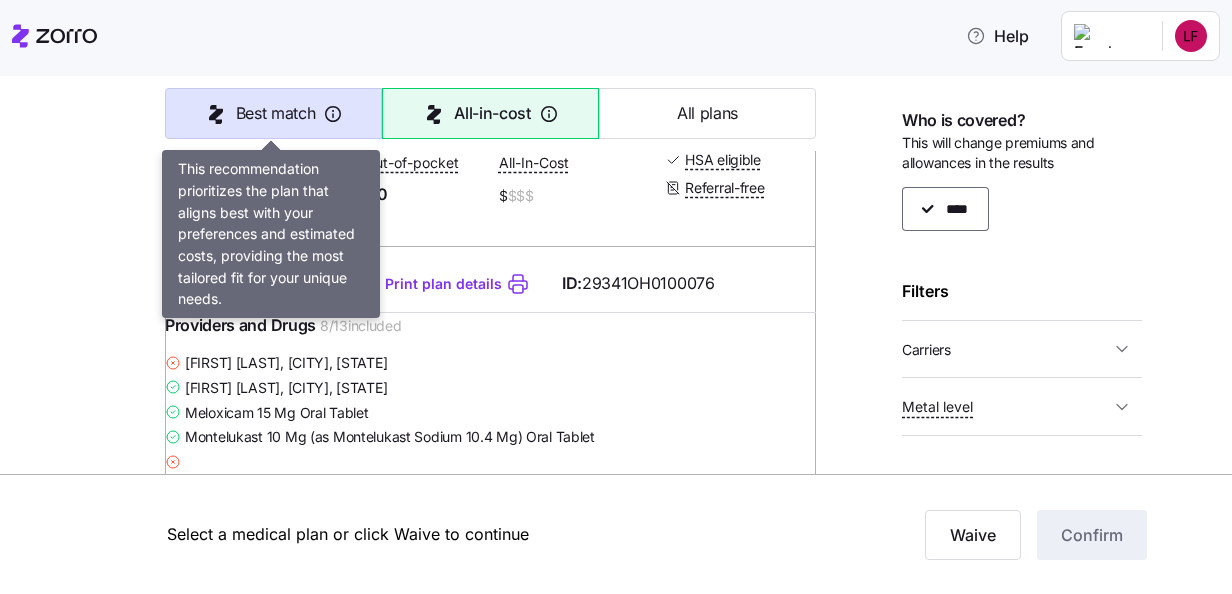 click on "Best match" at bounding box center (276, 113) 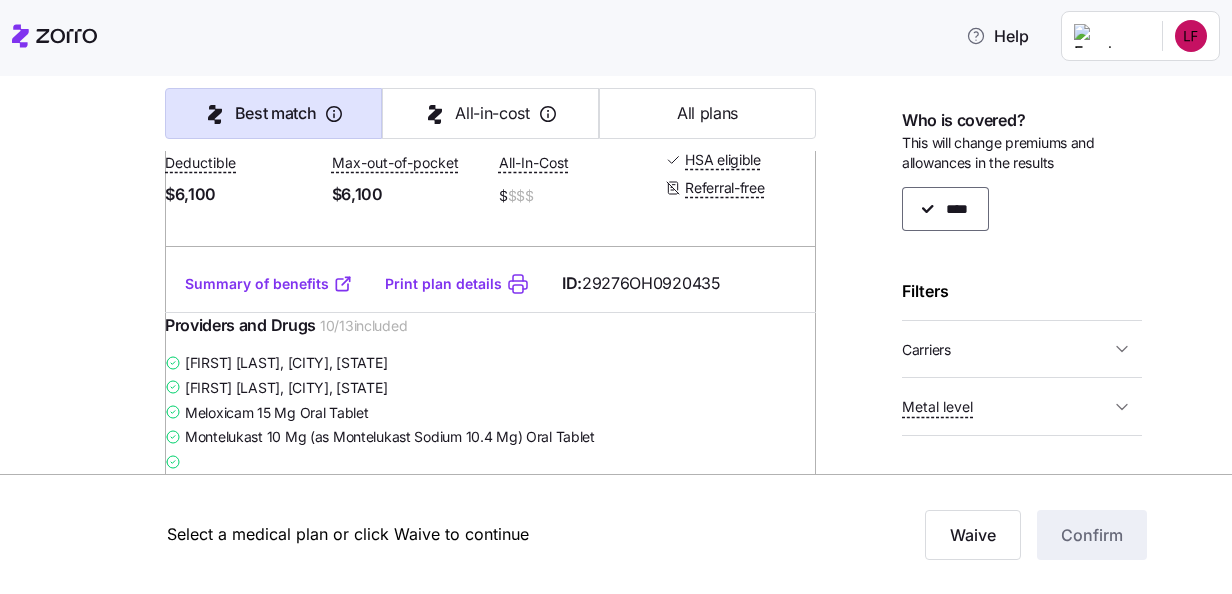 type on "Best match" 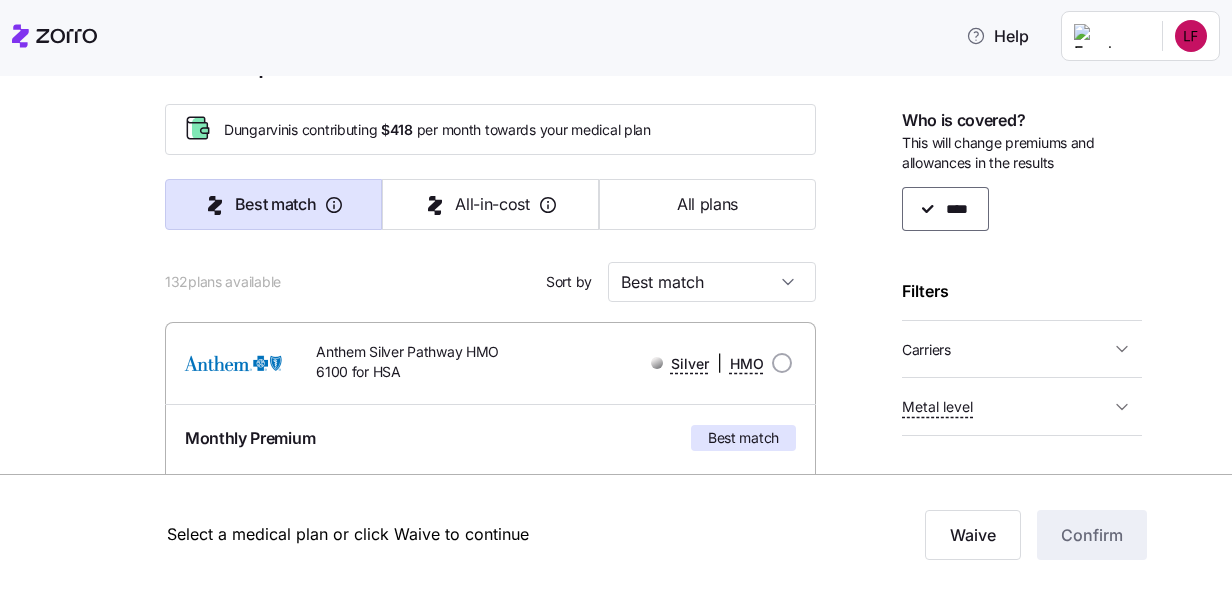 scroll, scrollTop: 0, scrollLeft: 0, axis: both 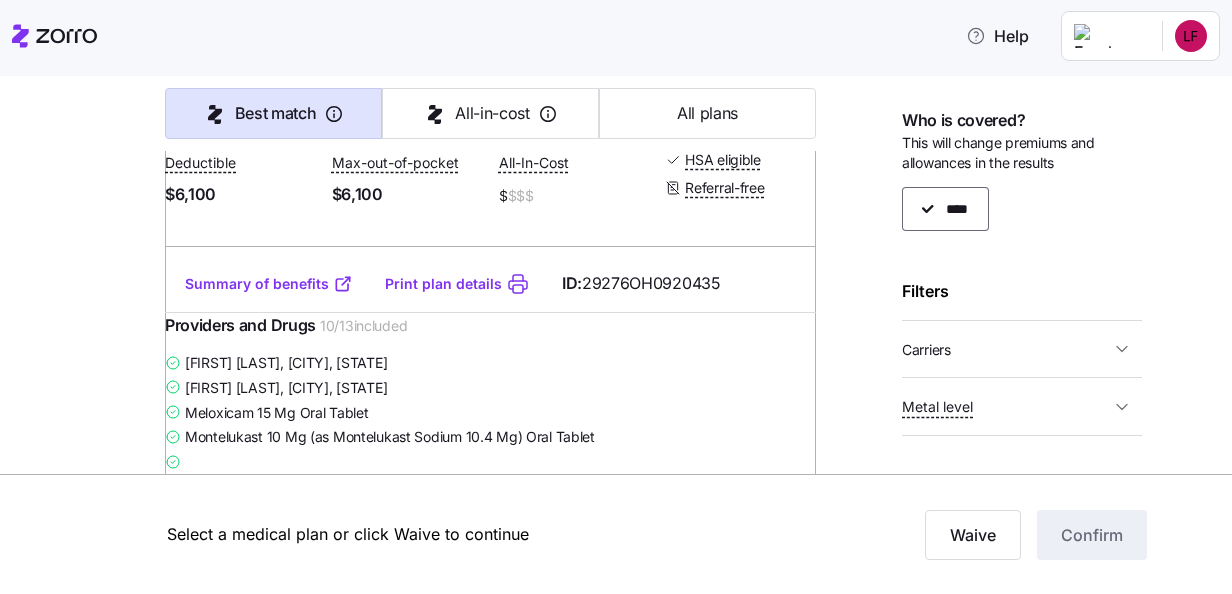 click on "Summary of benefits" at bounding box center (269, 284) 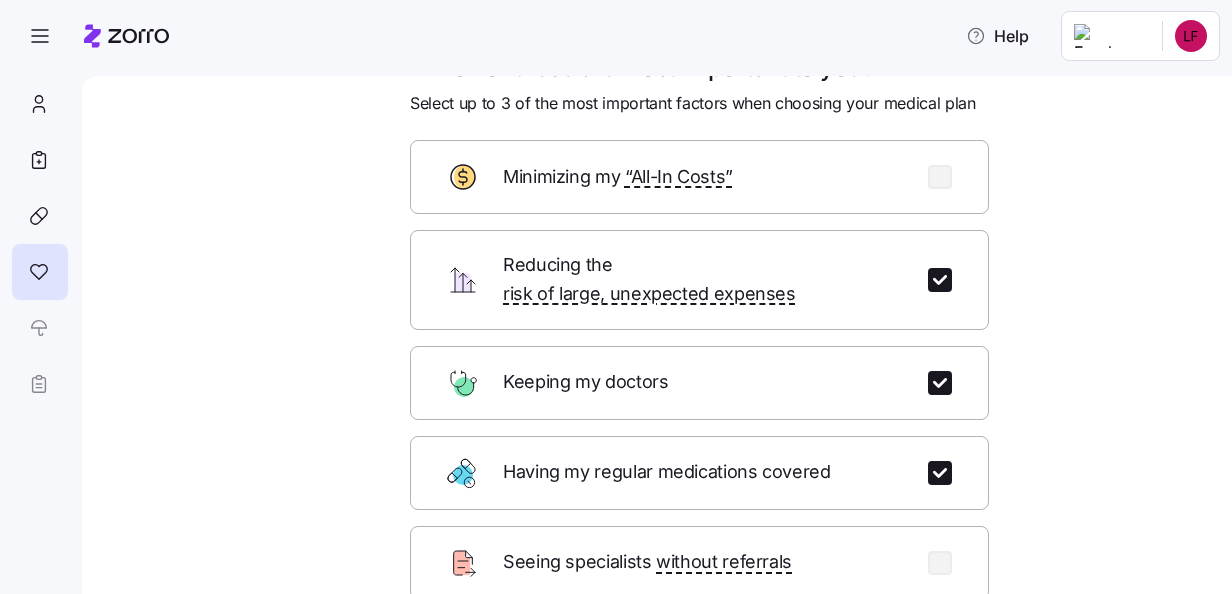 scroll, scrollTop: 0, scrollLeft: 0, axis: both 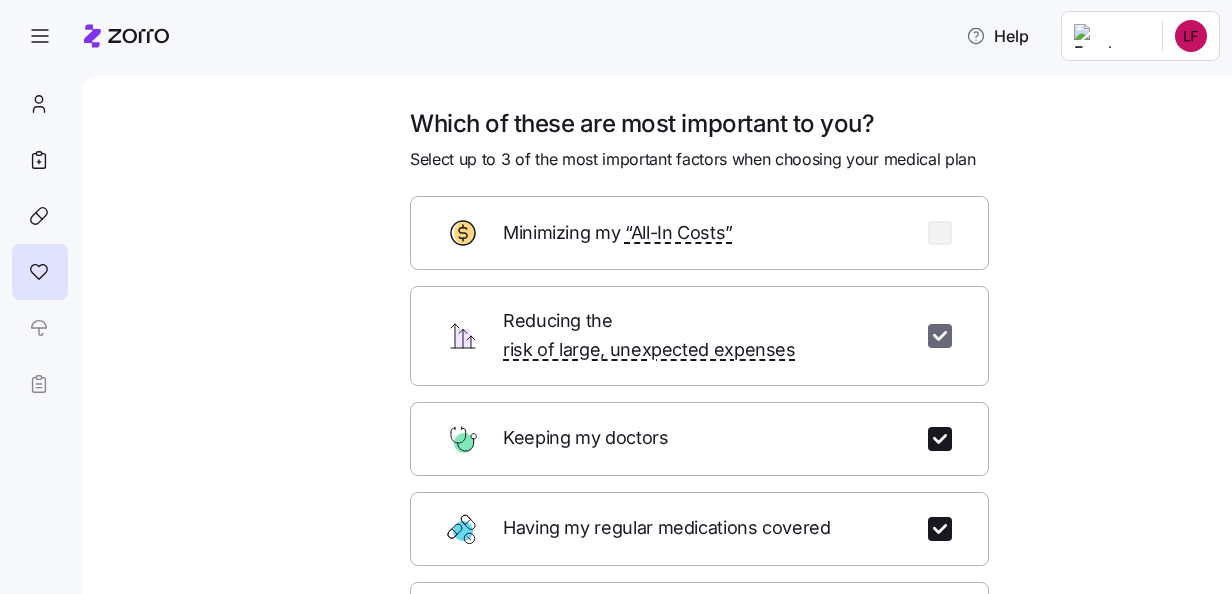 click at bounding box center (940, 336) 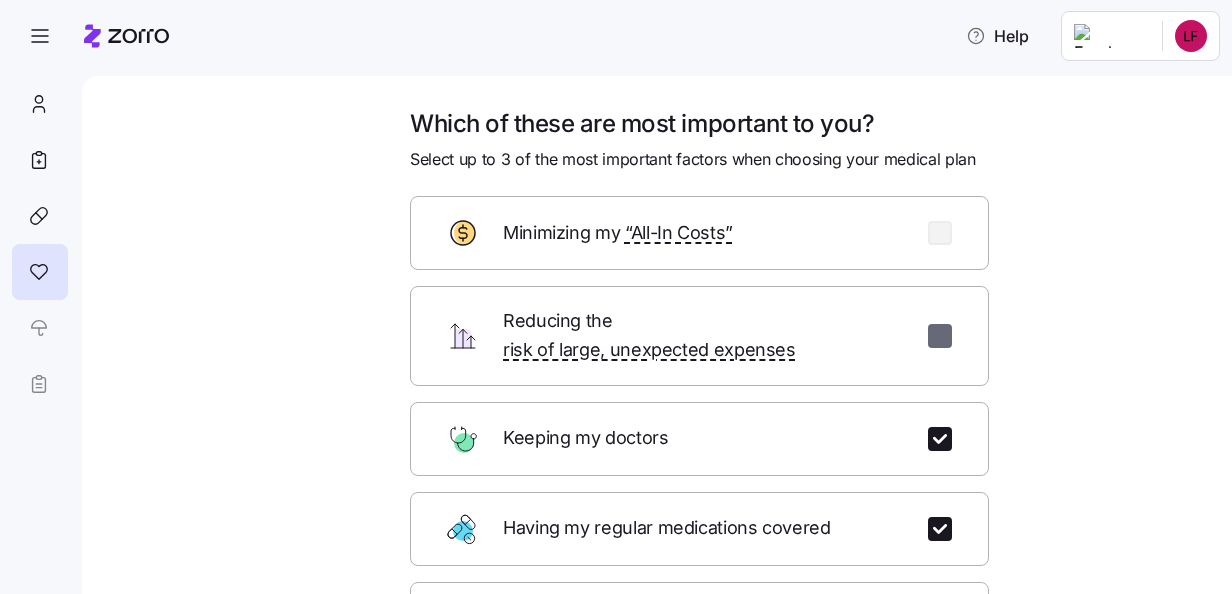checkbox on "false" 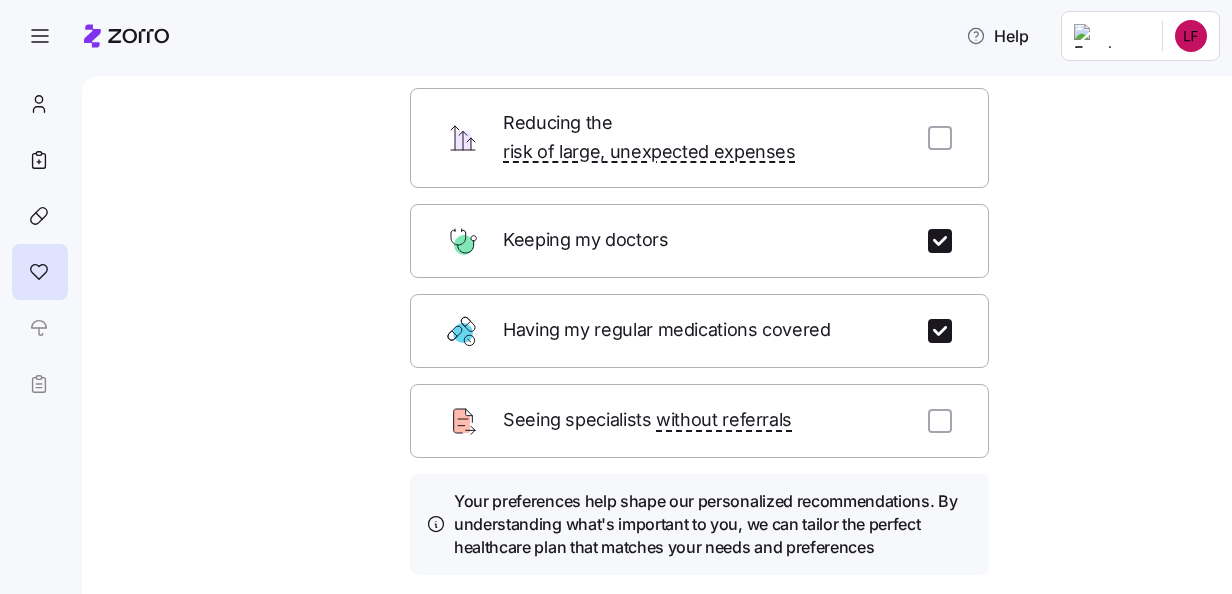 scroll, scrollTop: 300, scrollLeft: 0, axis: vertical 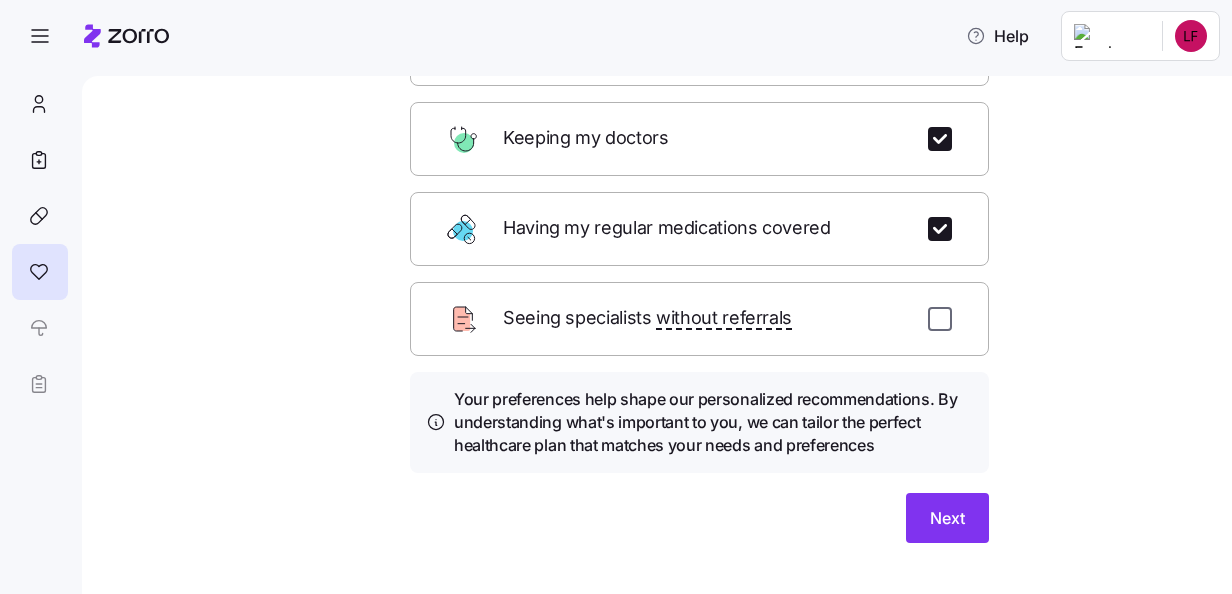 click at bounding box center [940, 319] 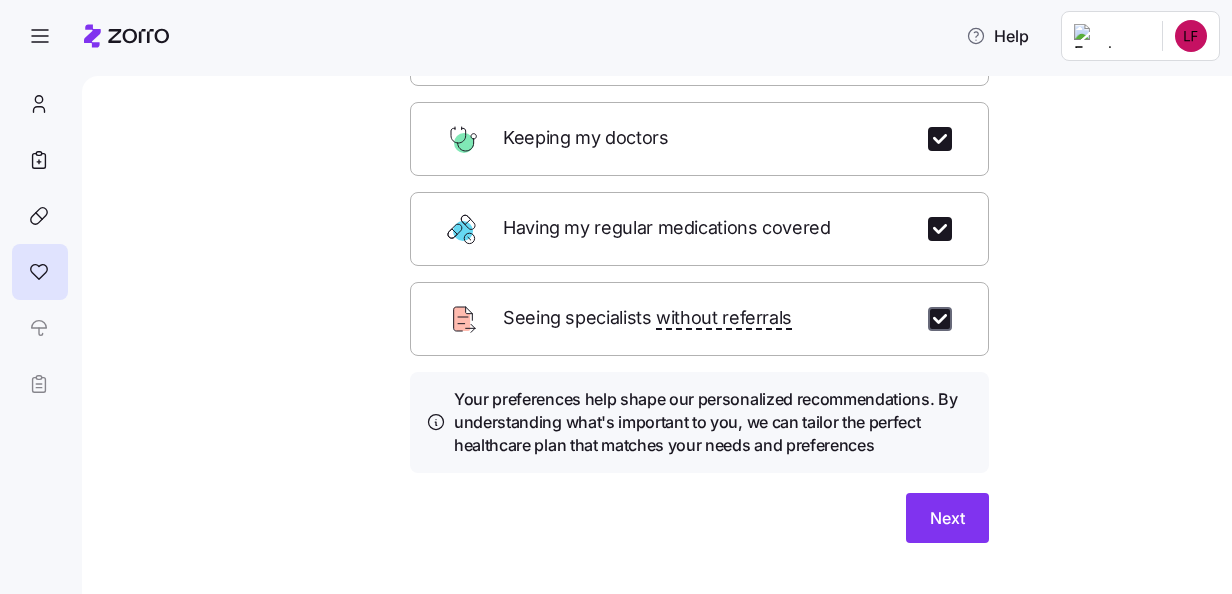 checkbox on "true" 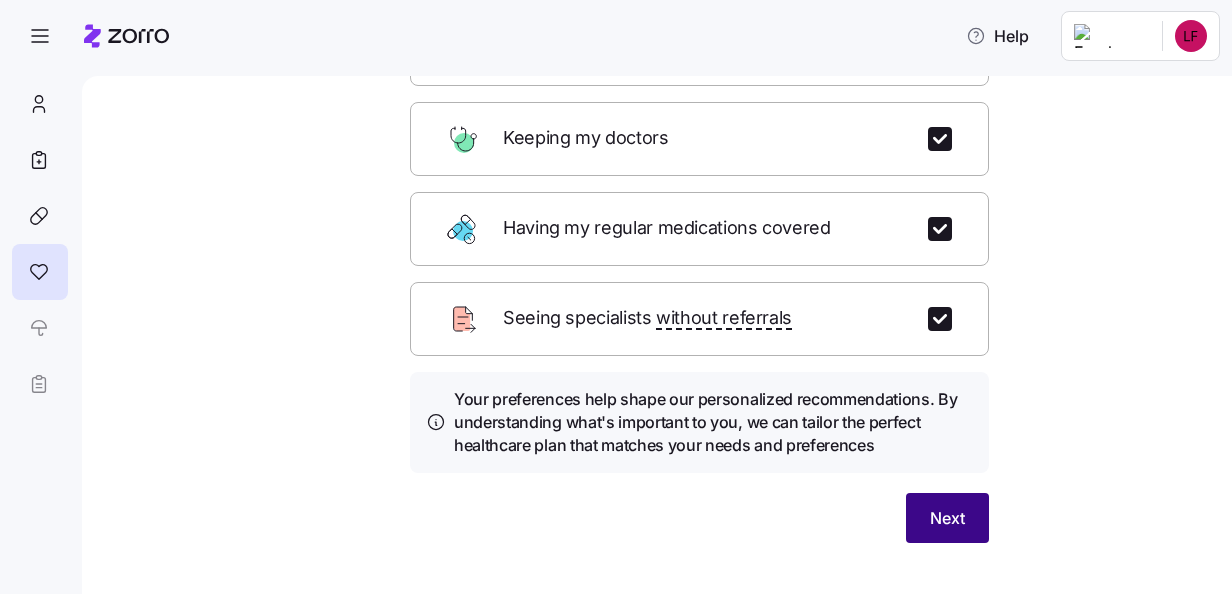 click on "Next" at bounding box center (947, 518) 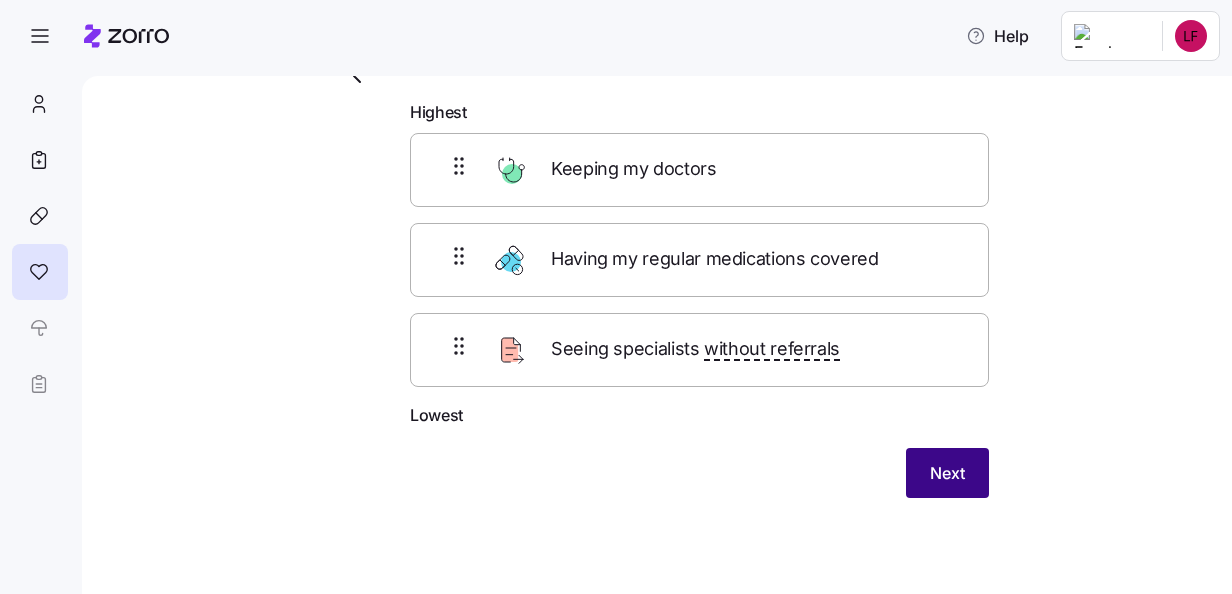scroll, scrollTop: 93, scrollLeft: 0, axis: vertical 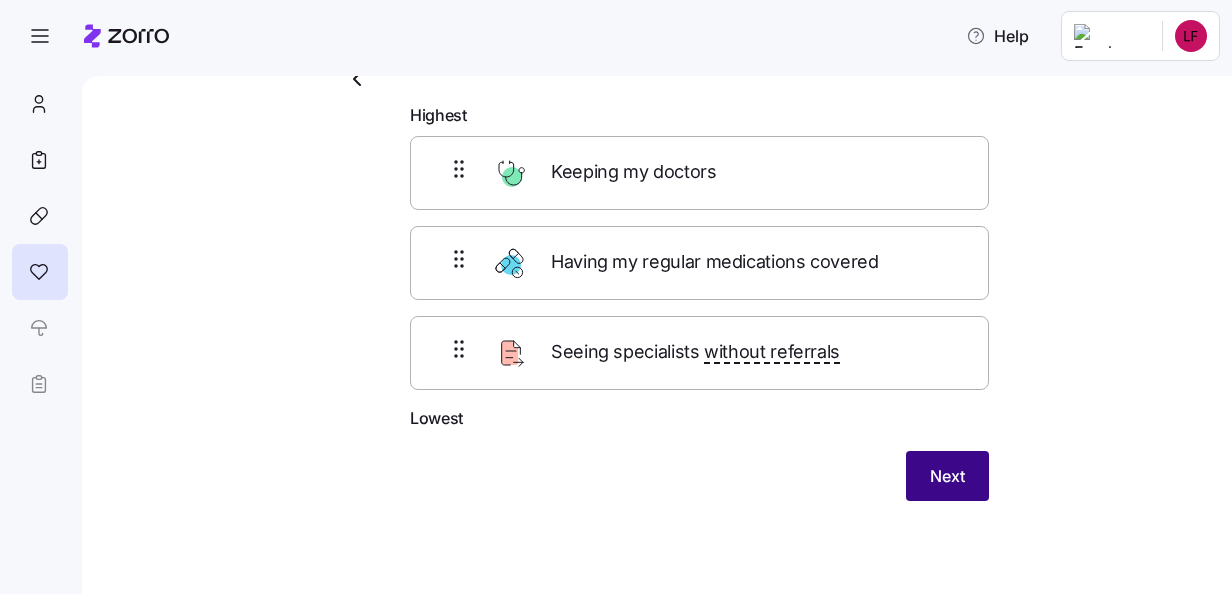 click on "Next" at bounding box center (947, 476) 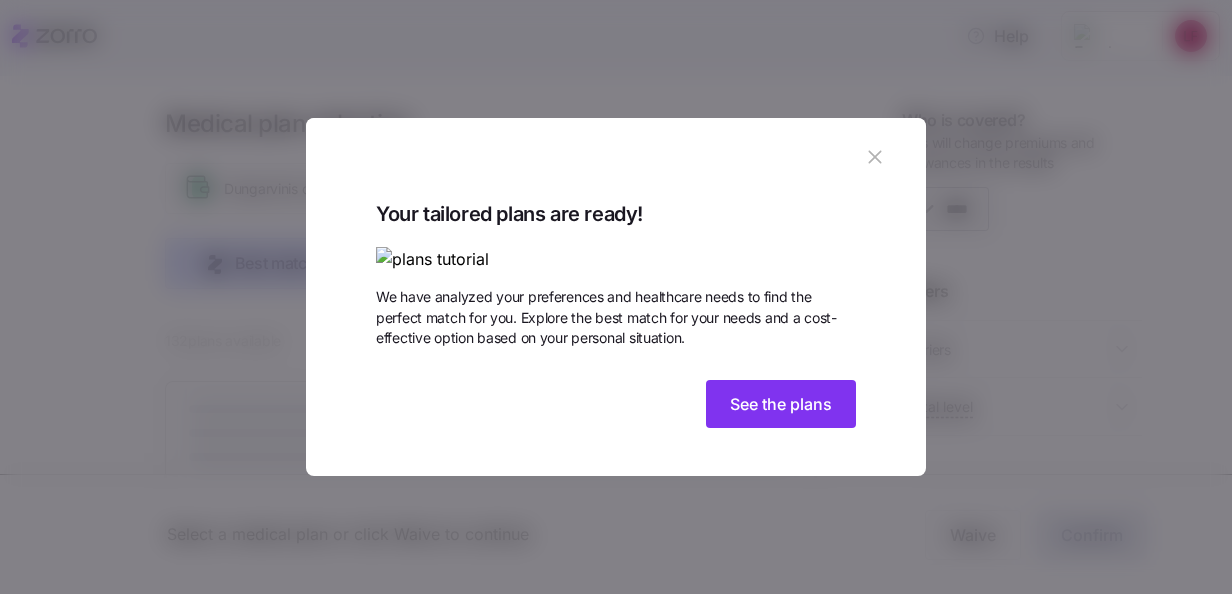 scroll, scrollTop: 66, scrollLeft: 0, axis: vertical 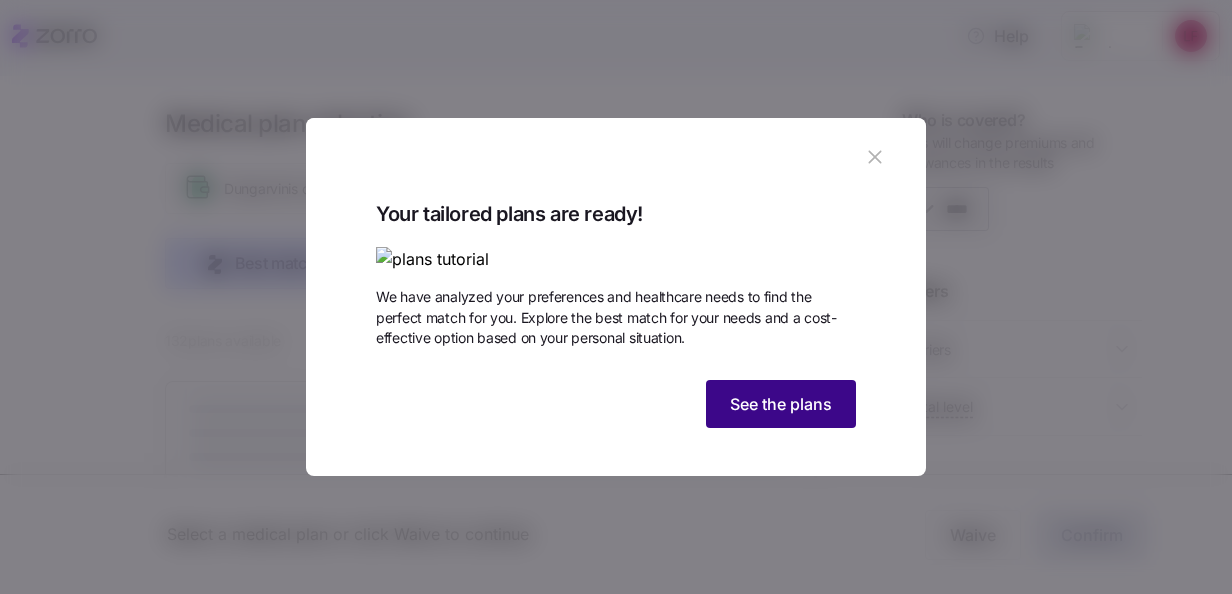click on "See the plans" at bounding box center [781, 404] 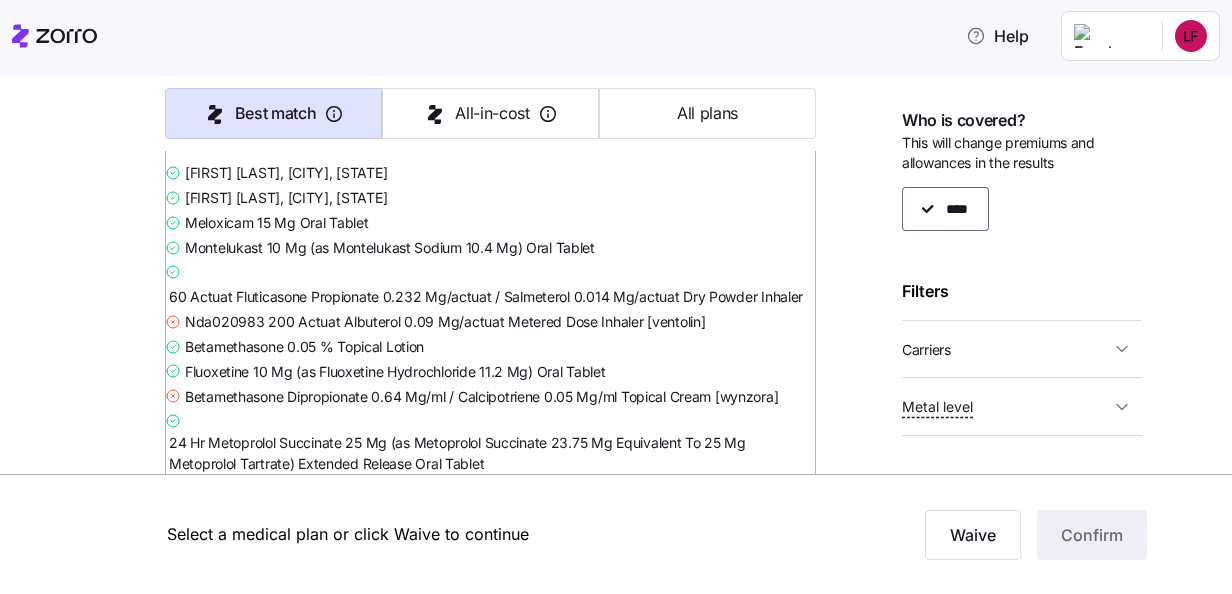 scroll, scrollTop: 1600, scrollLeft: 0, axis: vertical 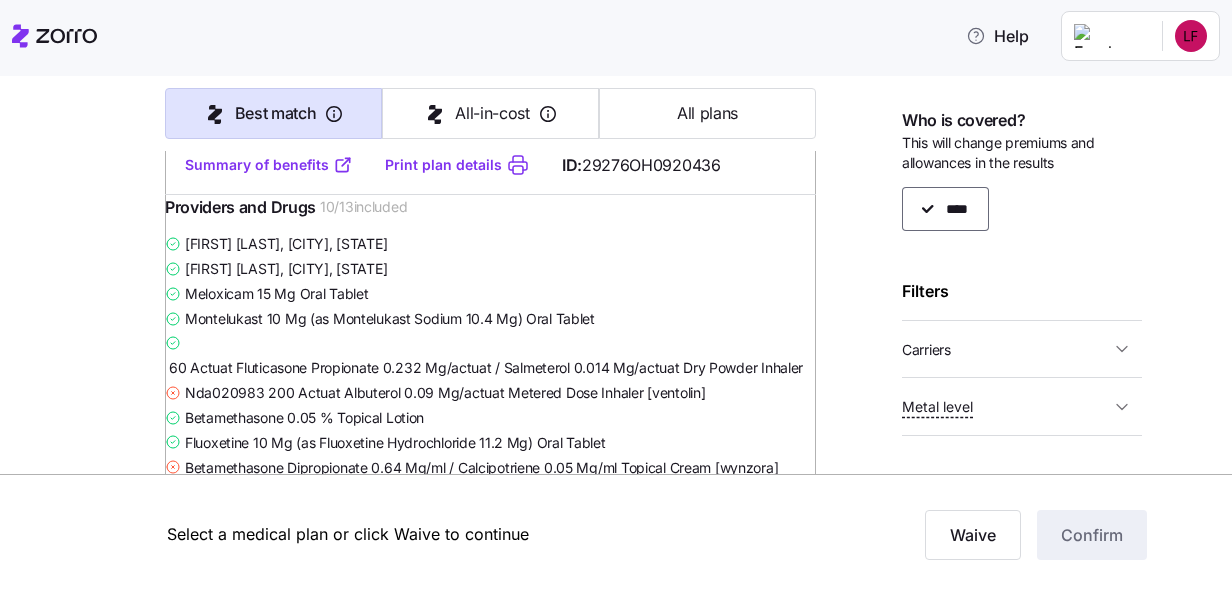 click on "Summary of benefits" at bounding box center (269, 165) 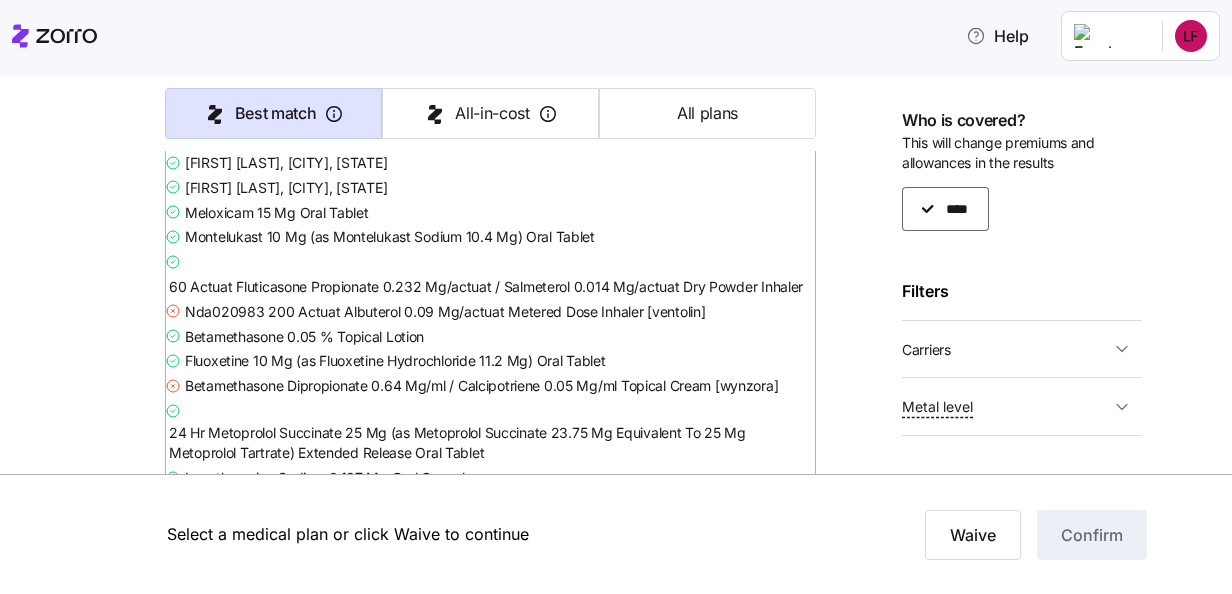 scroll, scrollTop: 500, scrollLeft: 0, axis: vertical 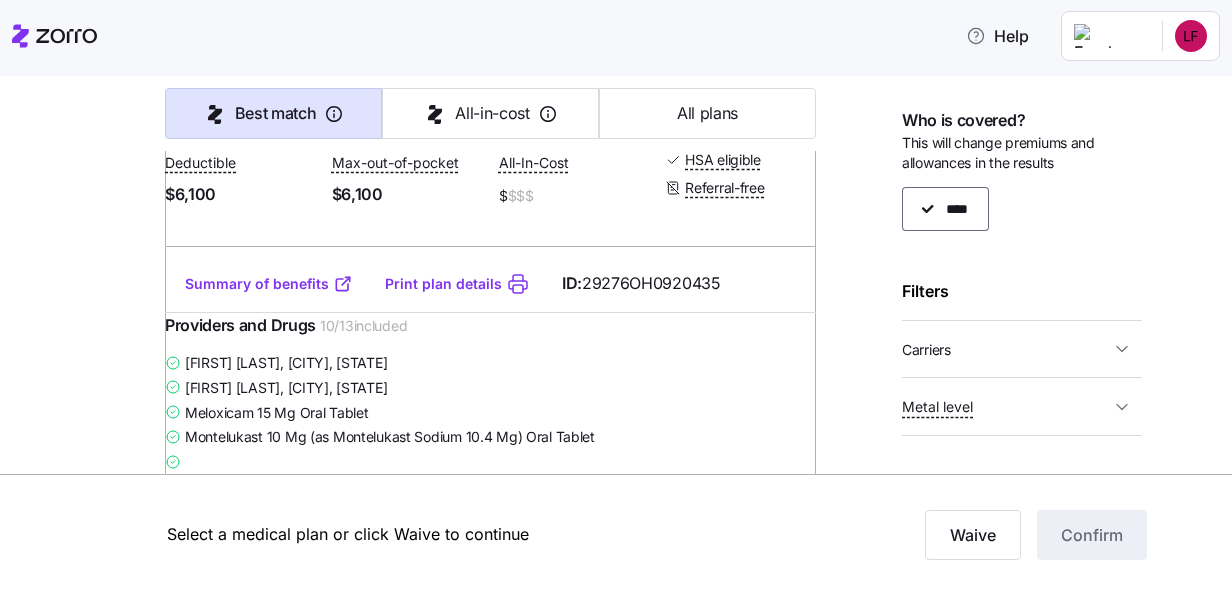 click on "Summary of benefits" at bounding box center [269, 284] 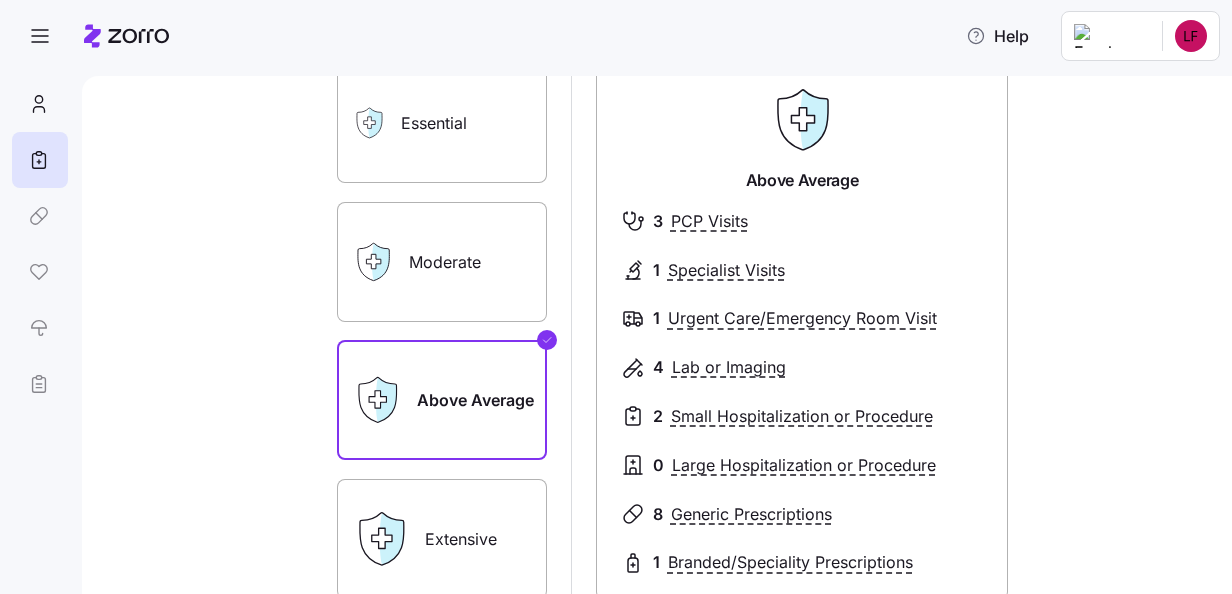 scroll, scrollTop: 200, scrollLeft: 0, axis: vertical 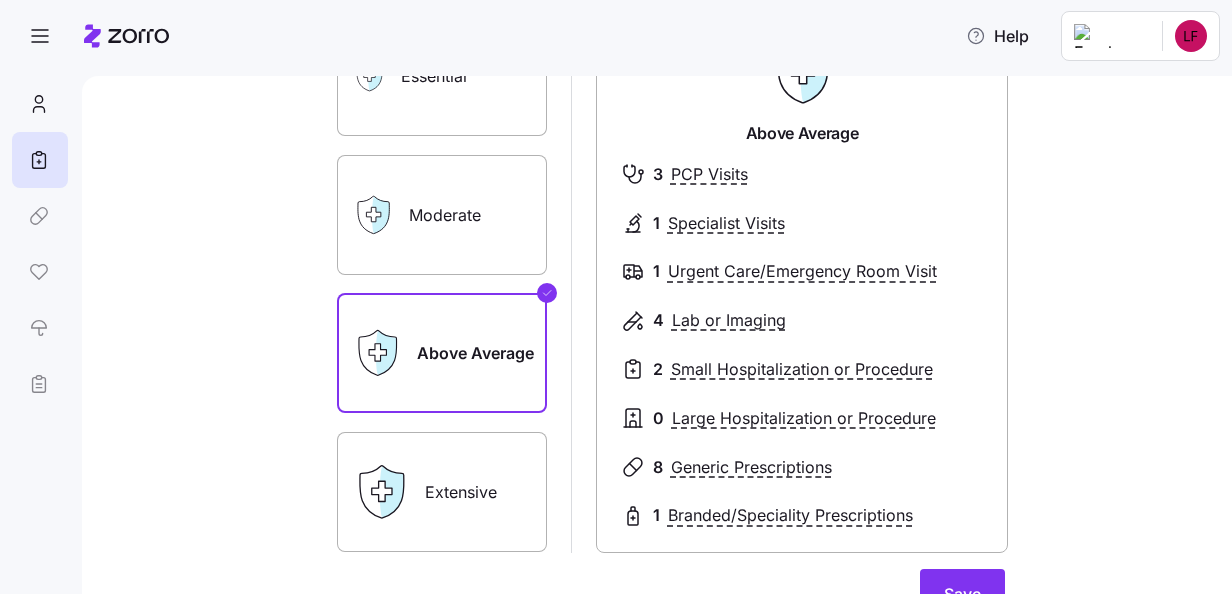 click on "Moderate" at bounding box center [442, 215] 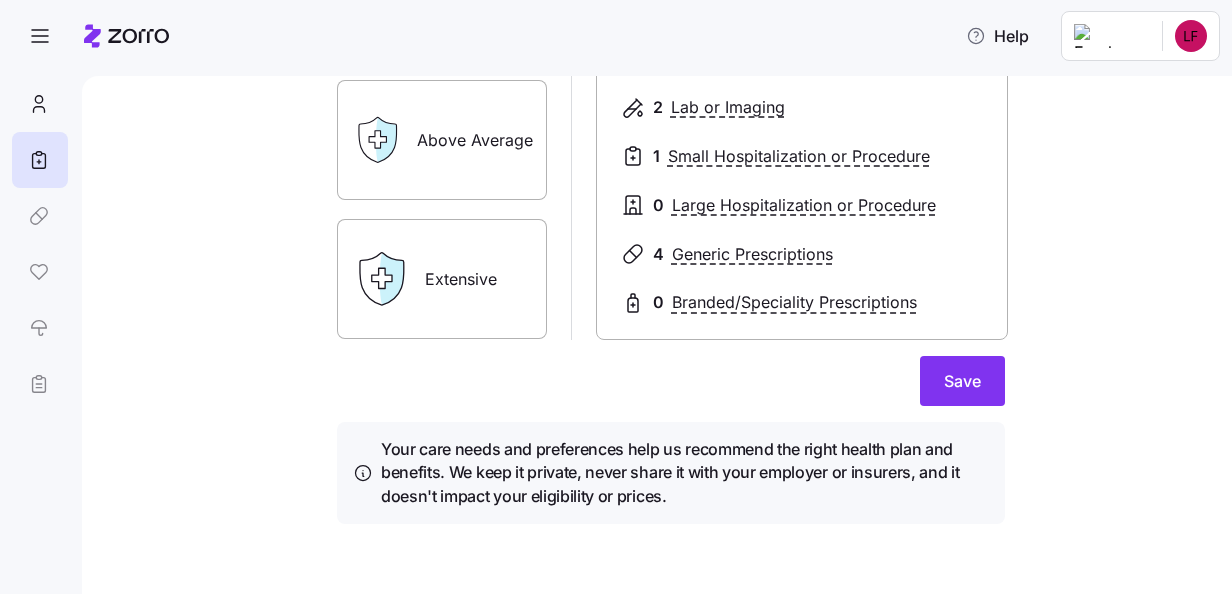 scroll, scrollTop: 414, scrollLeft: 0, axis: vertical 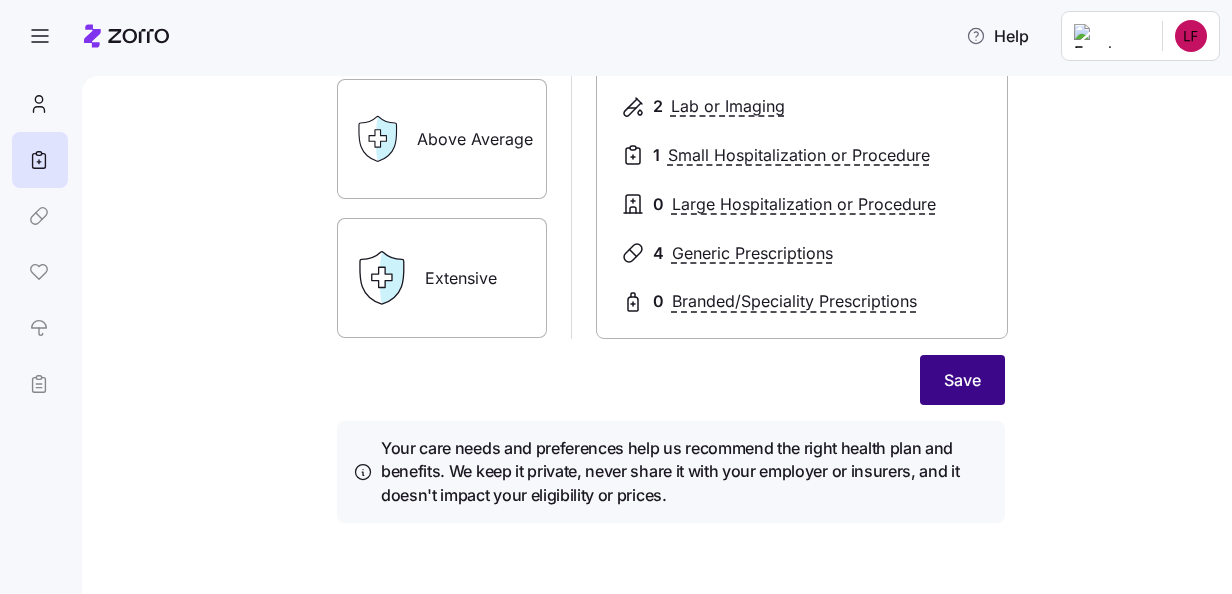 click on "Save" at bounding box center [962, 380] 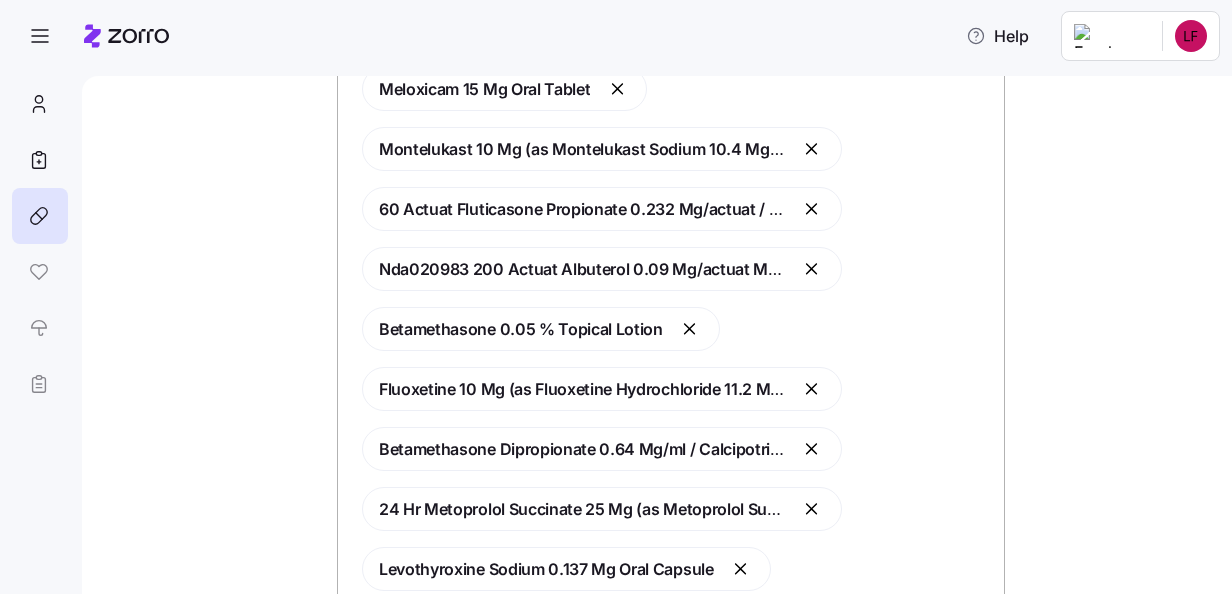 scroll, scrollTop: 680, scrollLeft: 0, axis: vertical 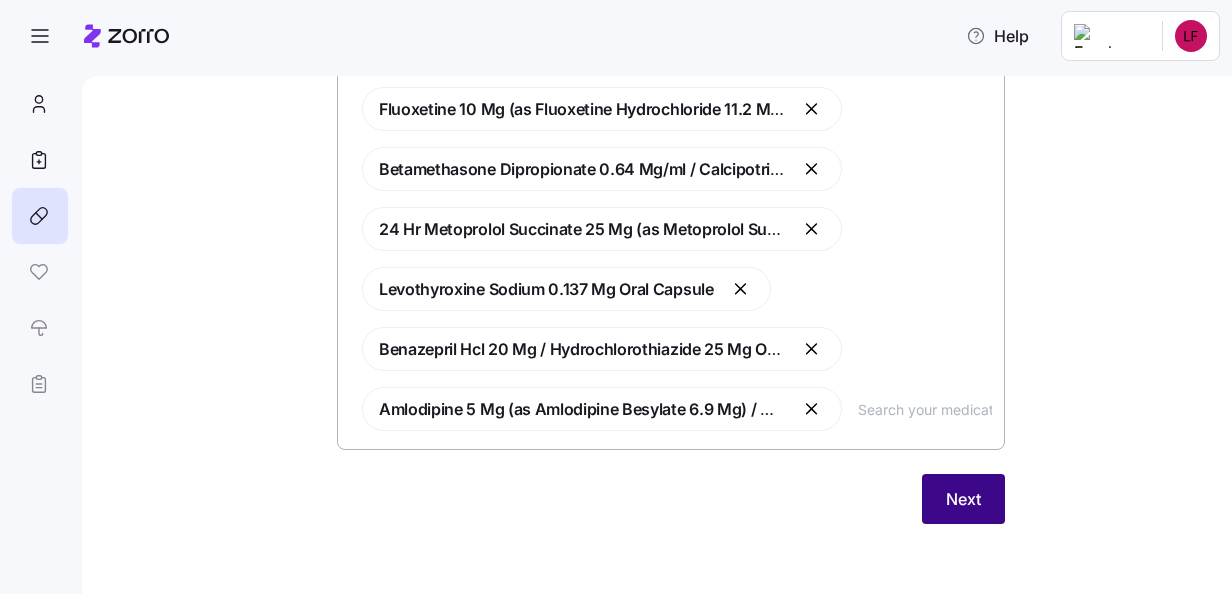 click on "Next" at bounding box center (963, 499) 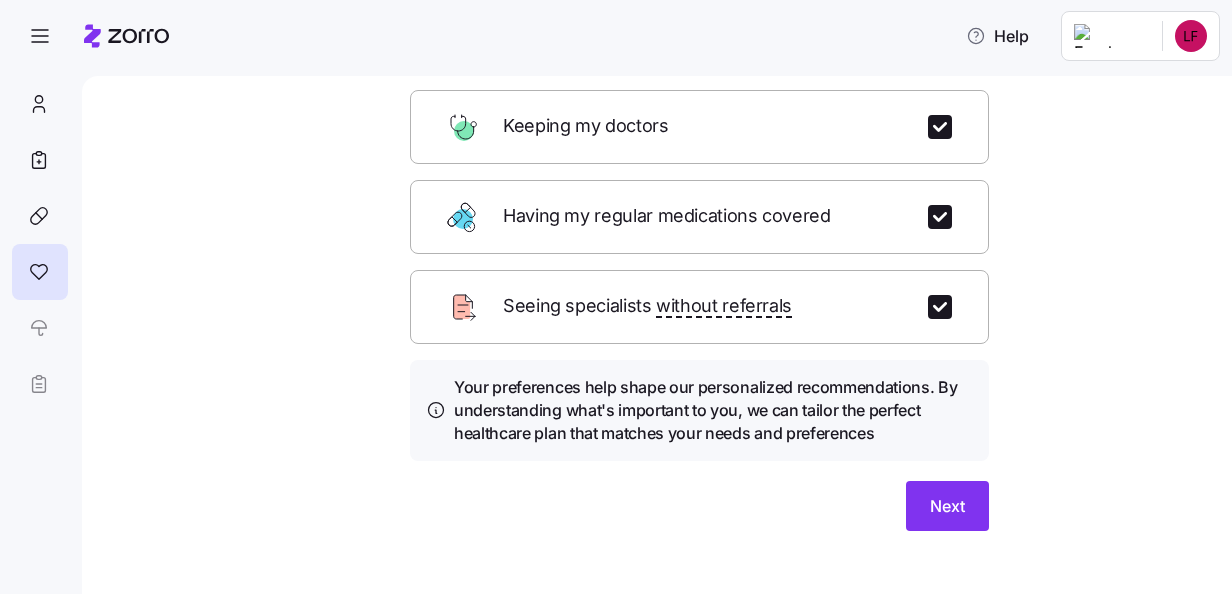 scroll, scrollTop: 316, scrollLeft: 0, axis: vertical 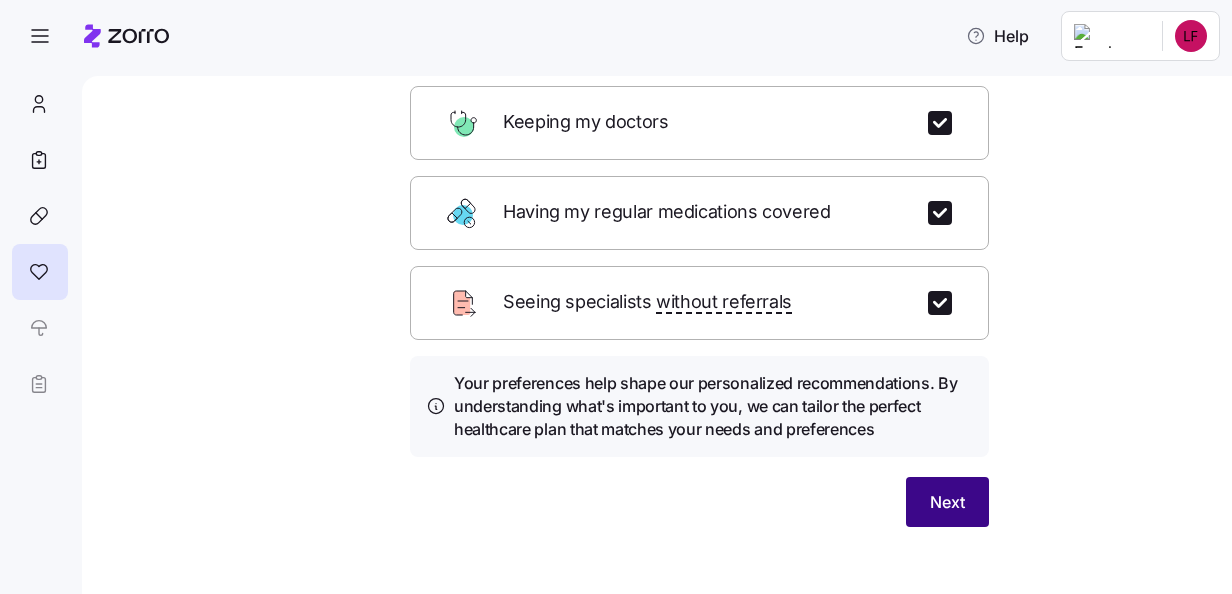 click on "Next" at bounding box center [947, 502] 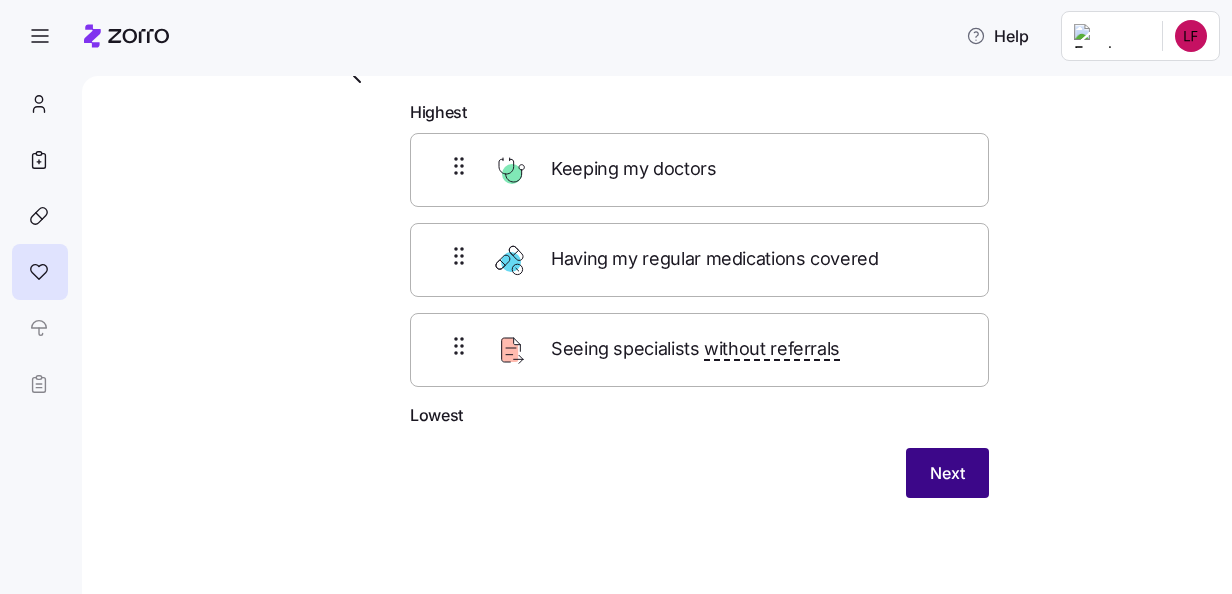 scroll, scrollTop: 93, scrollLeft: 0, axis: vertical 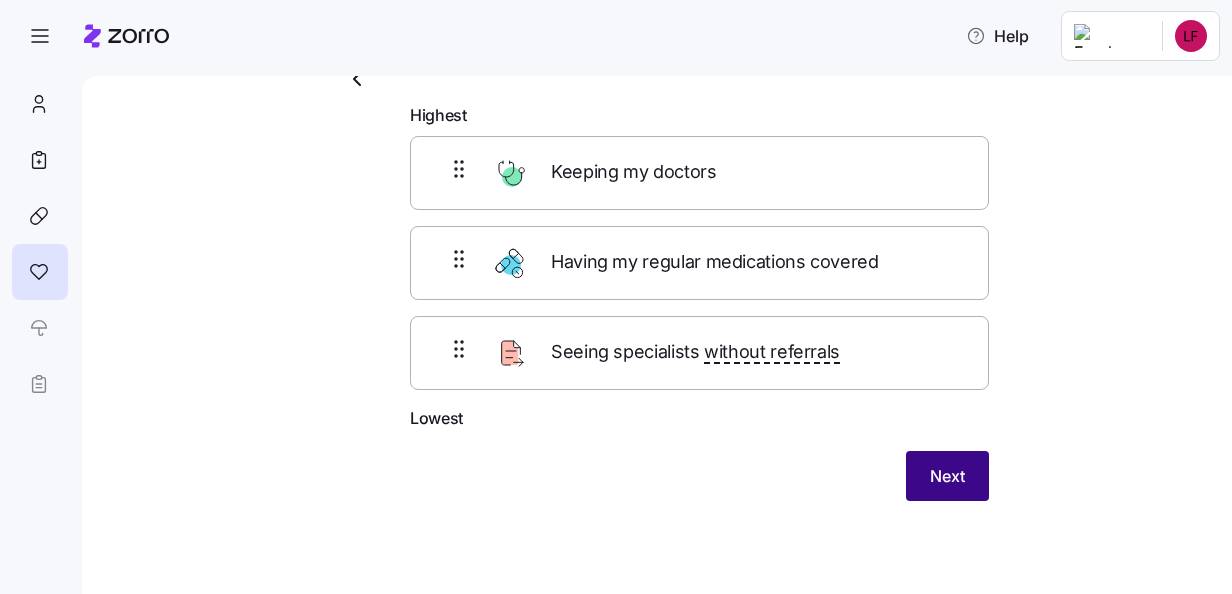 click on "Next" at bounding box center [947, 476] 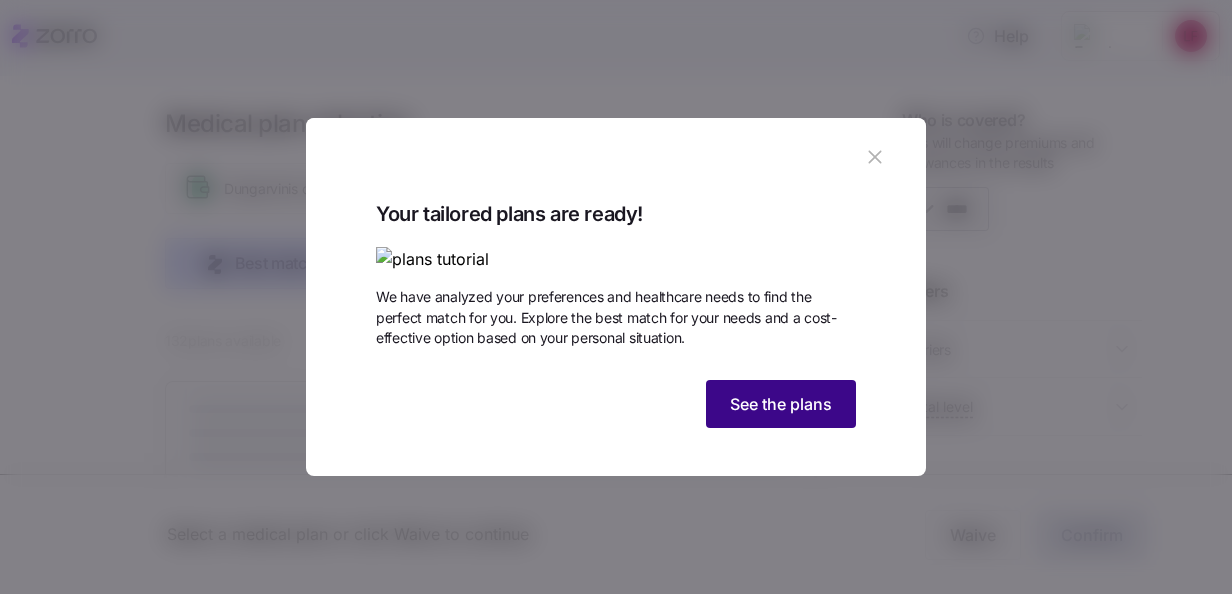click on "See the plans" at bounding box center (781, 404) 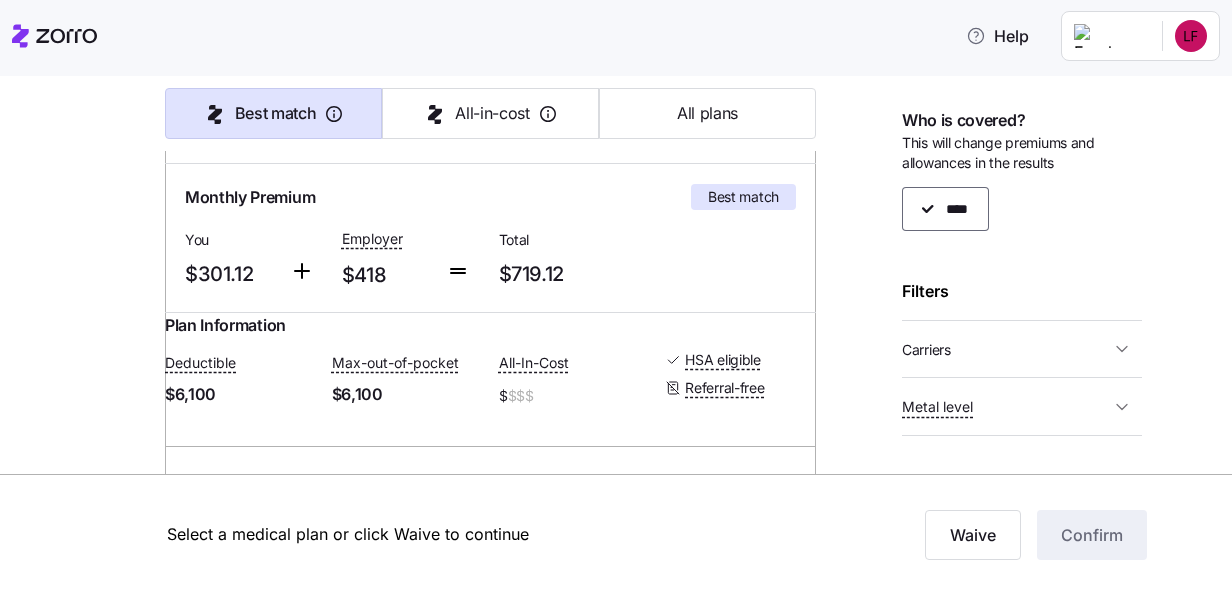 scroll, scrollTop: 400, scrollLeft: 0, axis: vertical 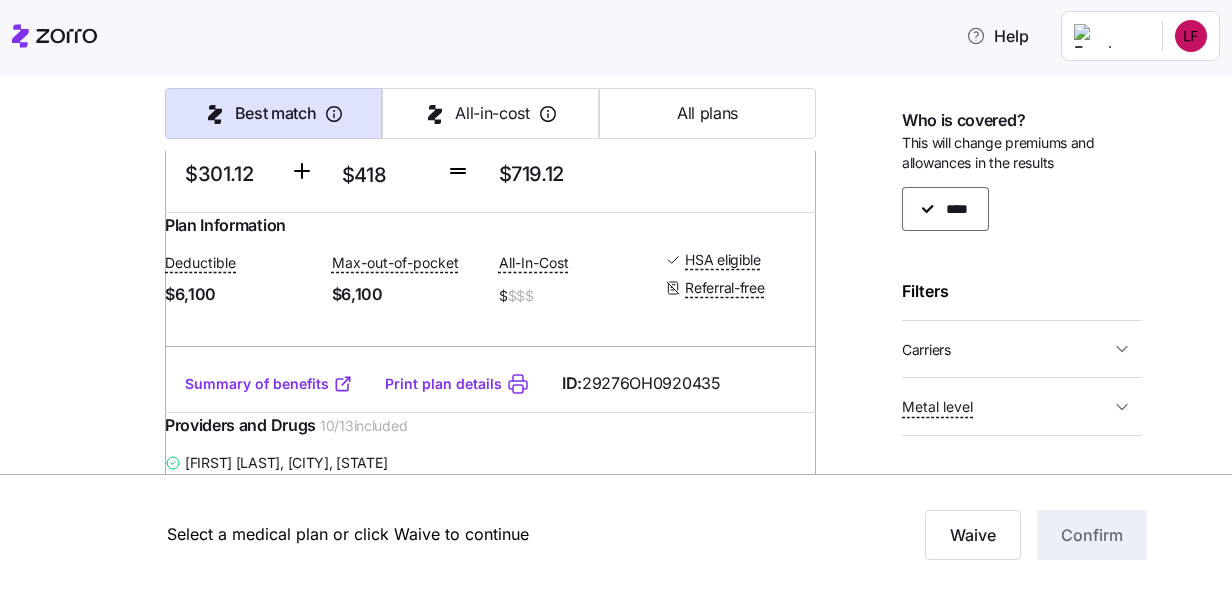 click on "Print plan details" at bounding box center (443, 384) 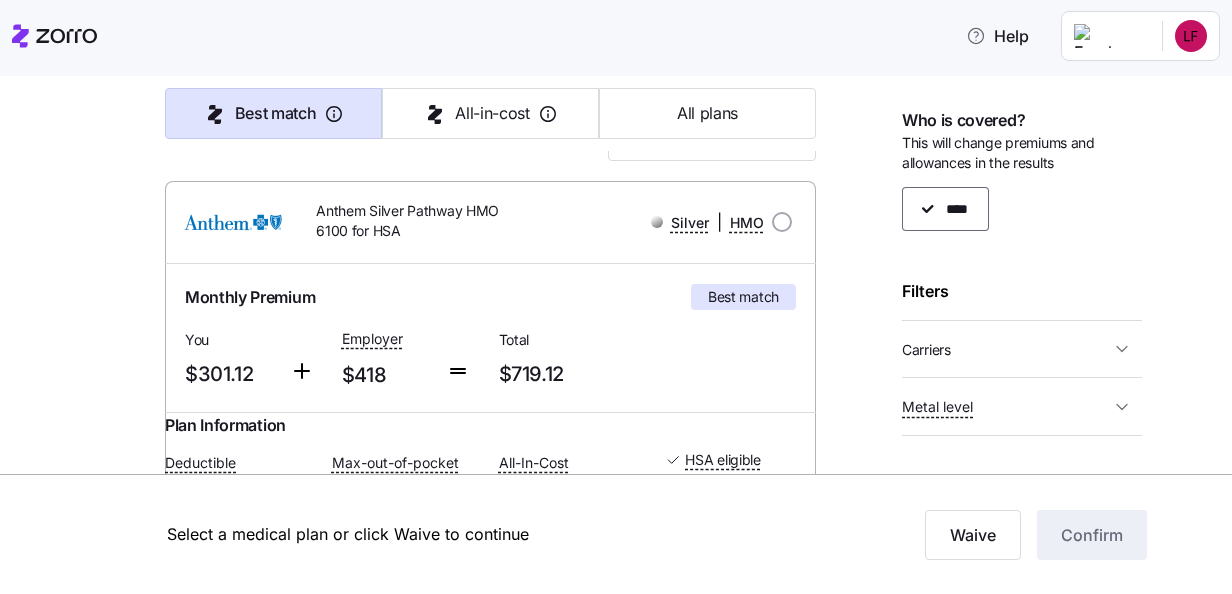 scroll, scrollTop: 0, scrollLeft: 0, axis: both 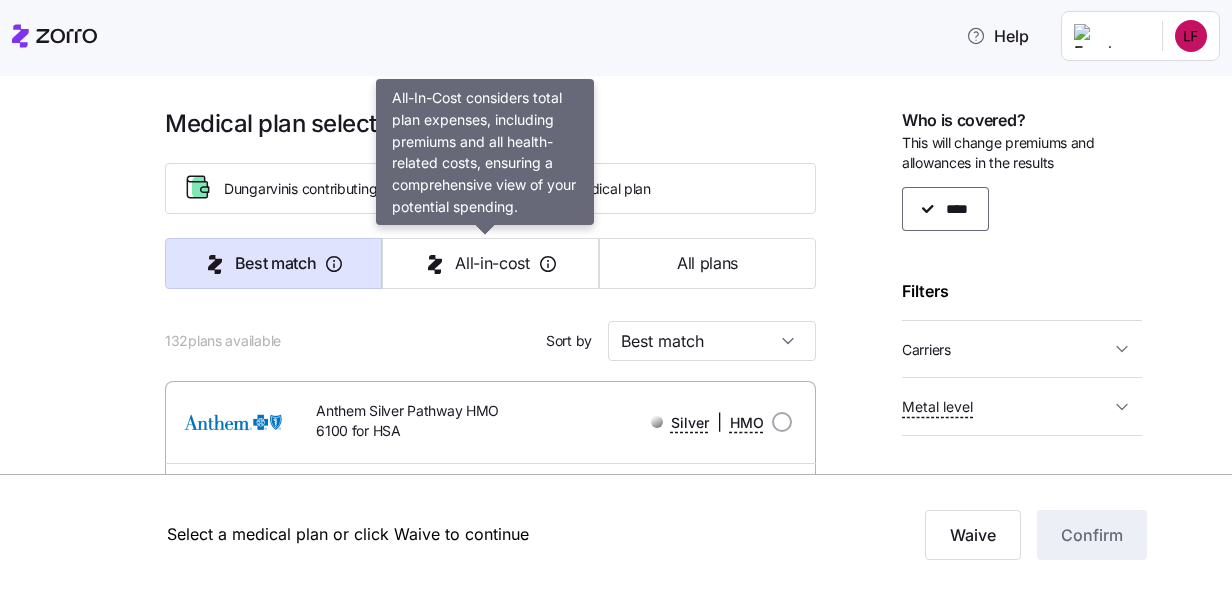 click 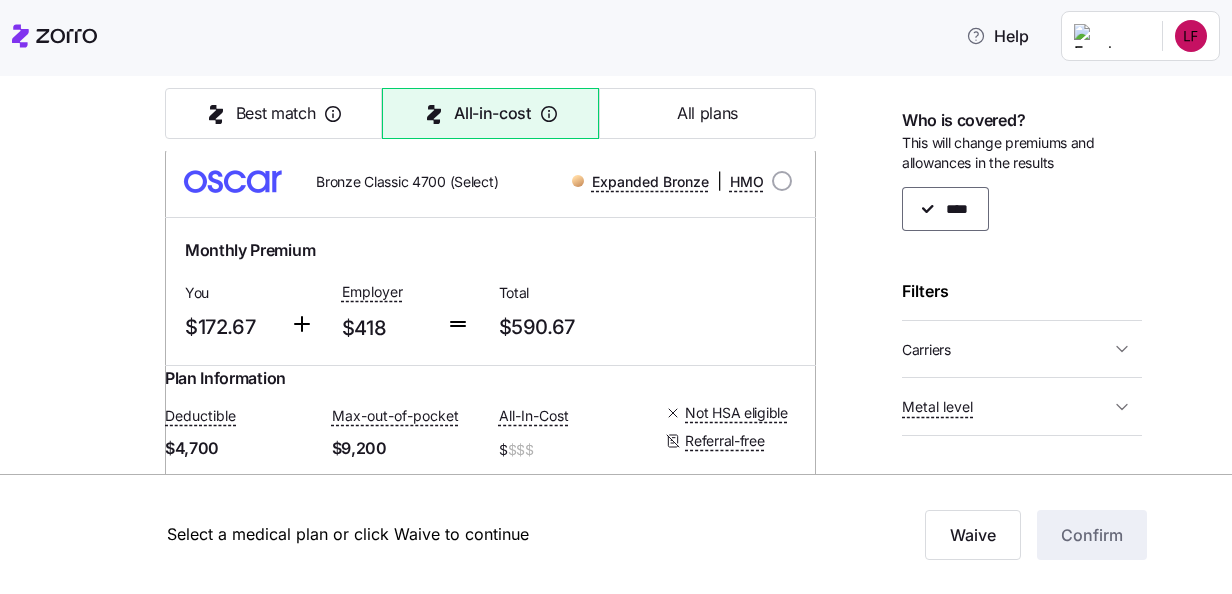 scroll, scrollTop: 2600, scrollLeft: 0, axis: vertical 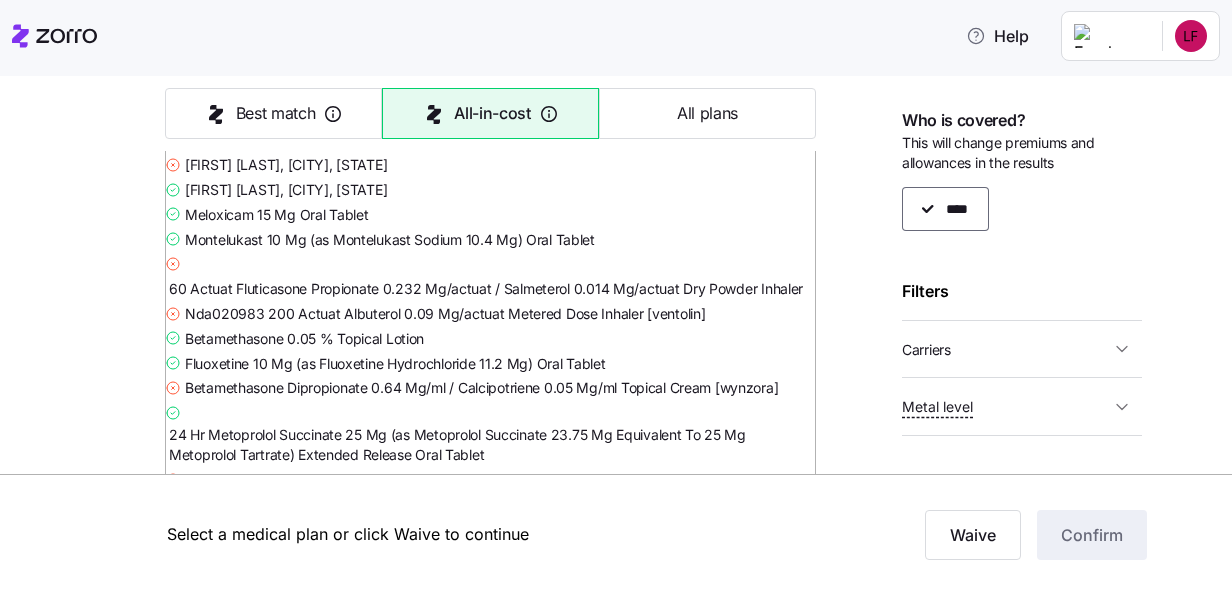 click on "All plans" at bounding box center [707, 113] 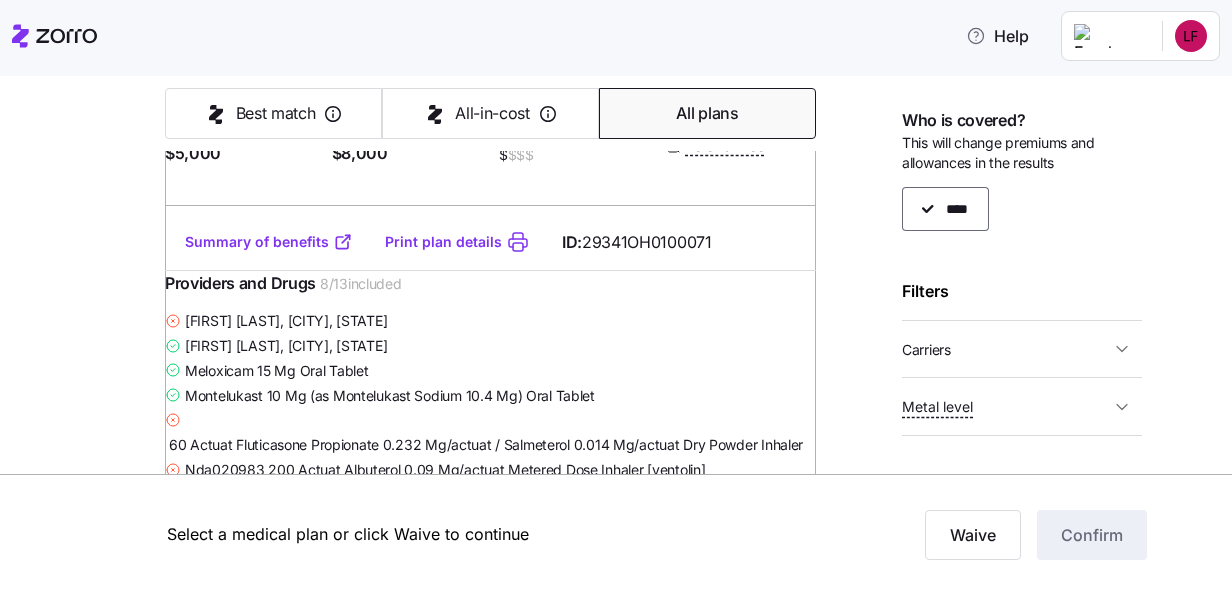 scroll, scrollTop: 2300, scrollLeft: 0, axis: vertical 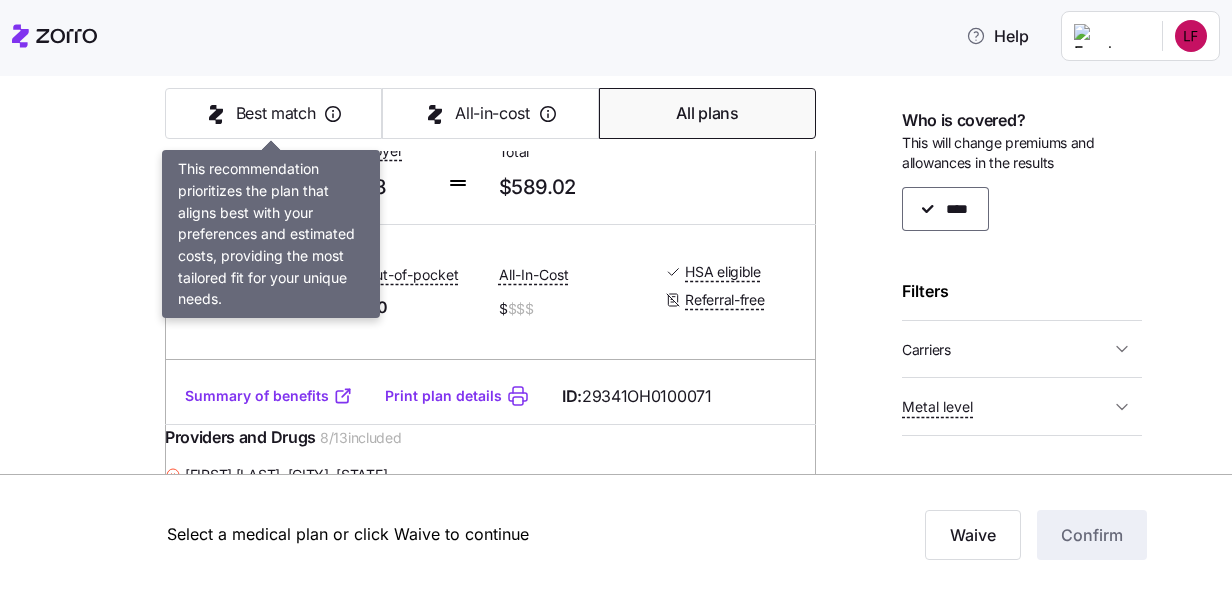 click on "Best match" at bounding box center [273, 113] 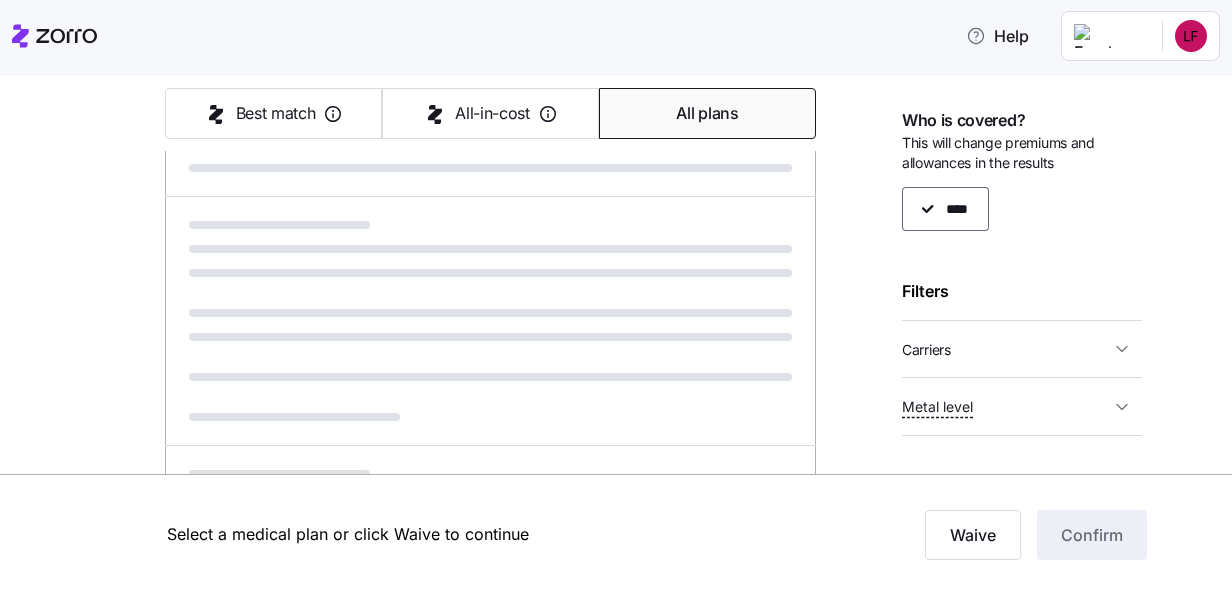 type on "Best match" 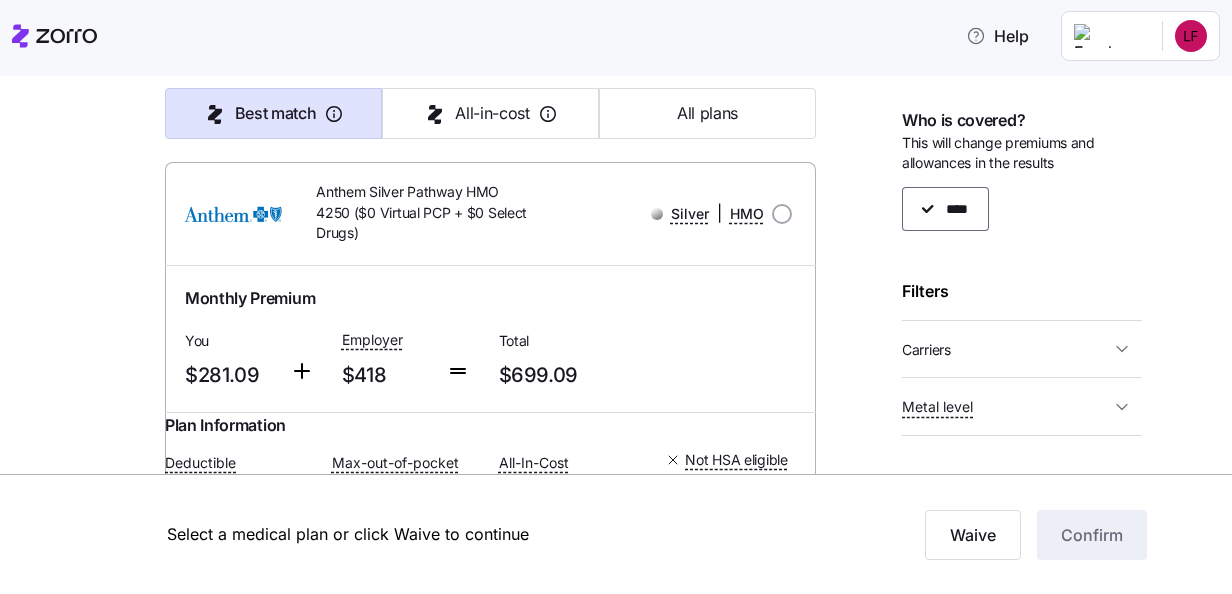 scroll, scrollTop: 2300, scrollLeft: 0, axis: vertical 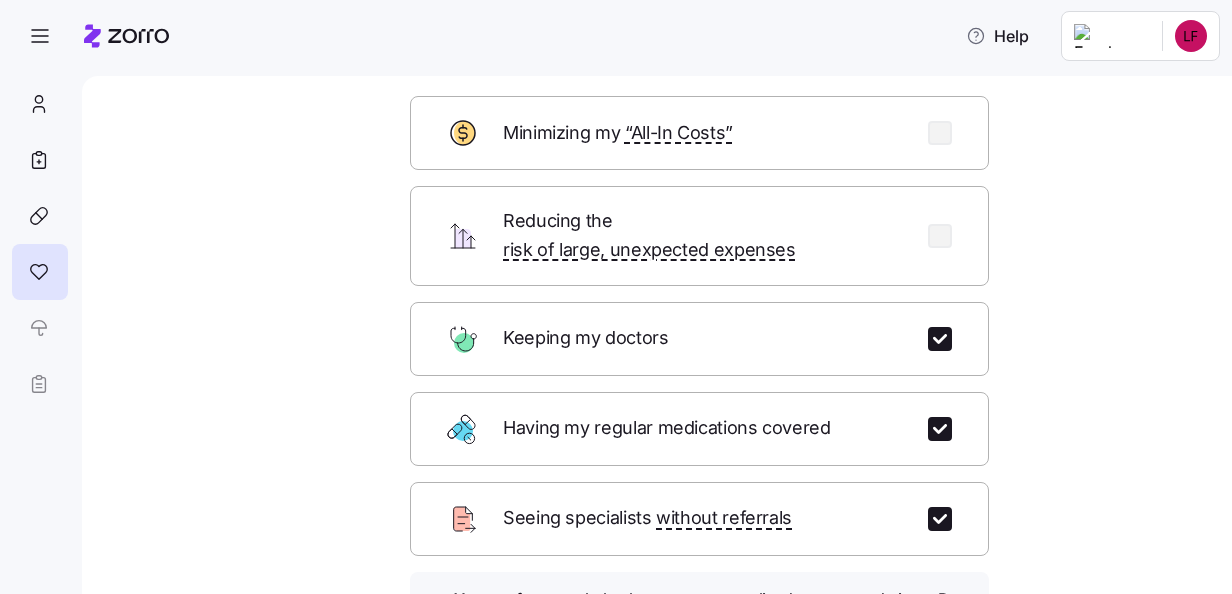 click at bounding box center [940, 429] 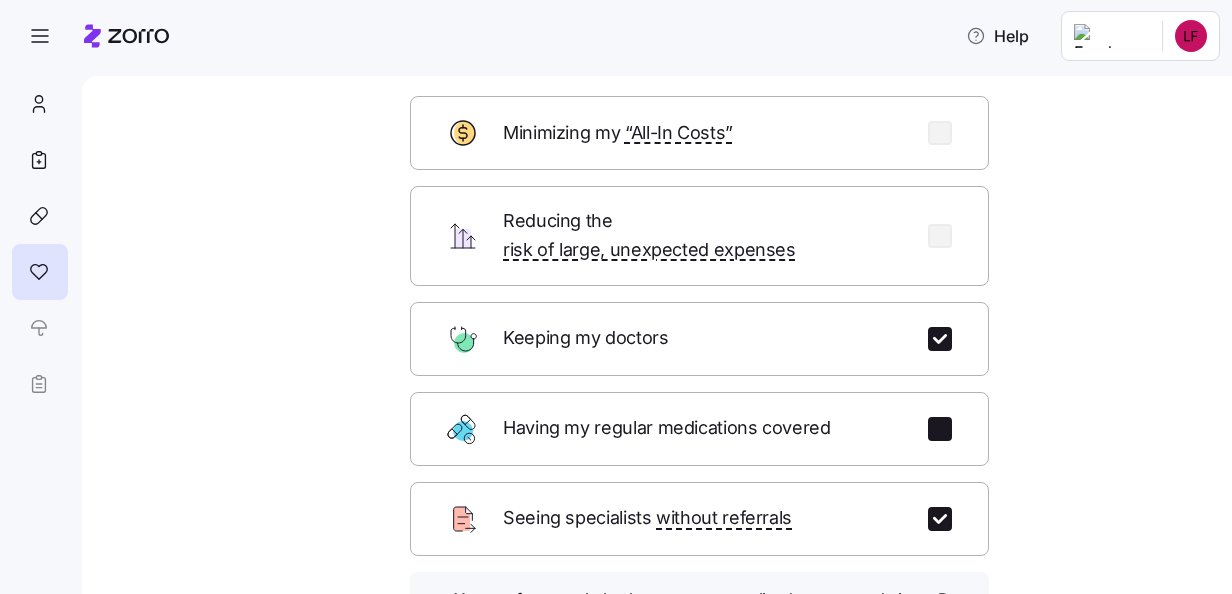 checkbox on "false" 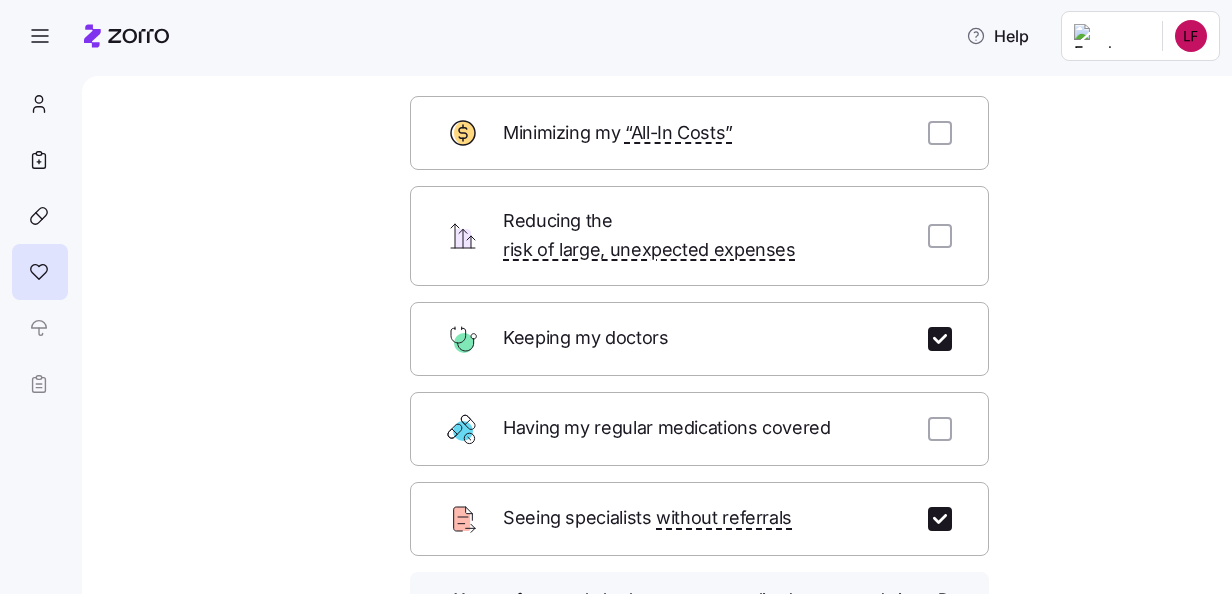 click on "Seeing specialists    without referrals" at bounding box center (699, 519) 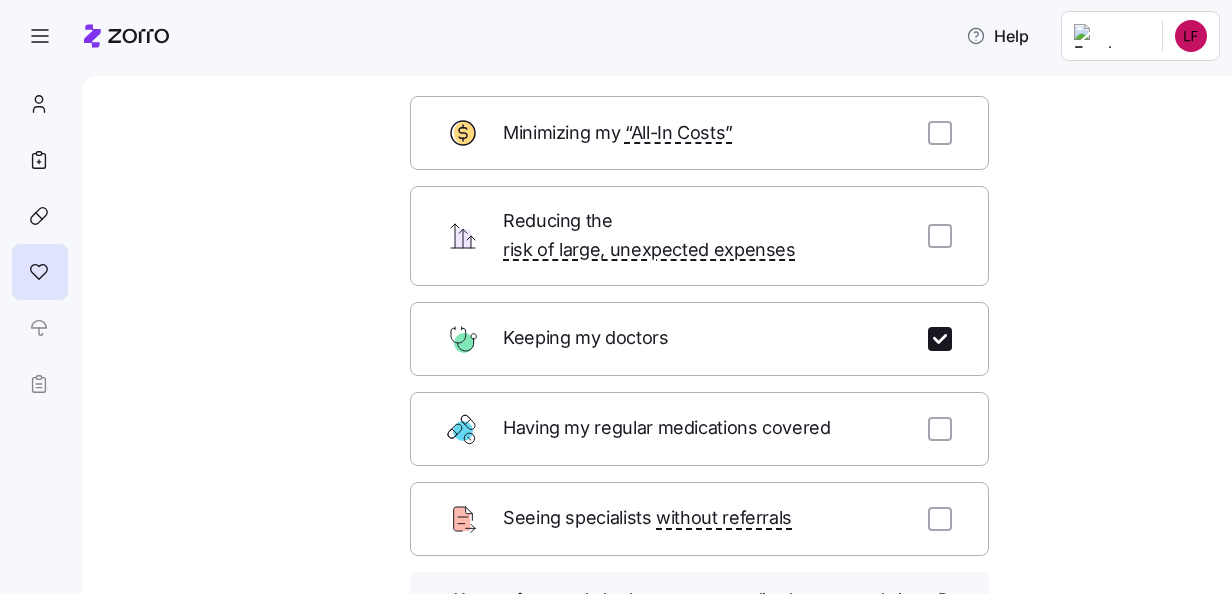 click on "Minimizing my    “All-In Costs”" at bounding box center [699, 133] 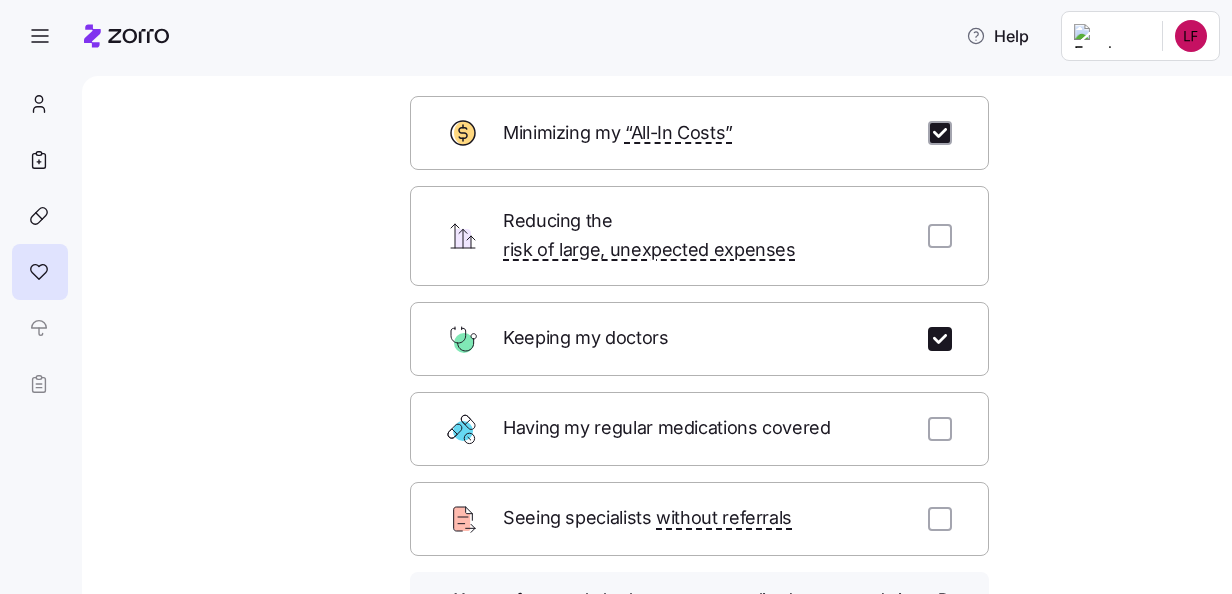 checkbox on "true" 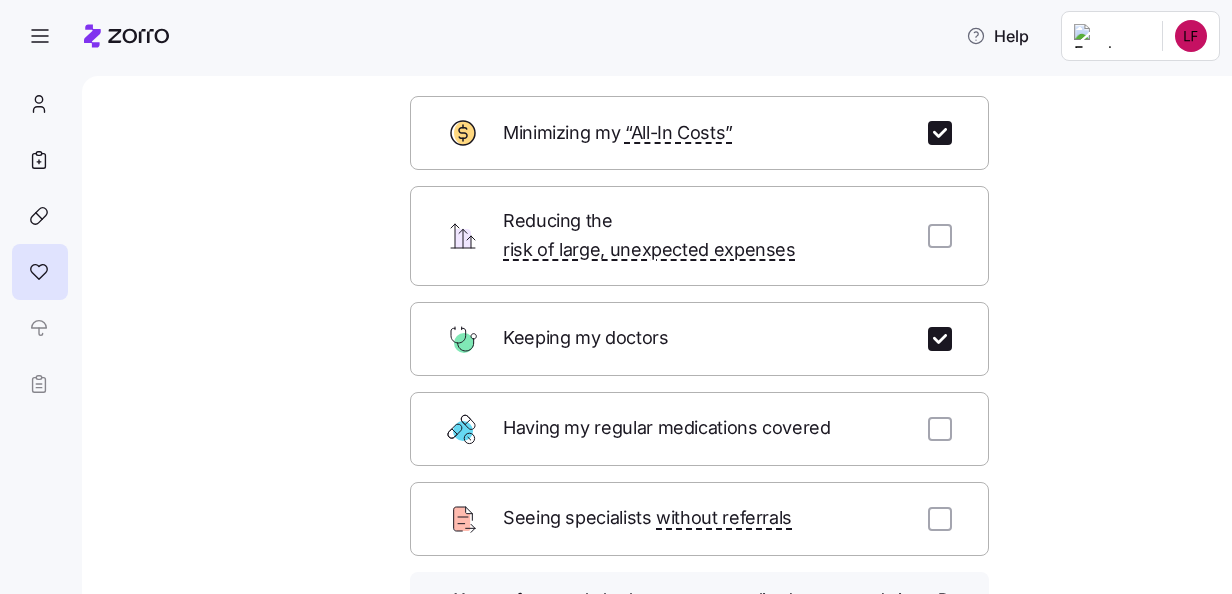 click at bounding box center [940, 236] 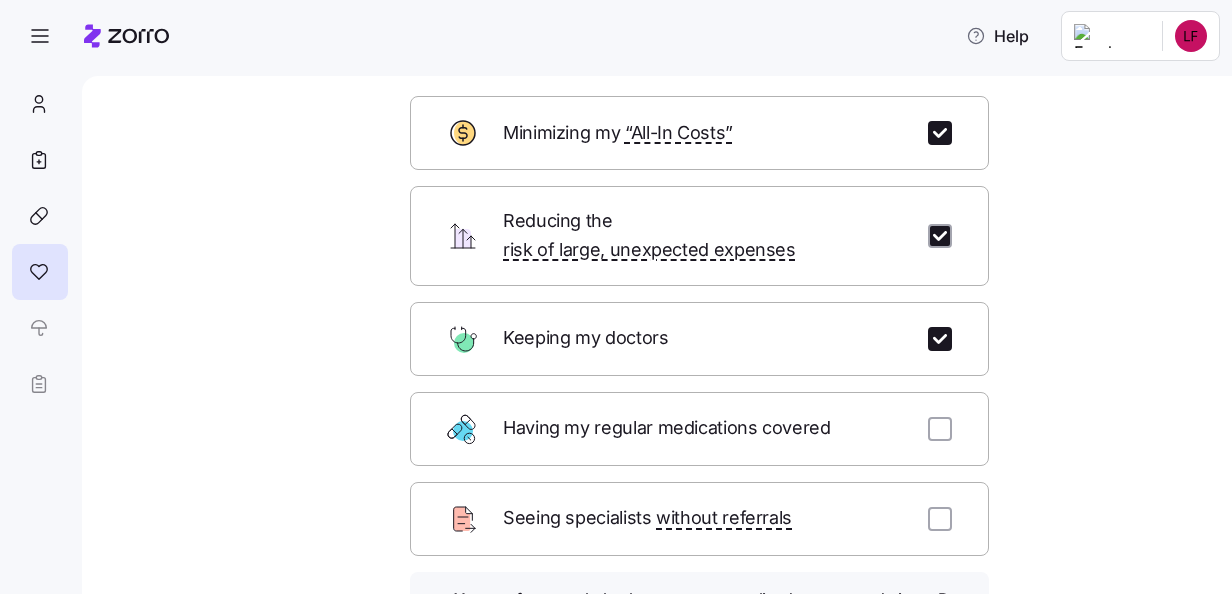 checkbox on "true" 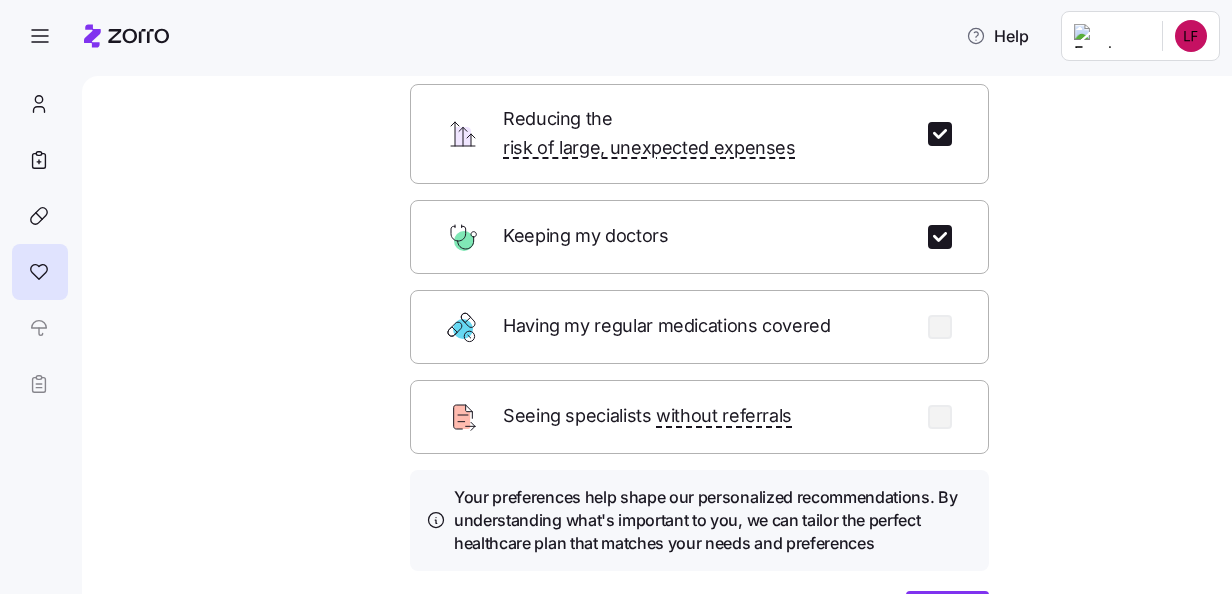 scroll, scrollTop: 316, scrollLeft: 0, axis: vertical 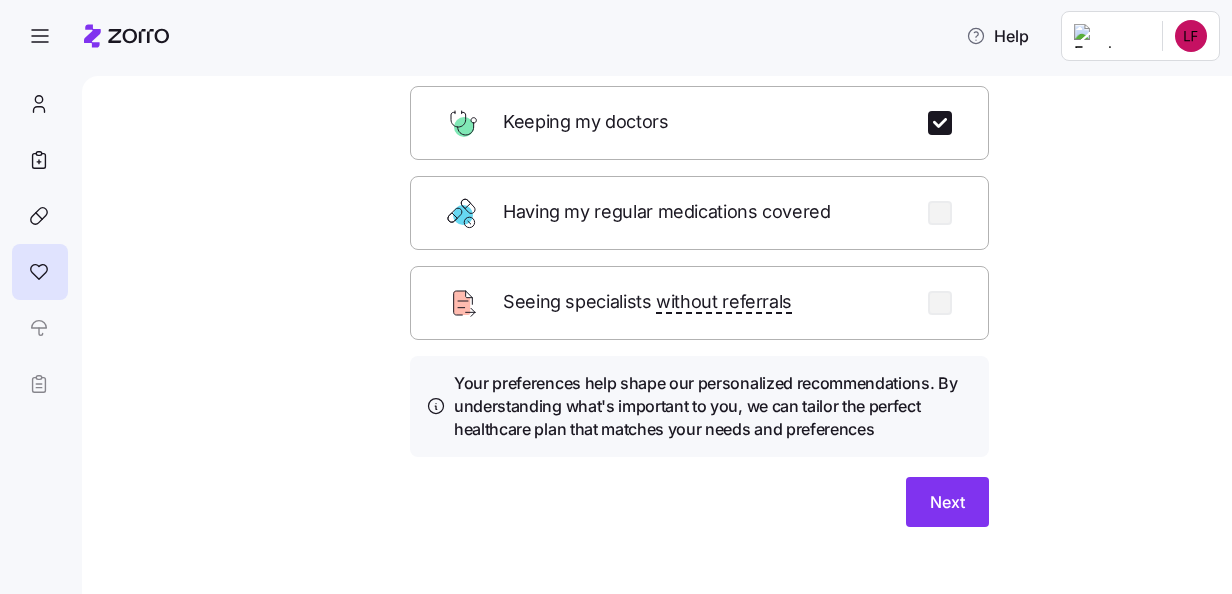 click on "Next" at bounding box center [947, 502] 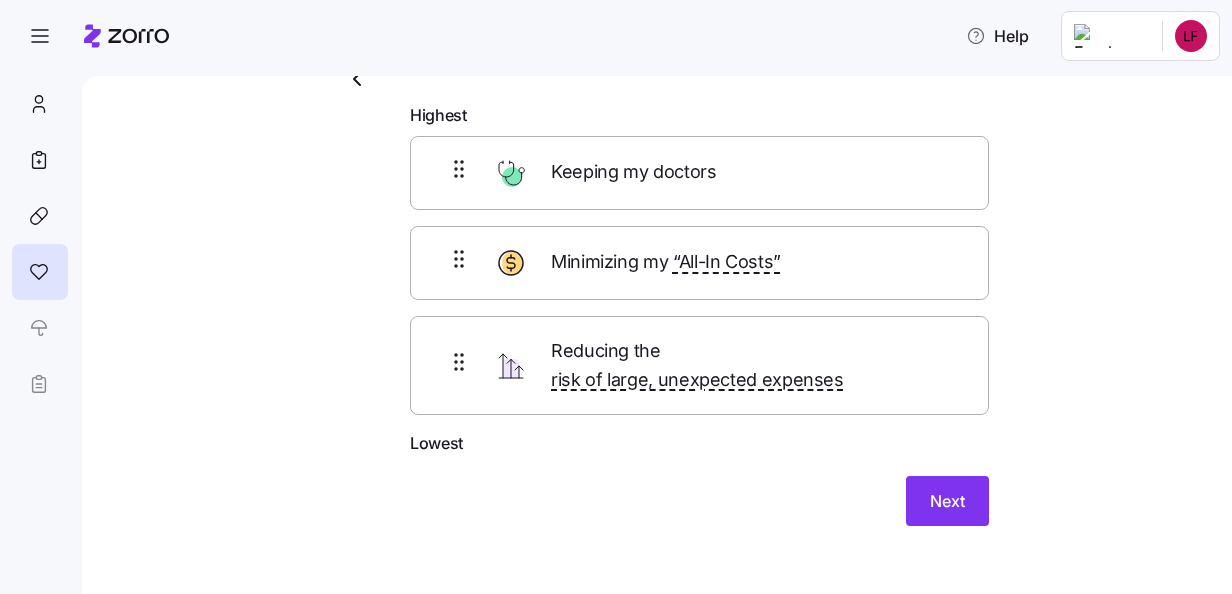 click on "Next" at bounding box center [947, 501] 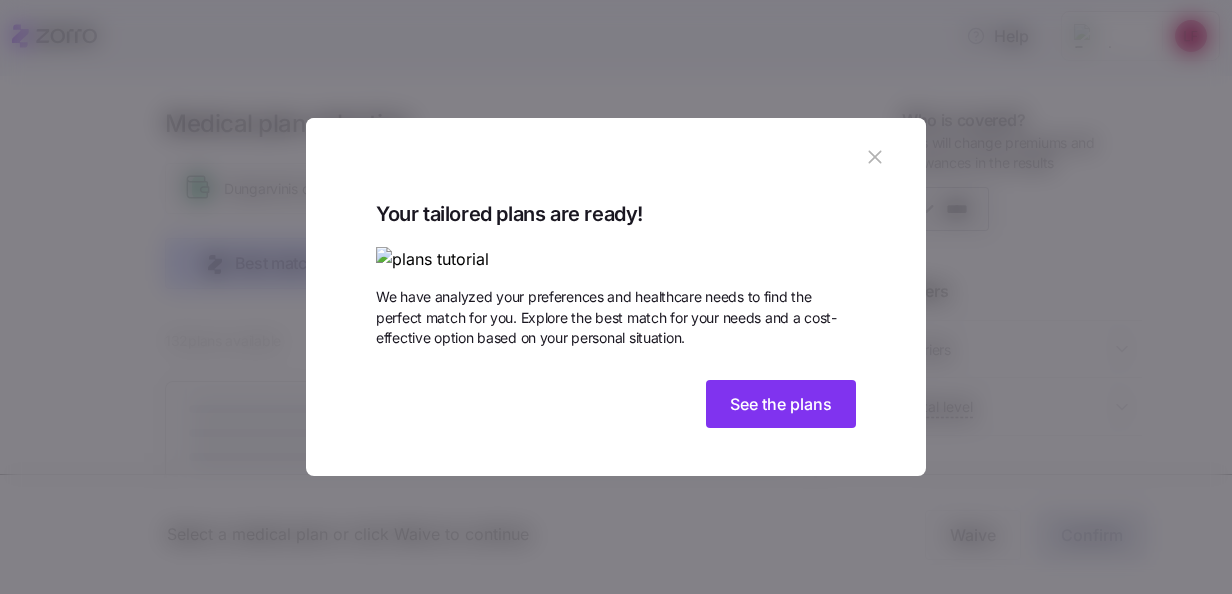 scroll, scrollTop: 66, scrollLeft: 0, axis: vertical 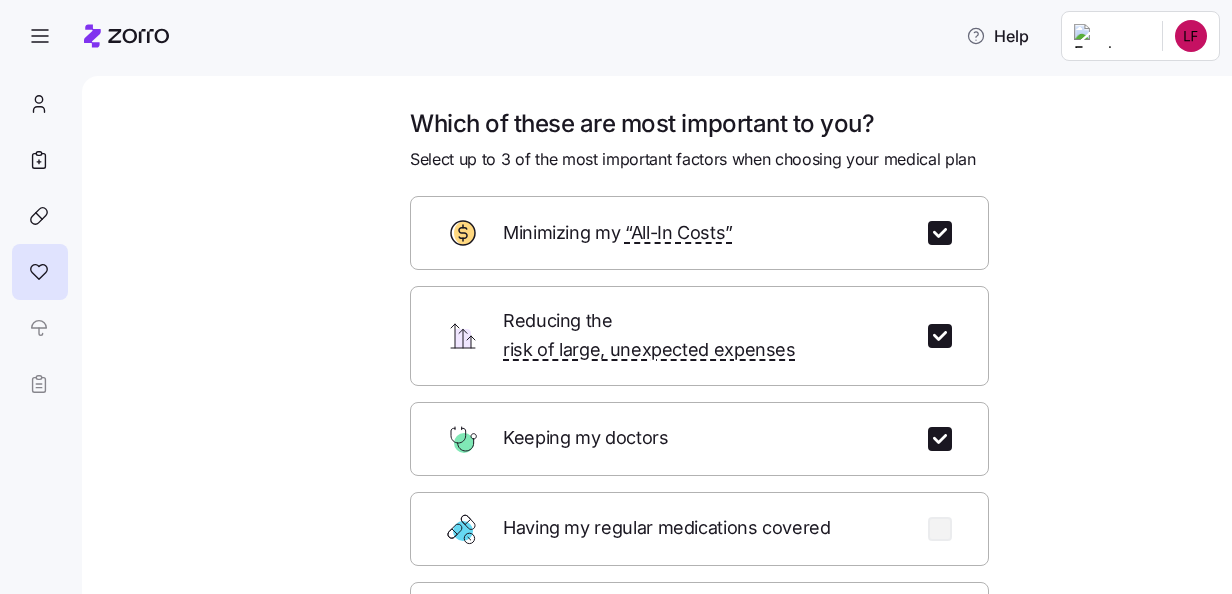 click on "Having my regular medications covered" at bounding box center [699, 529] 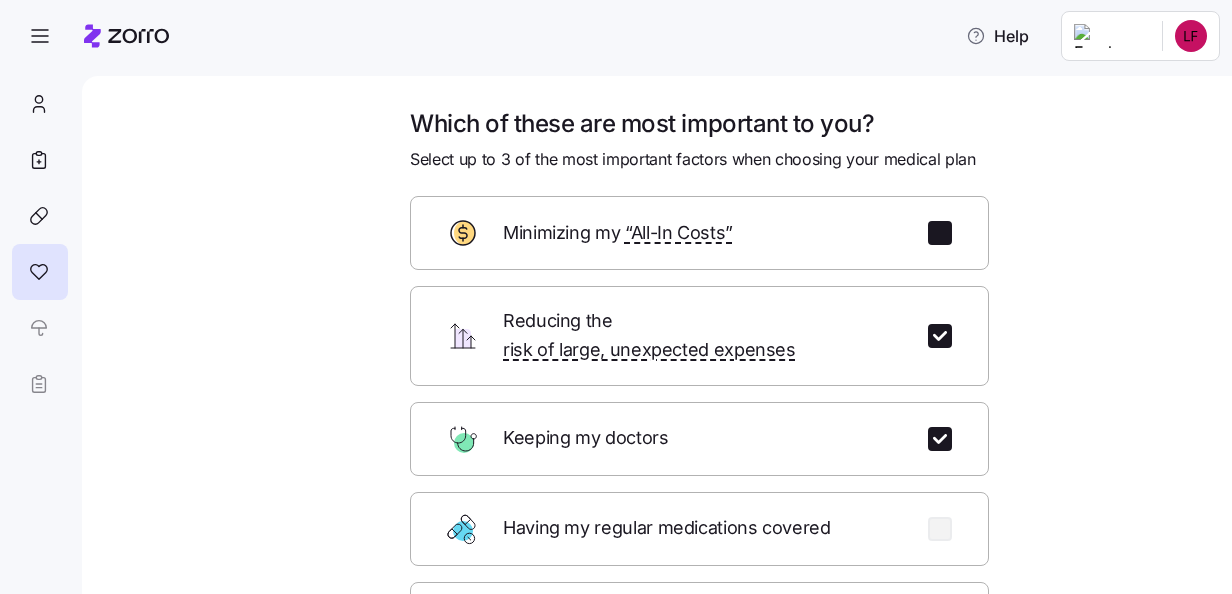 checkbox on "false" 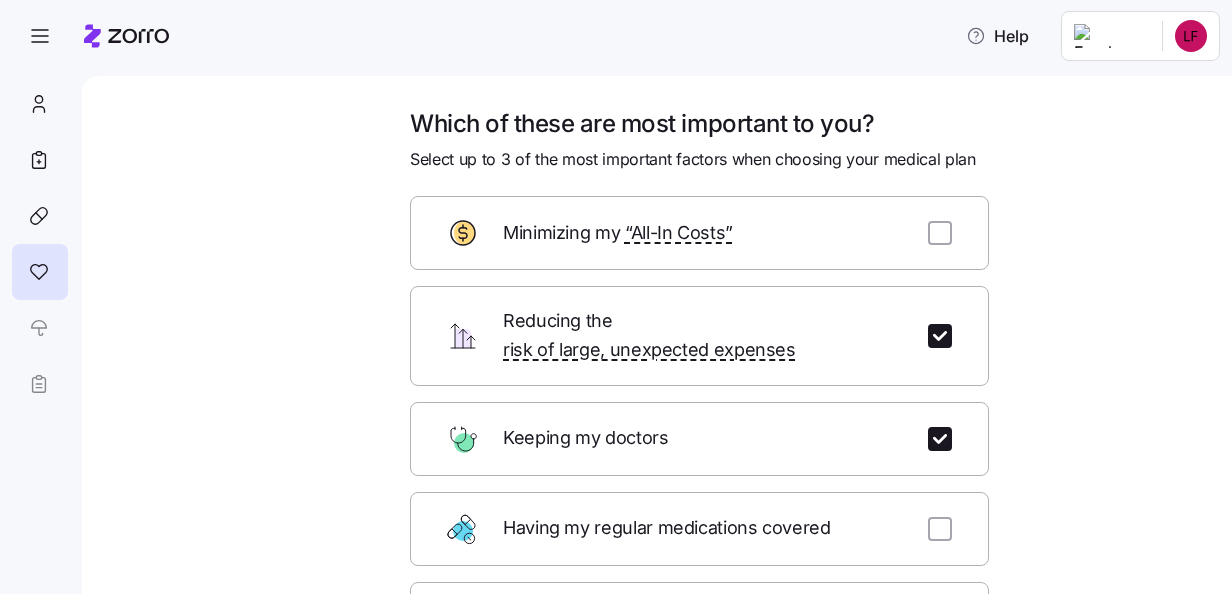 click at bounding box center (940, 336) 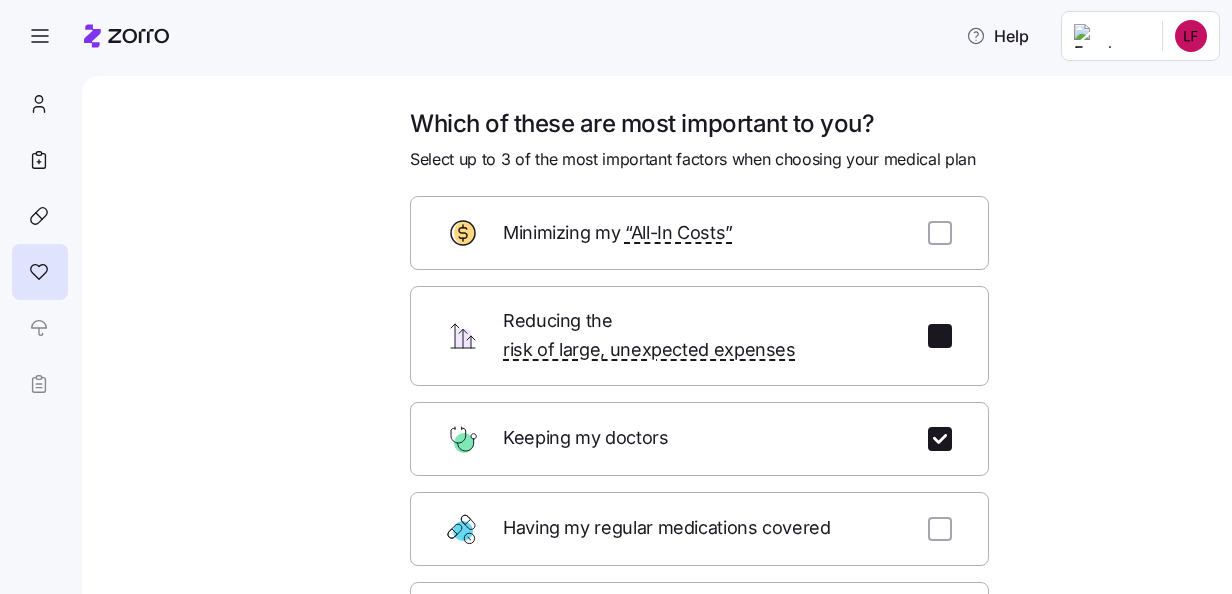 checkbox on "false" 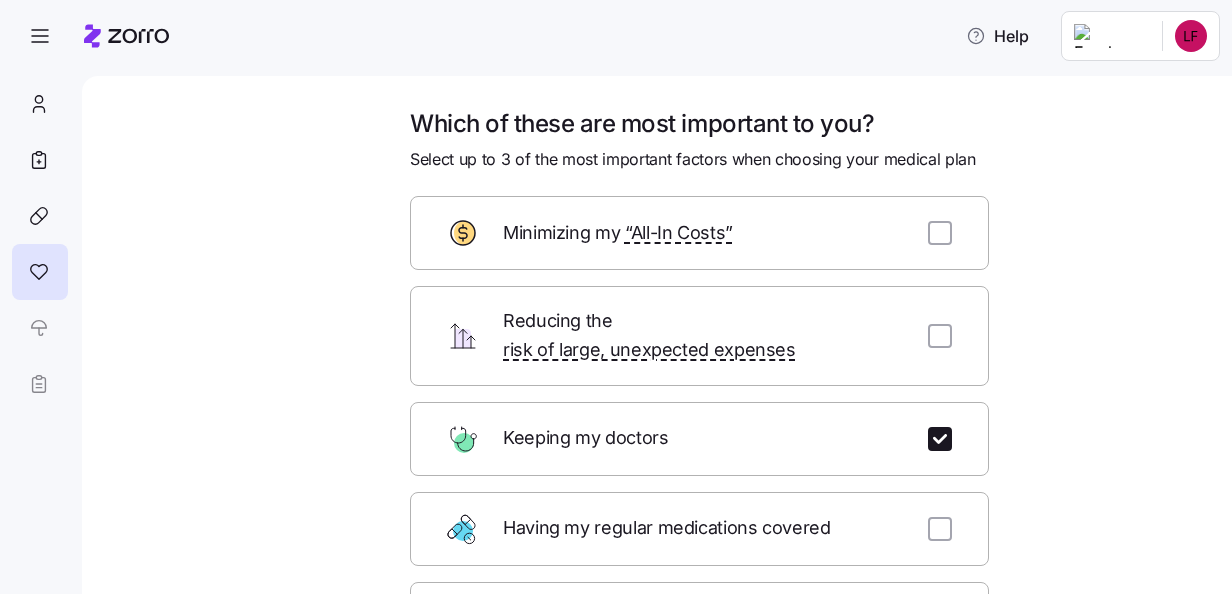 click at bounding box center (940, 529) 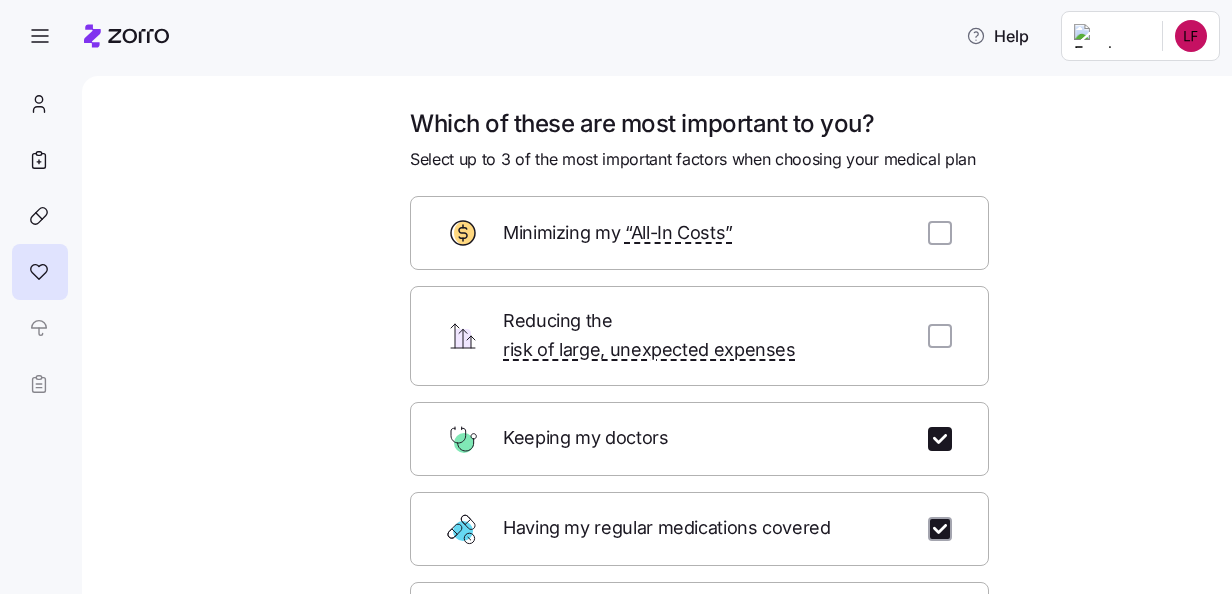 checkbox on "true" 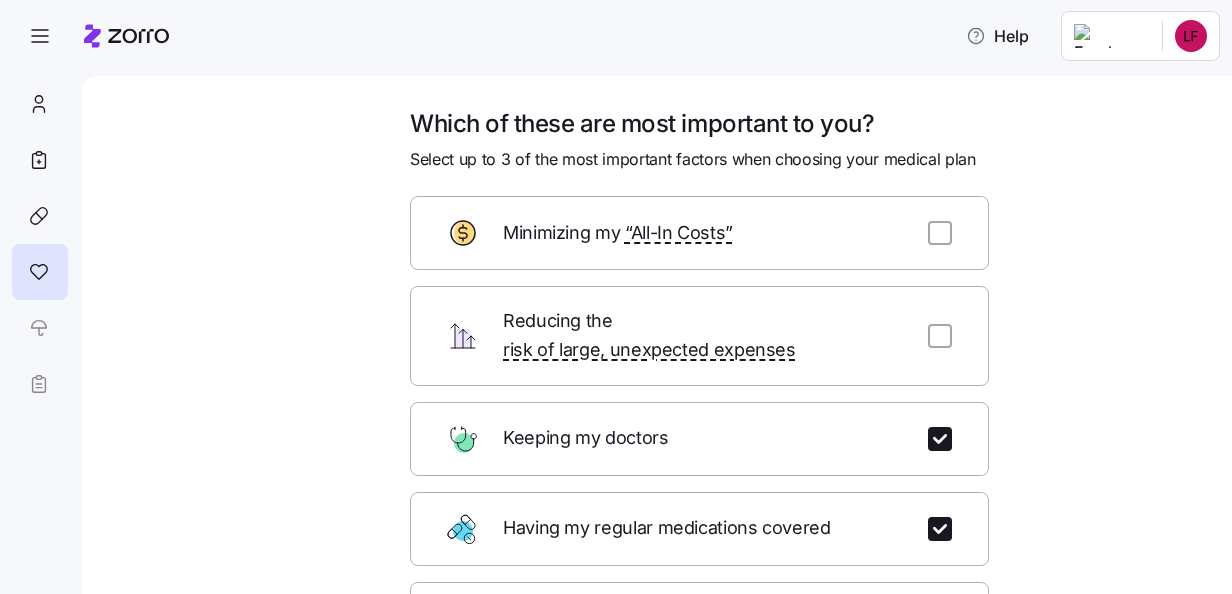 click at bounding box center [940, 619] 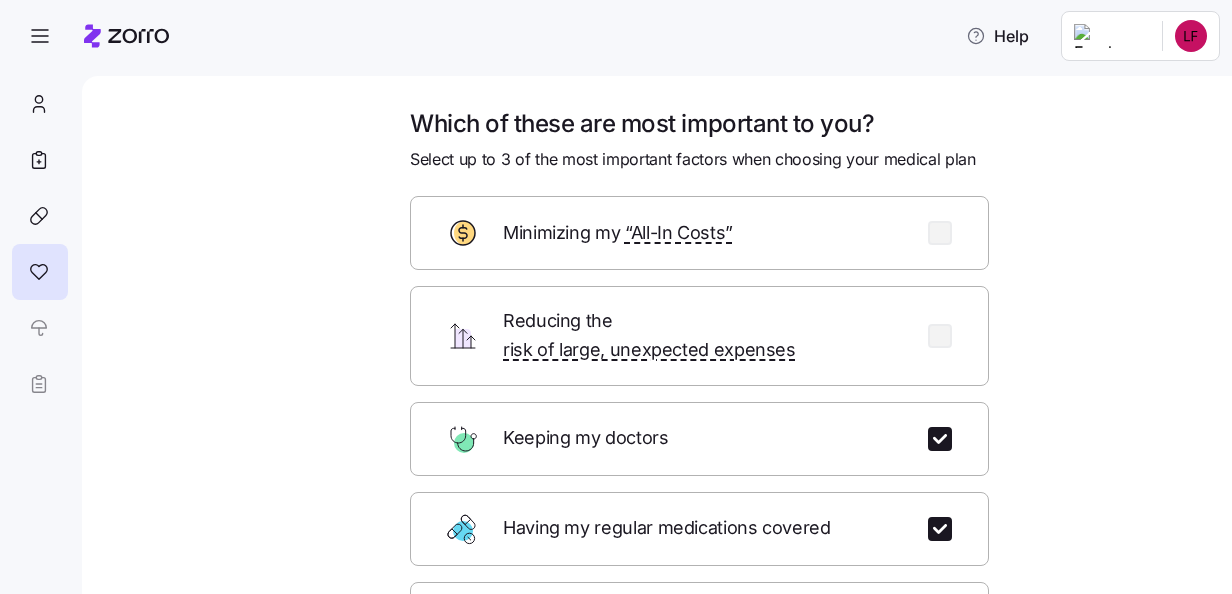click at bounding box center [940, 619] 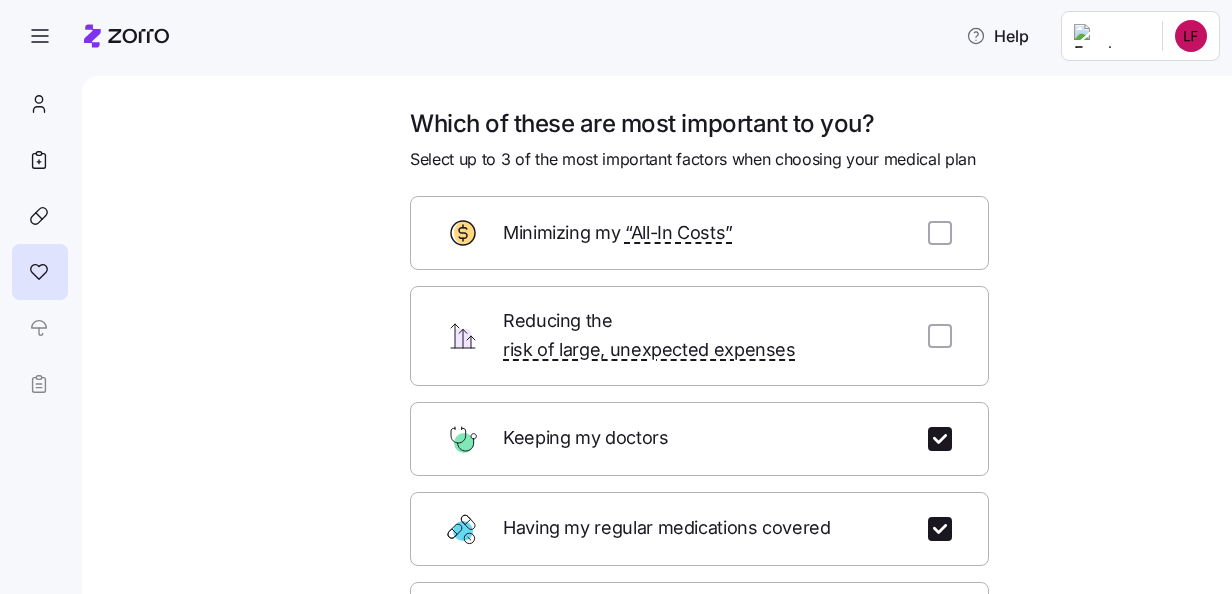 click at bounding box center (940, 233) 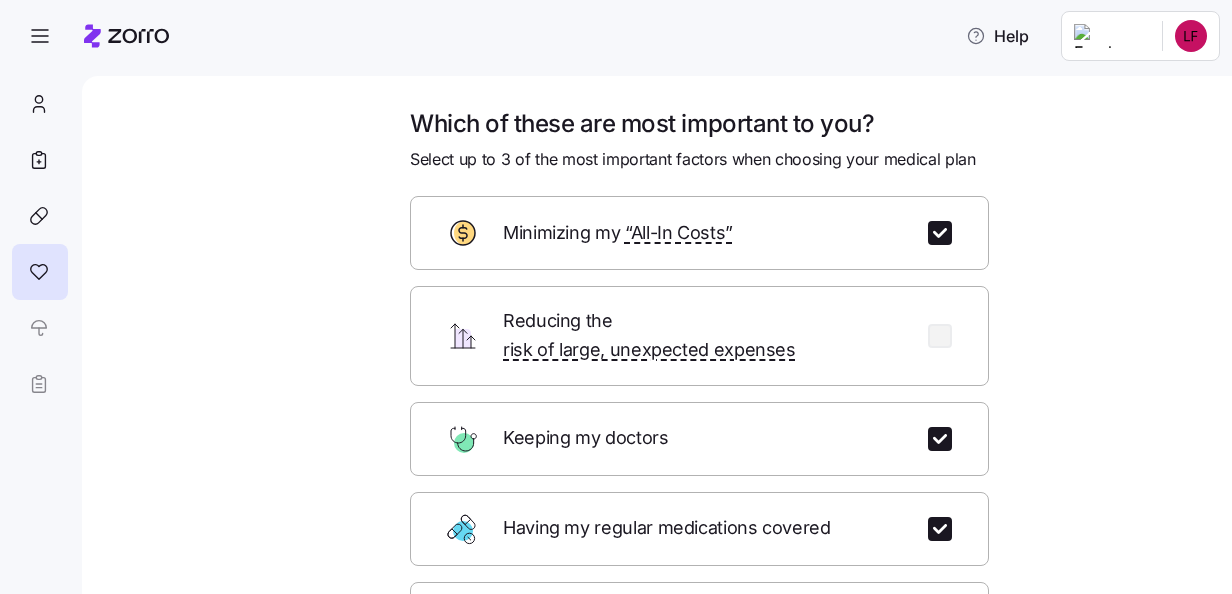 scroll, scrollTop: 316, scrollLeft: 0, axis: vertical 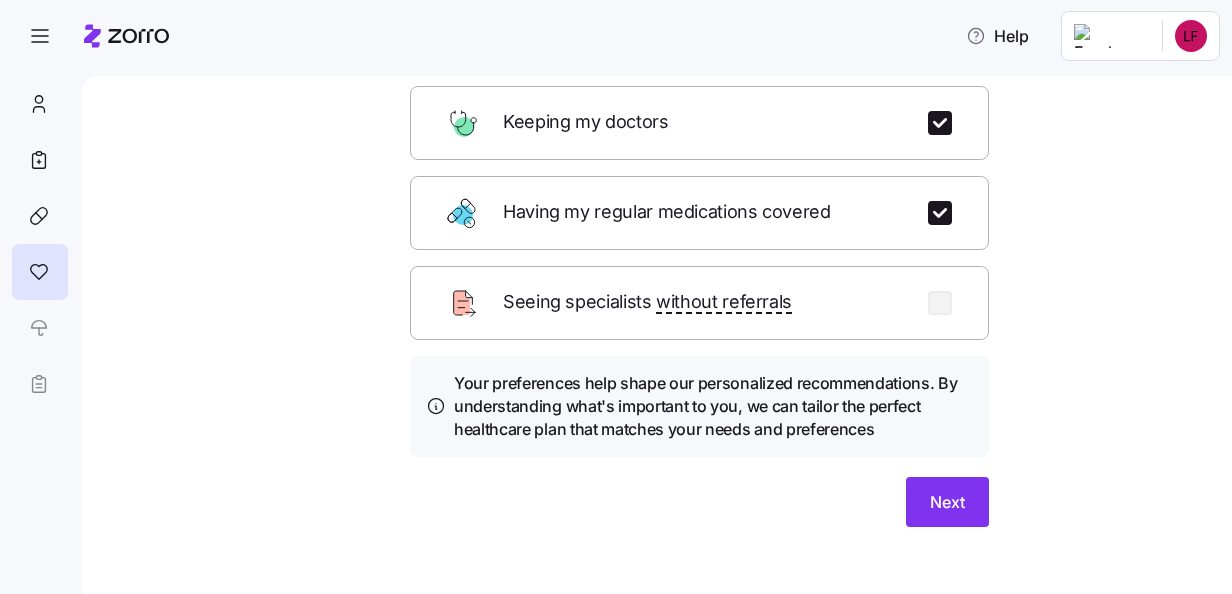 click on "Next" at bounding box center [947, 502] 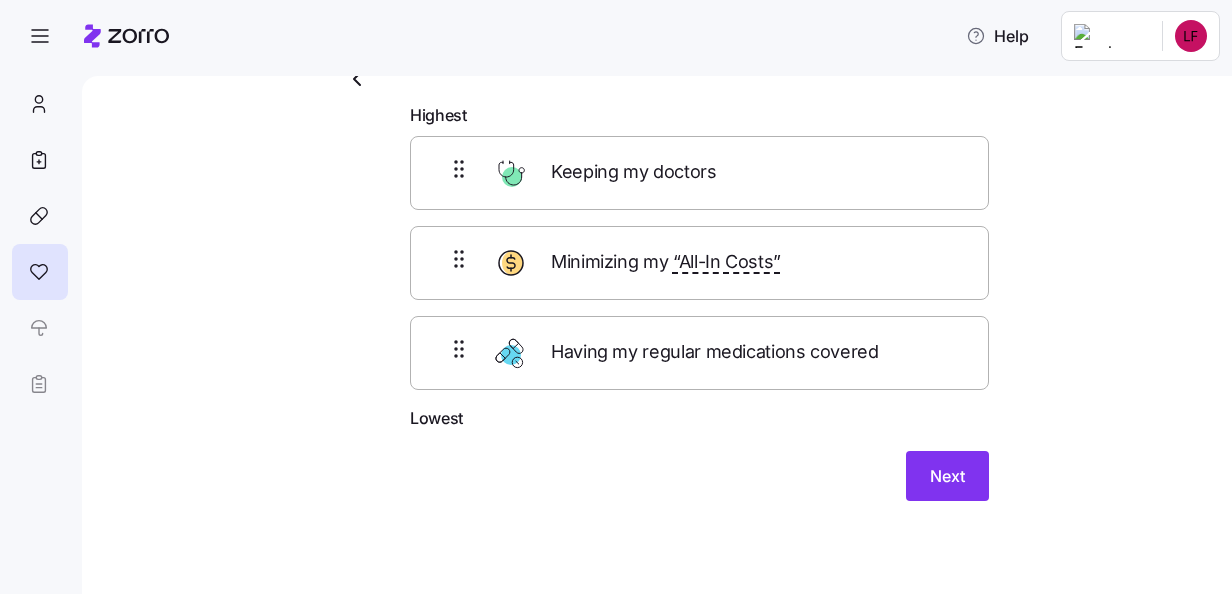scroll, scrollTop: 77, scrollLeft: 0, axis: vertical 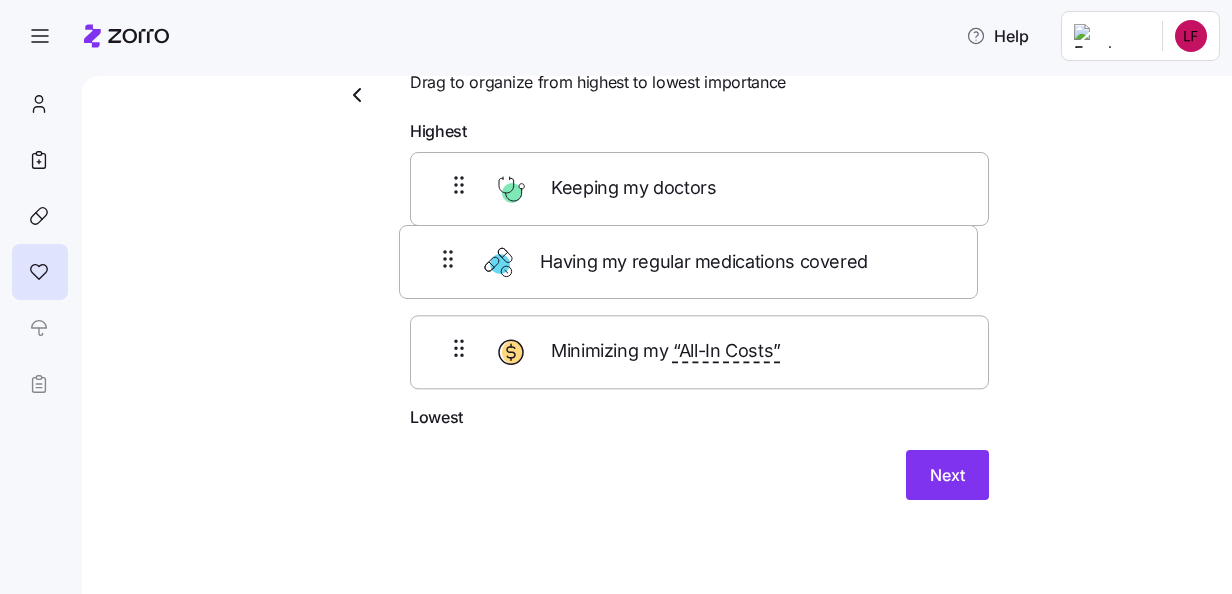 drag, startPoint x: 592, startPoint y: 360, endPoint x: 603, endPoint y: 272, distance: 88.68484 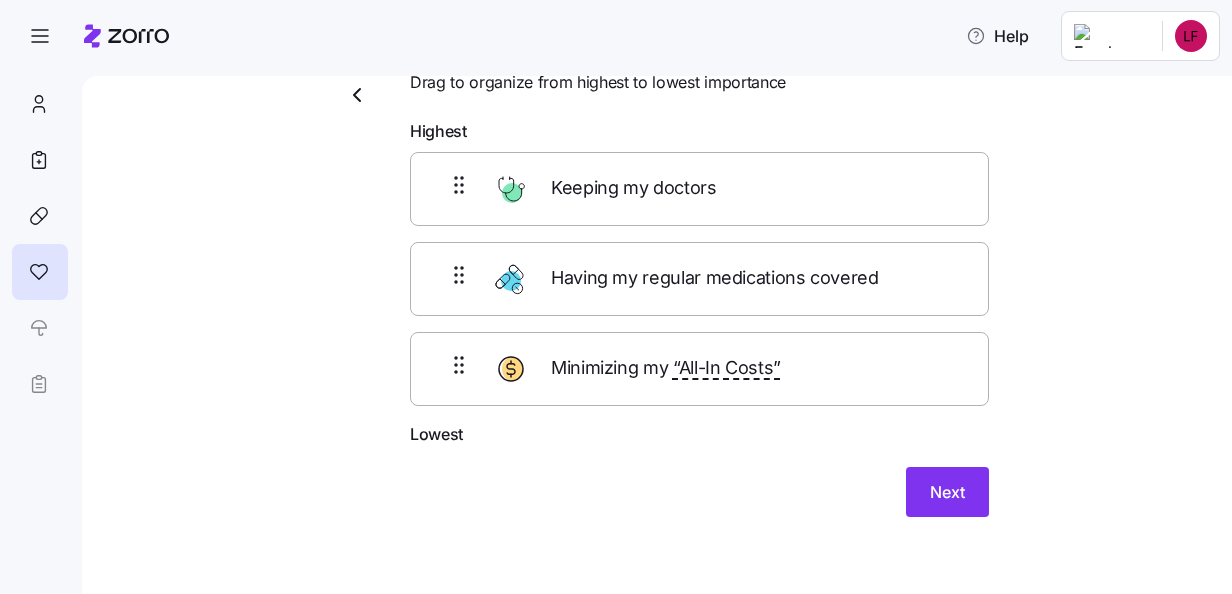 click on "Next" at bounding box center [947, 492] 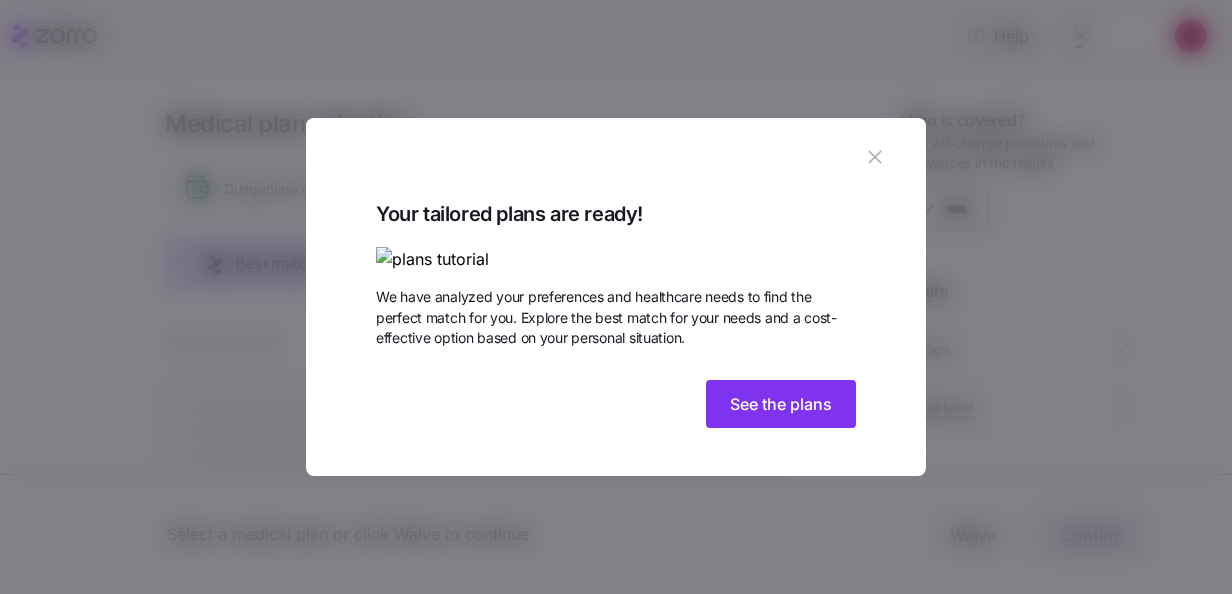 click on "See the plans" at bounding box center [781, 404] 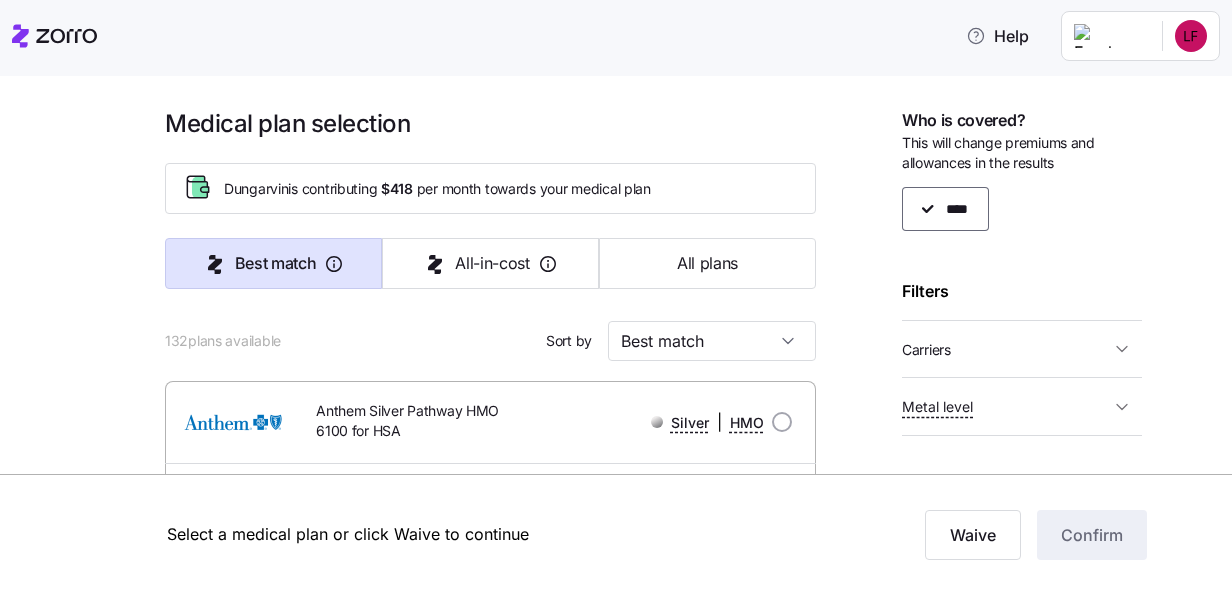 scroll, scrollTop: 100, scrollLeft: 0, axis: vertical 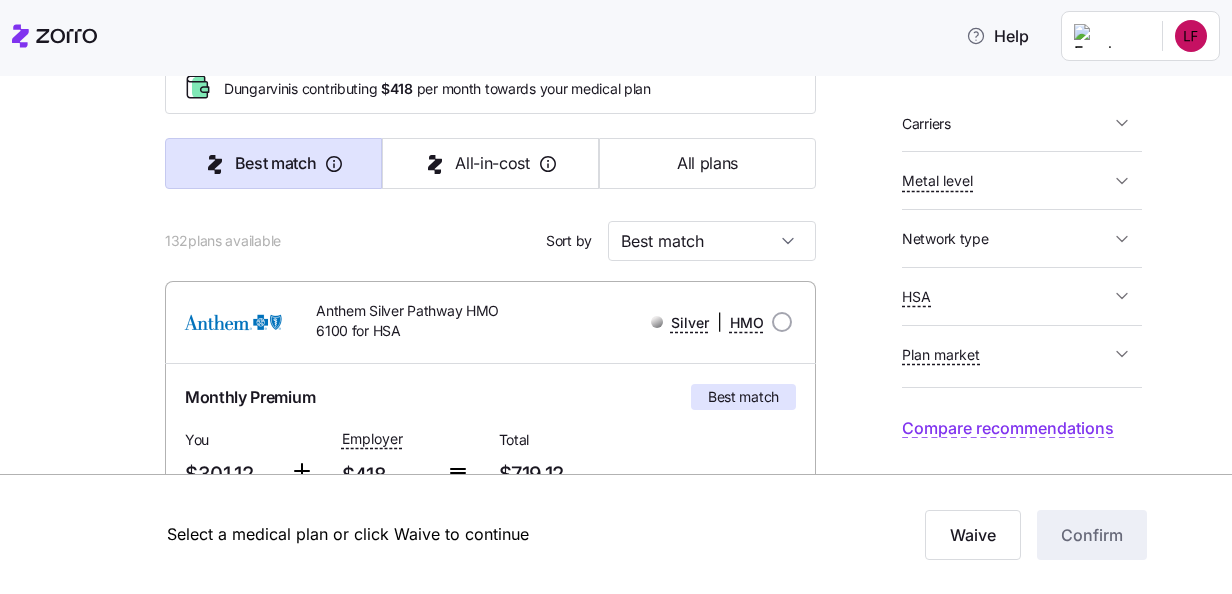 click 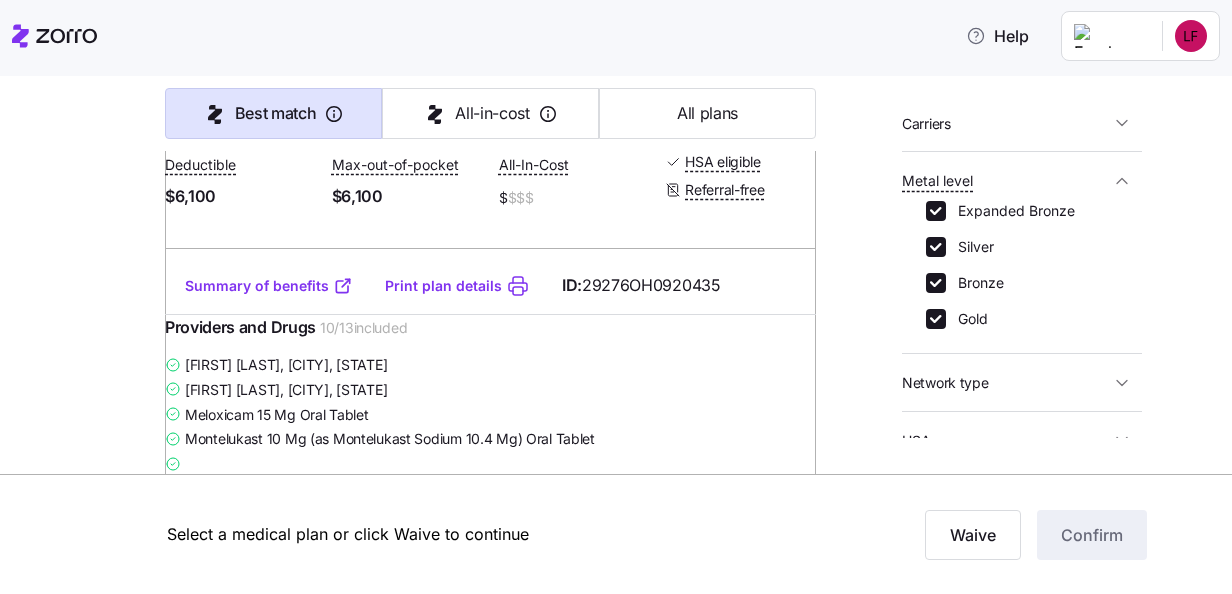 scroll, scrollTop: 500, scrollLeft: 0, axis: vertical 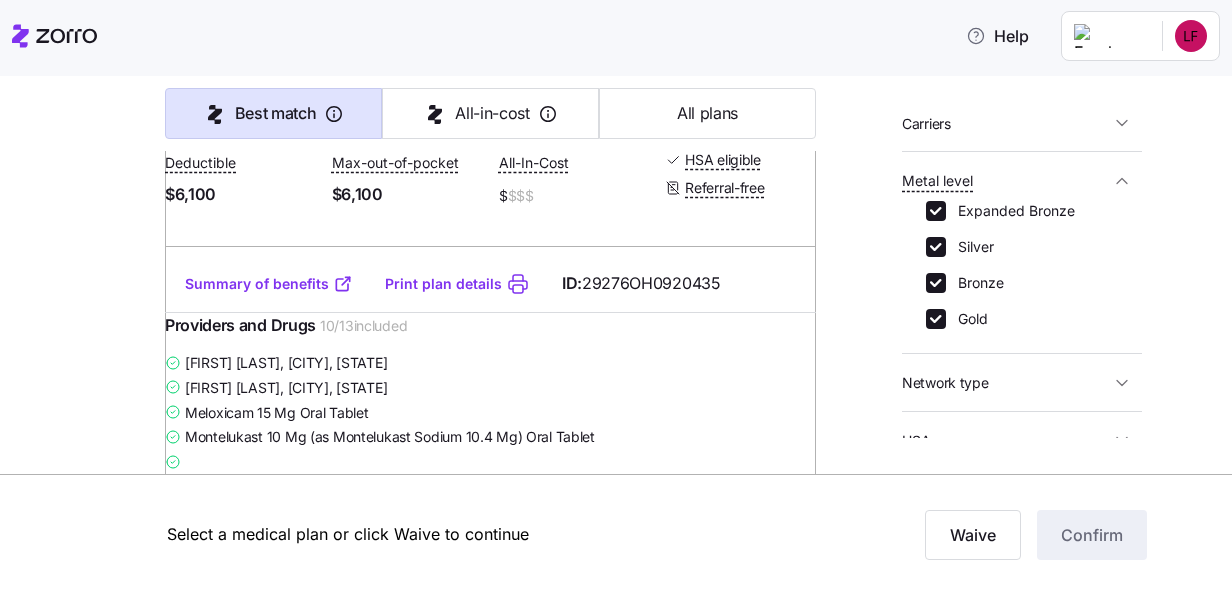 click on "Print plan details" at bounding box center [443, 284] 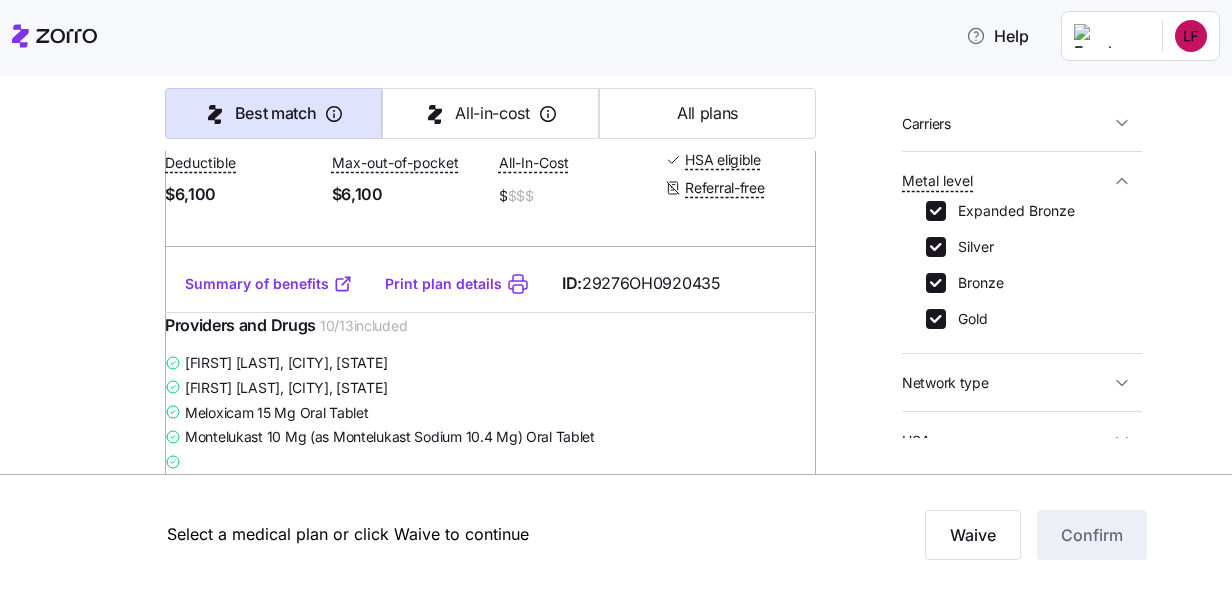 click on "Summary of benefits" at bounding box center [269, 284] 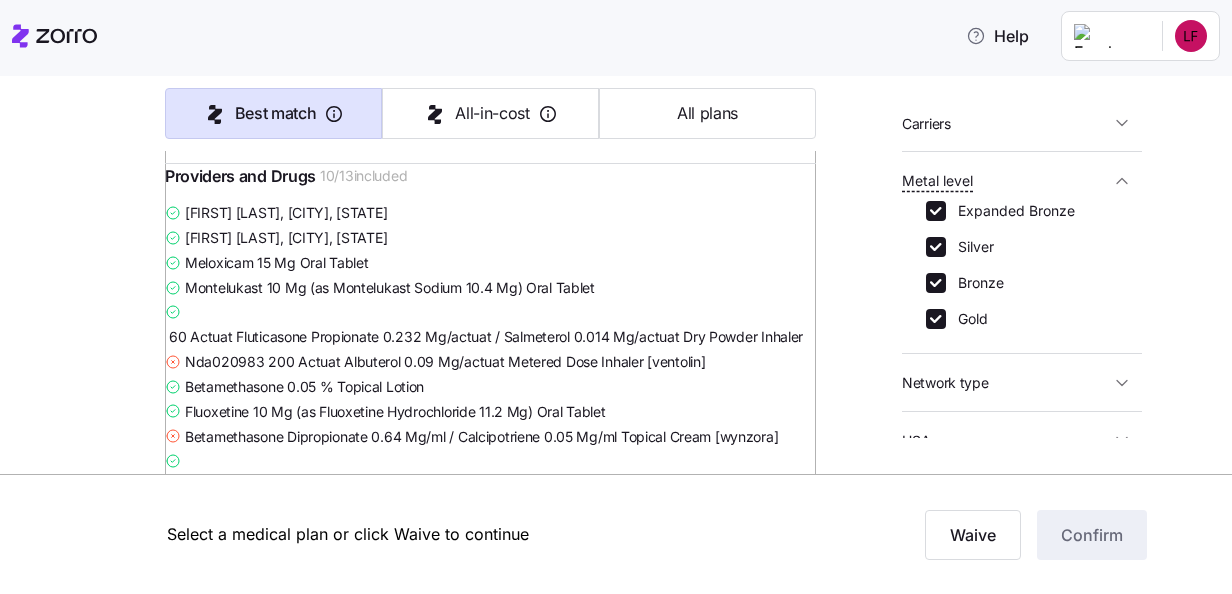 scroll, scrollTop: 1600, scrollLeft: 0, axis: vertical 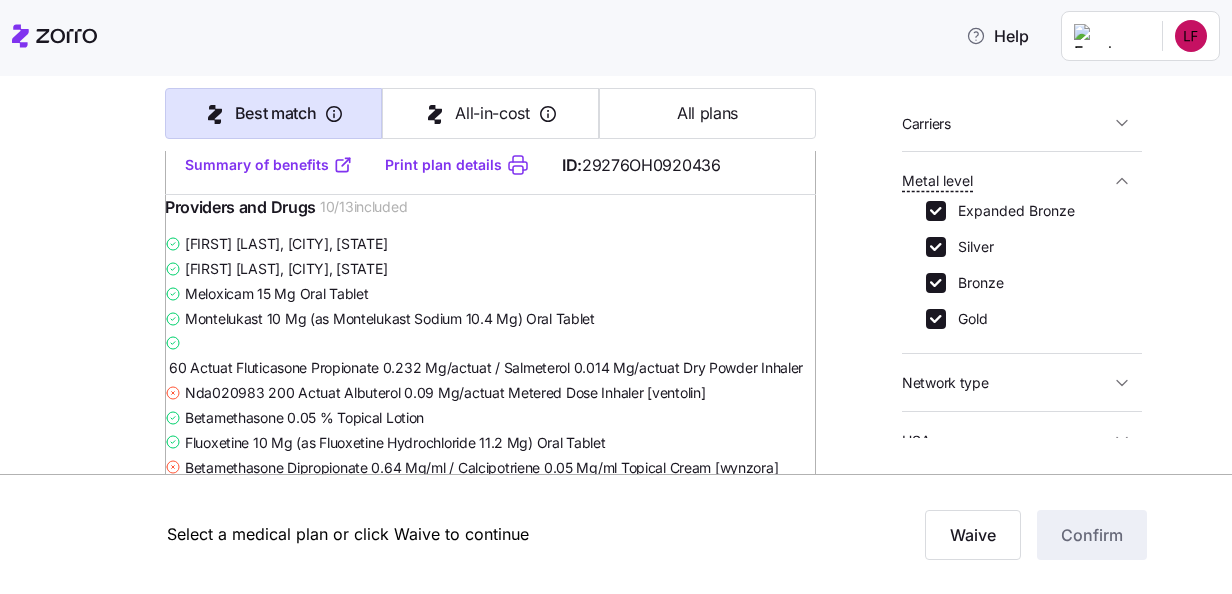 click on "Print plan details" at bounding box center (443, 165) 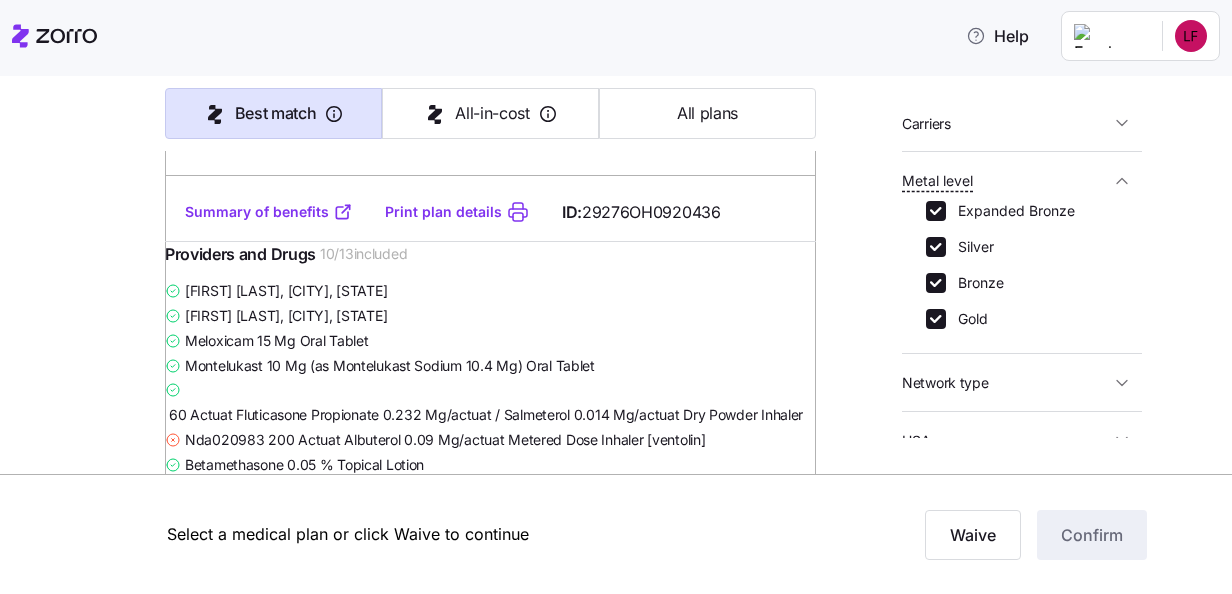 scroll, scrollTop: 1600, scrollLeft: 0, axis: vertical 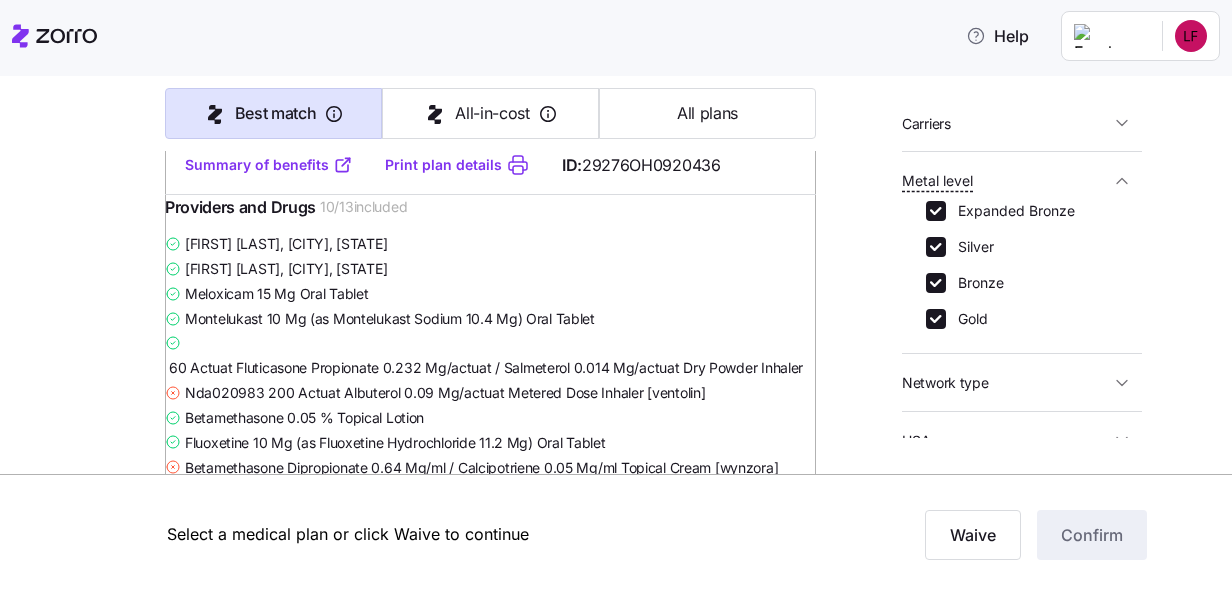 click on "Print plan details" at bounding box center (443, 165) 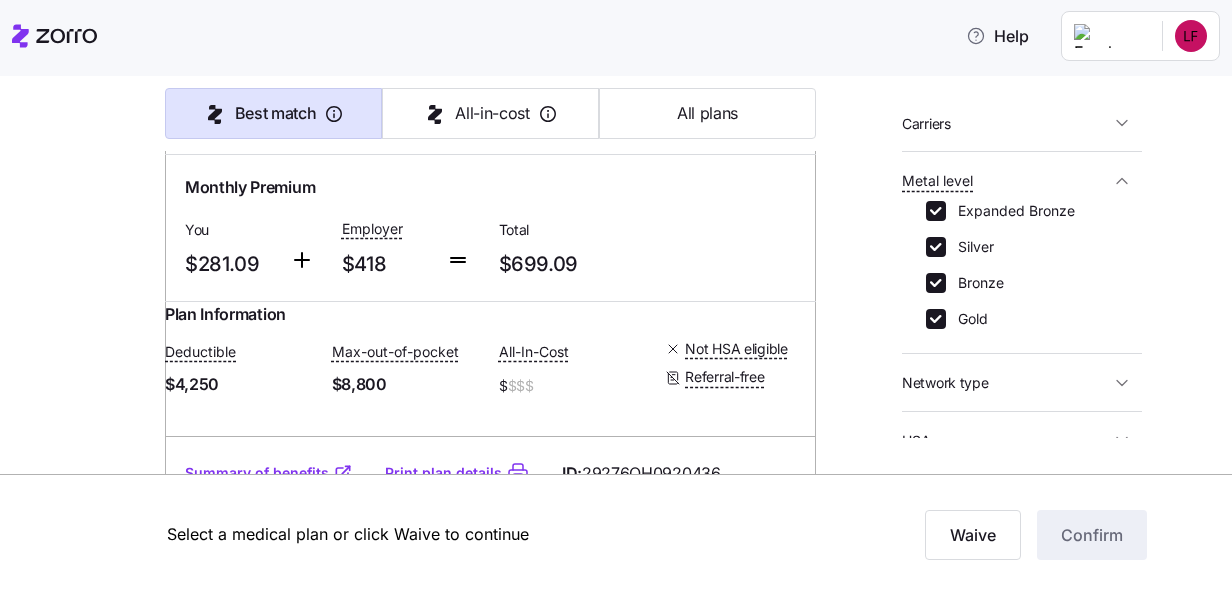 scroll, scrollTop: 1300, scrollLeft: 0, axis: vertical 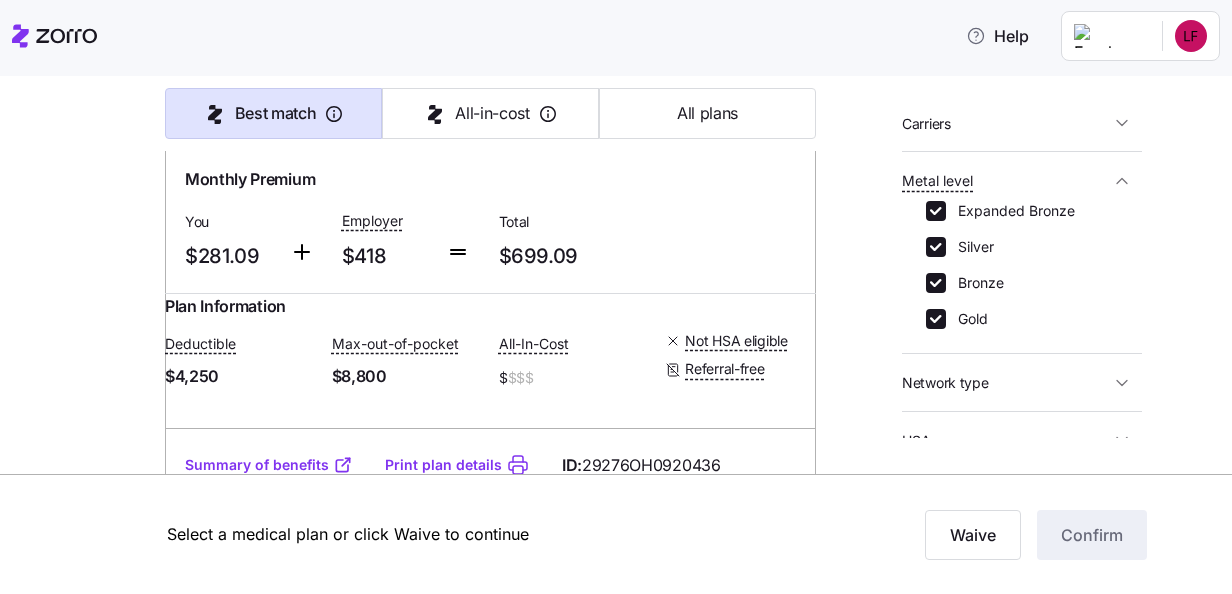 click at bounding box center [782, 95] 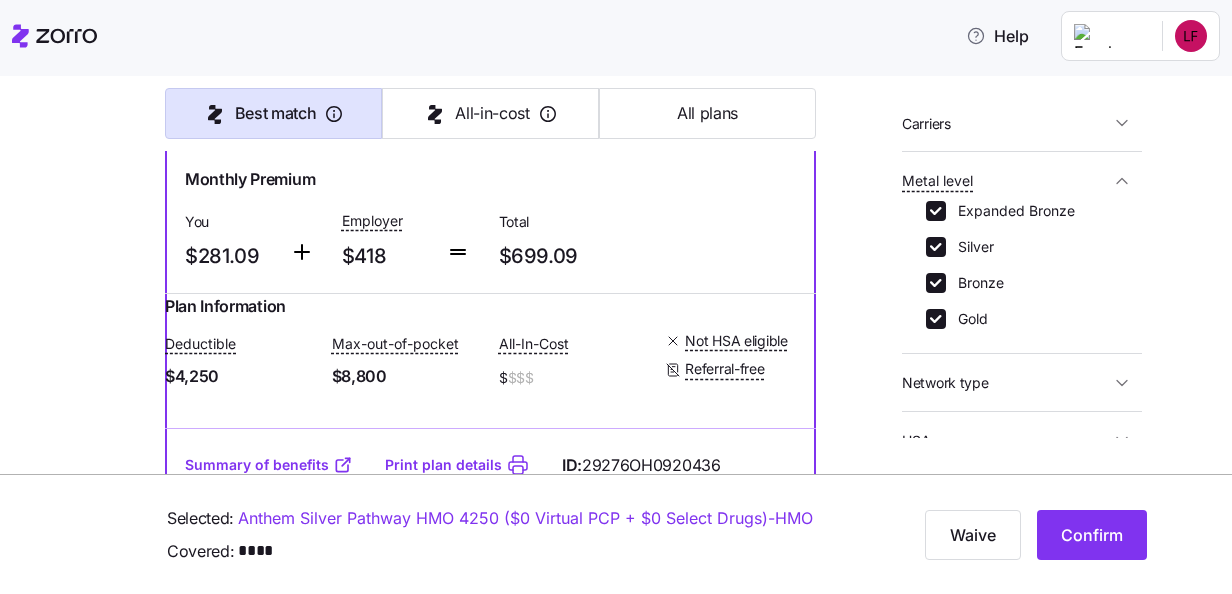 click on "Confirm" at bounding box center [1092, 535] 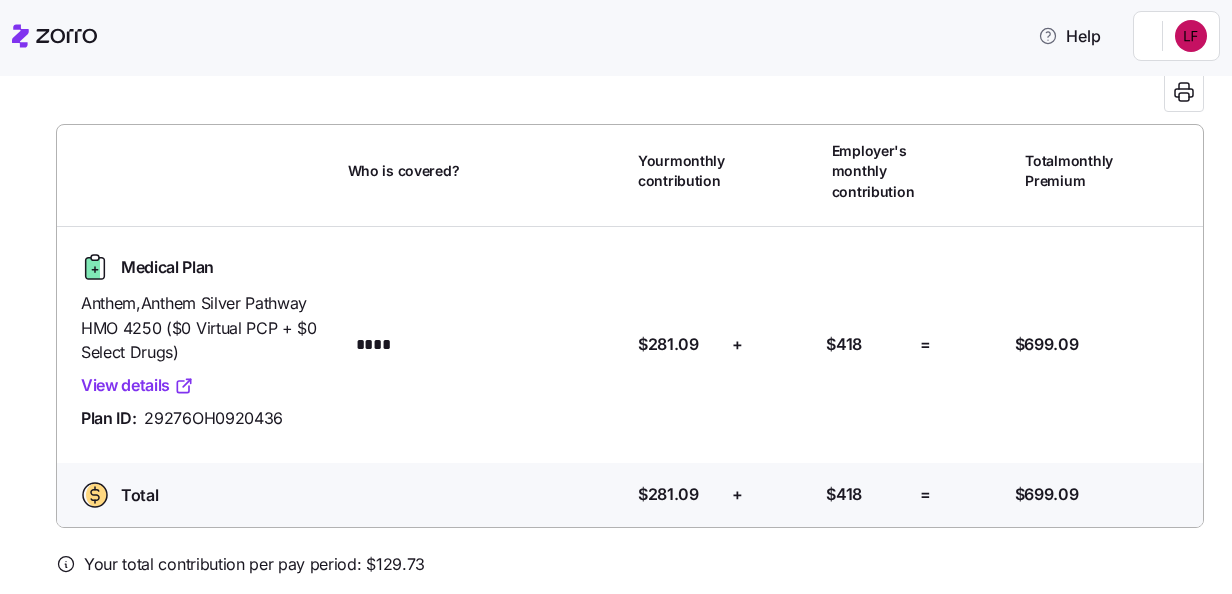 scroll, scrollTop: 179, scrollLeft: 0, axis: vertical 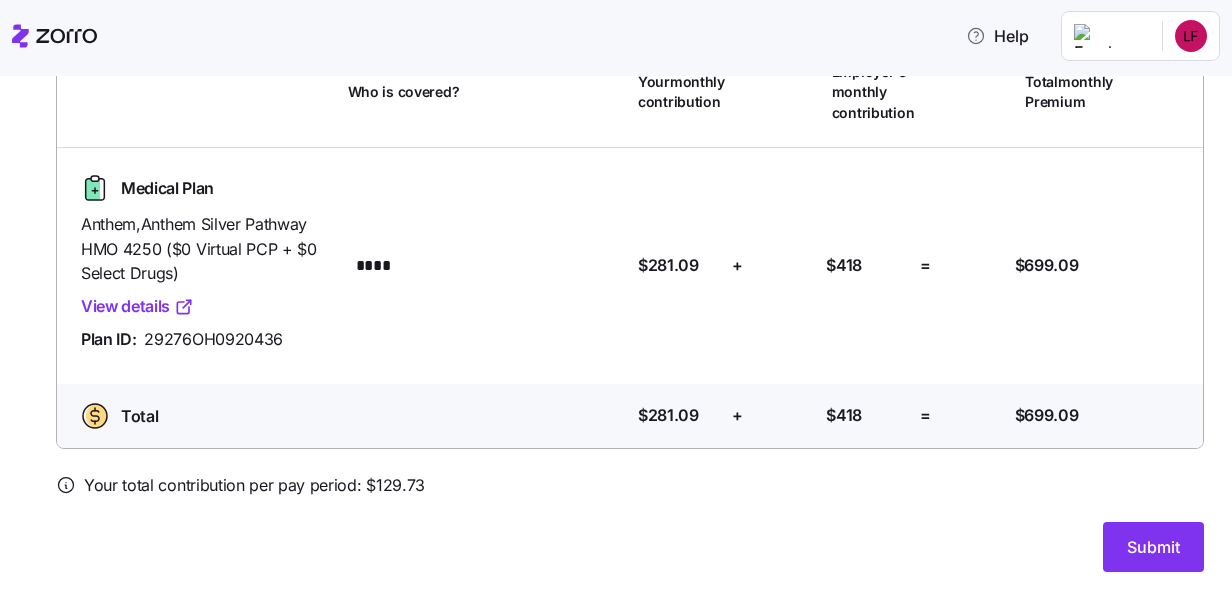 click on "Submit" at bounding box center [1153, 547] 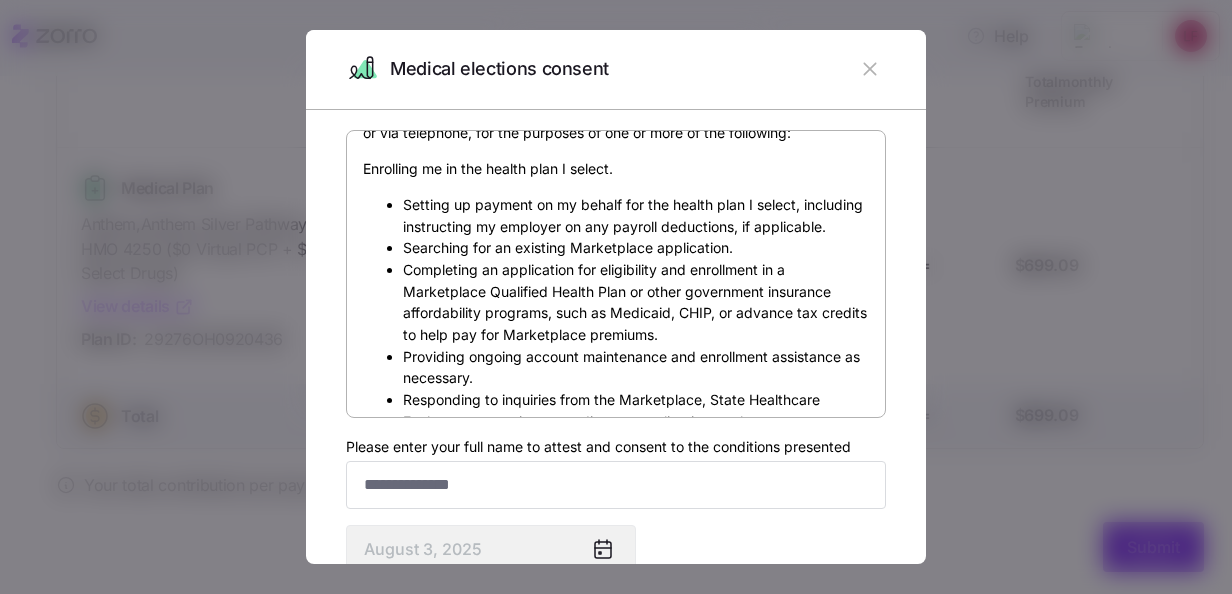 scroll, scrollTop: 1234, scrollLeft: 0, axis: vertical 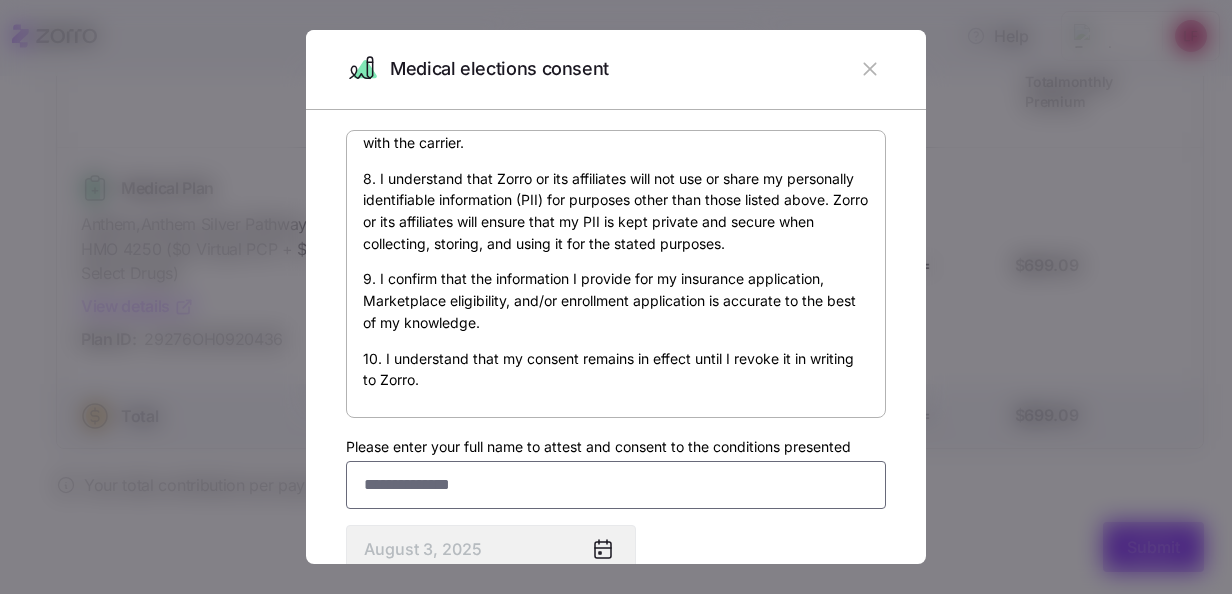 click on "Please enter your full name to attest and consent to the conditions presented" at bounding box center [616, 485] 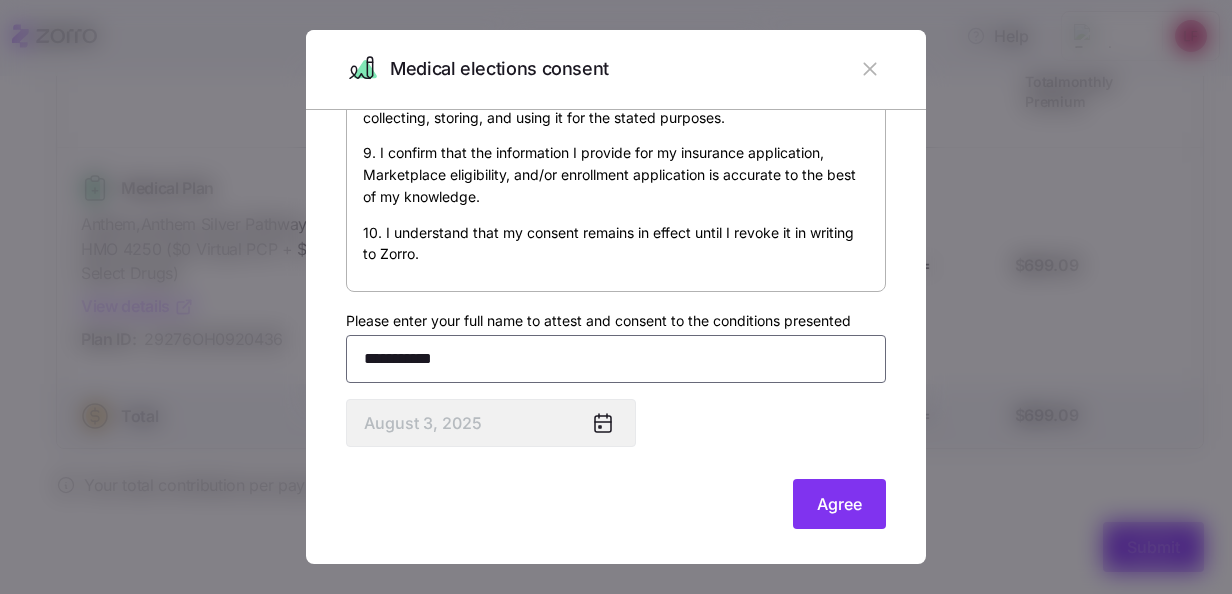 scroll, scrollTop: 136, scrollLeft: 0, axis: vertical 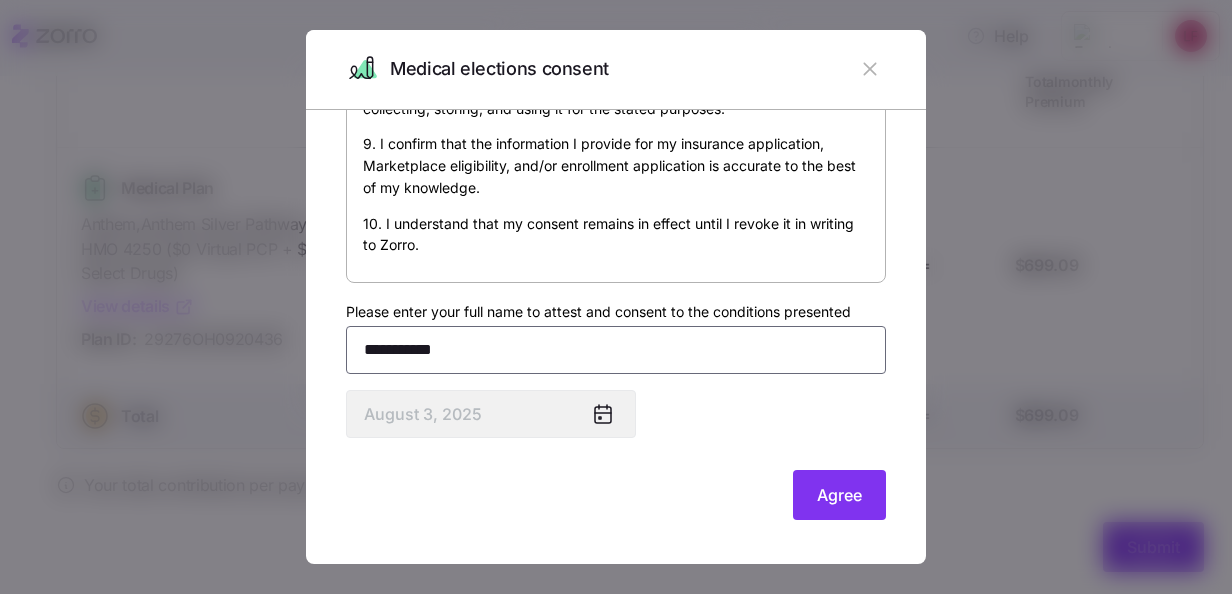 type on "**********" 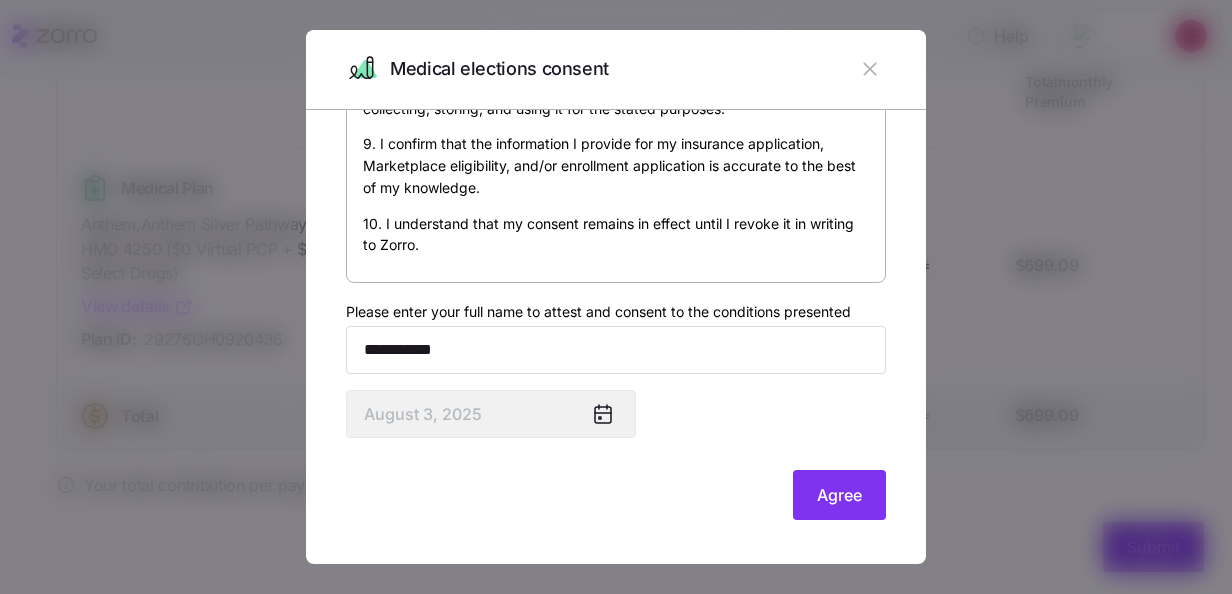 click on "Agree" at bounding box center [839, 495] 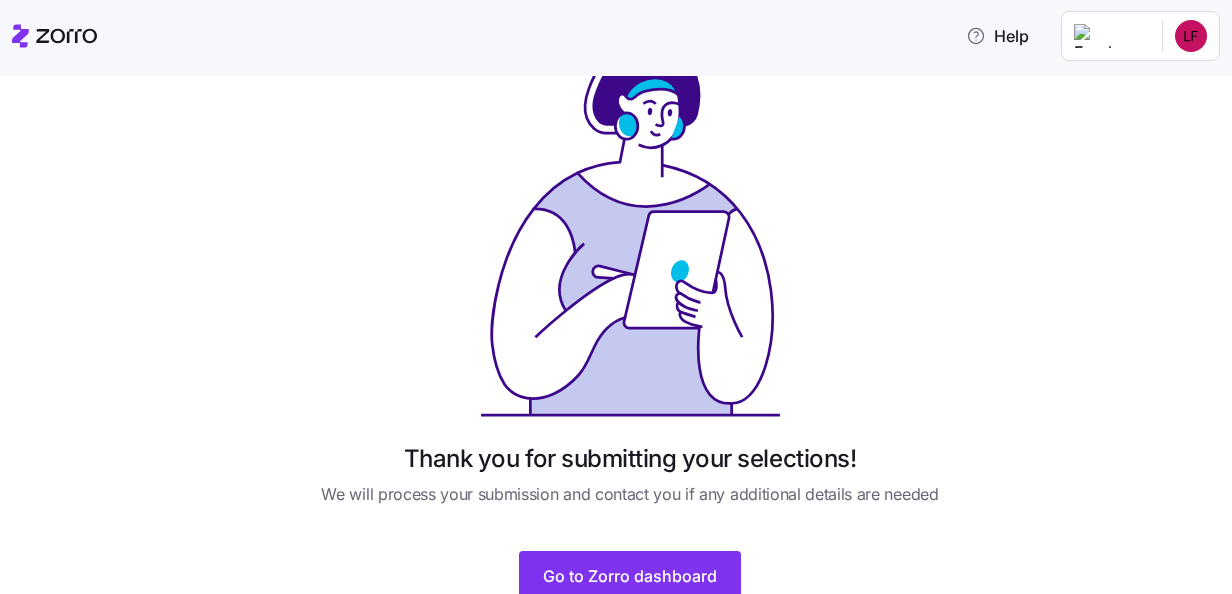 scroll, scrollTop: 150, scrollLeft: 0, axis: vertical 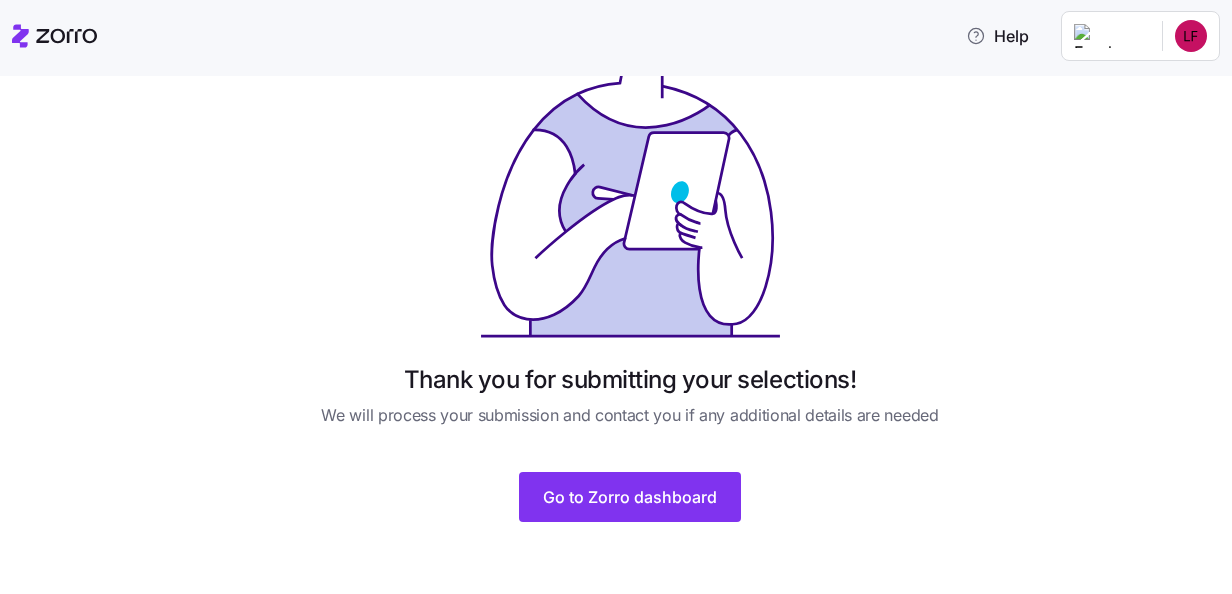 click on "Go to Zorro dashboard" at bounding box center [630, 497] 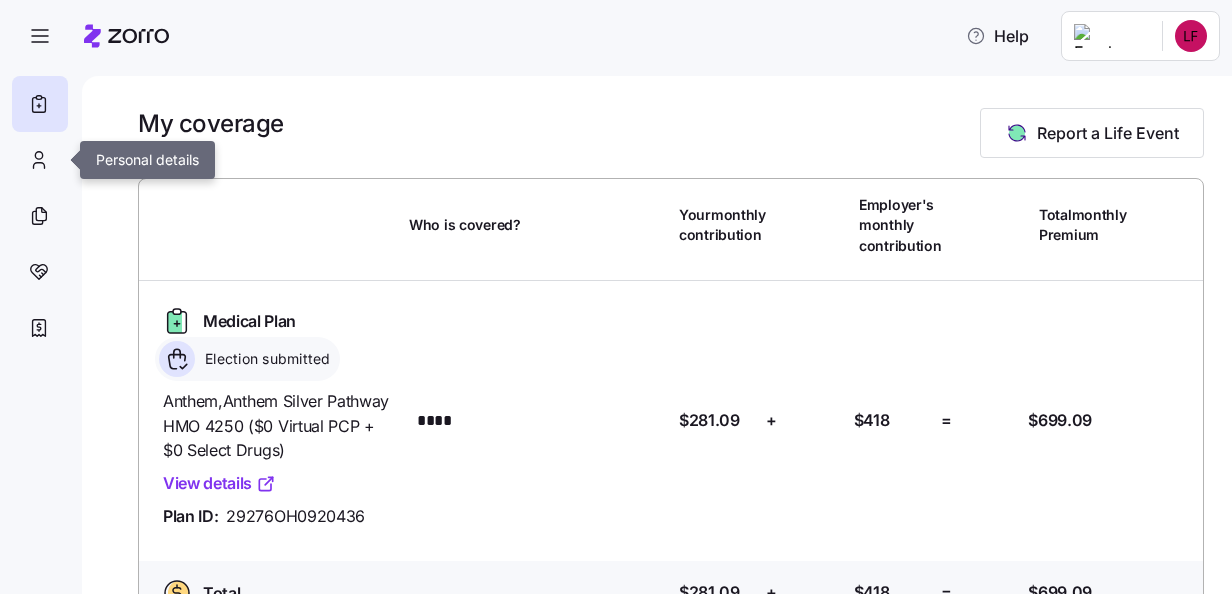 click at bounding box center (40, 160) 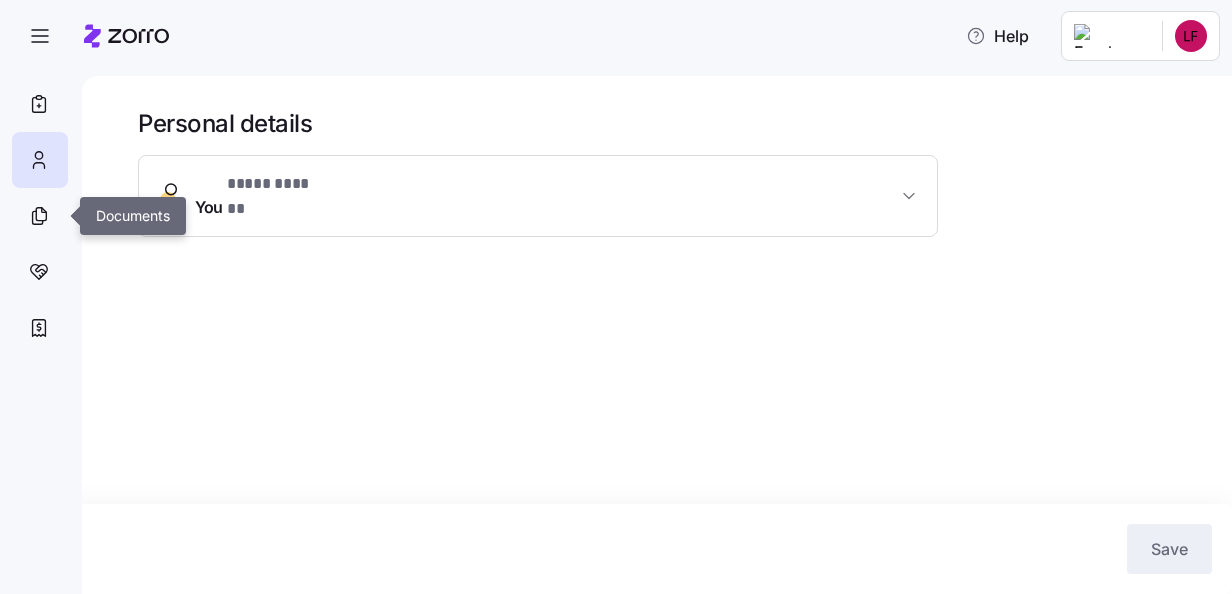 click 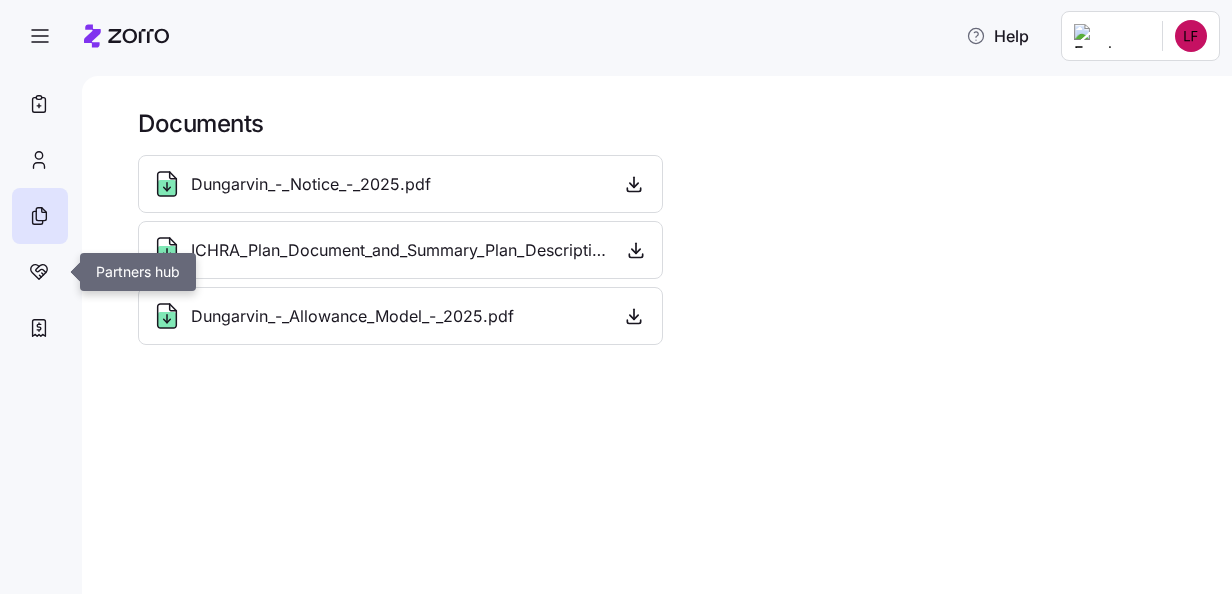 click 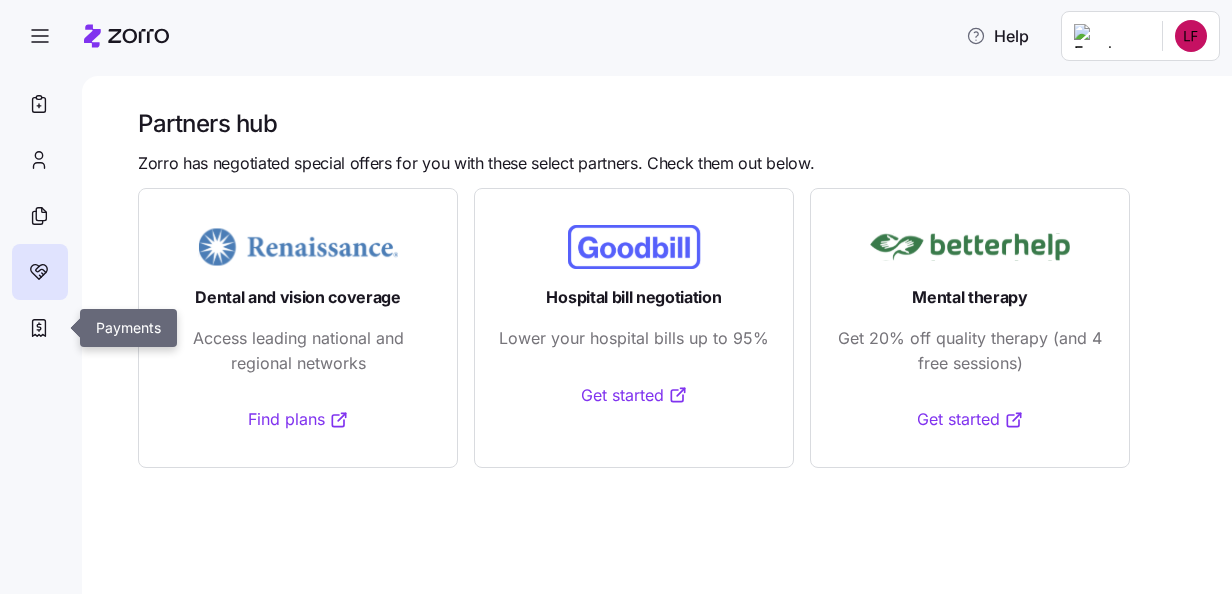 click 